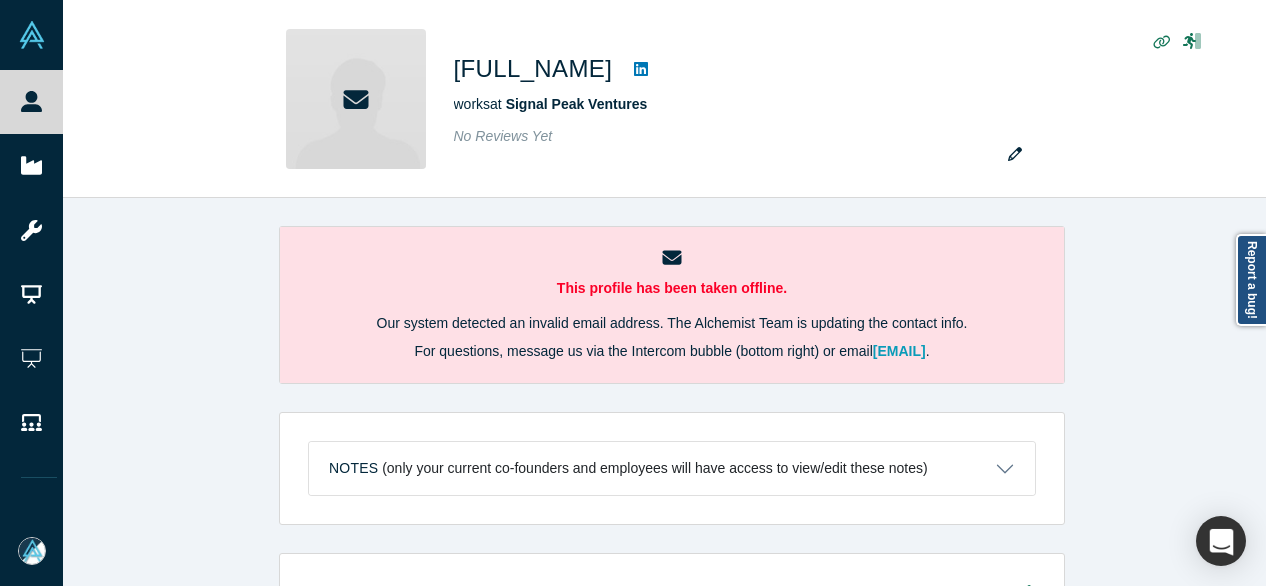 scroll, scrollTop: 0, scrollLeft: 0, axis: both 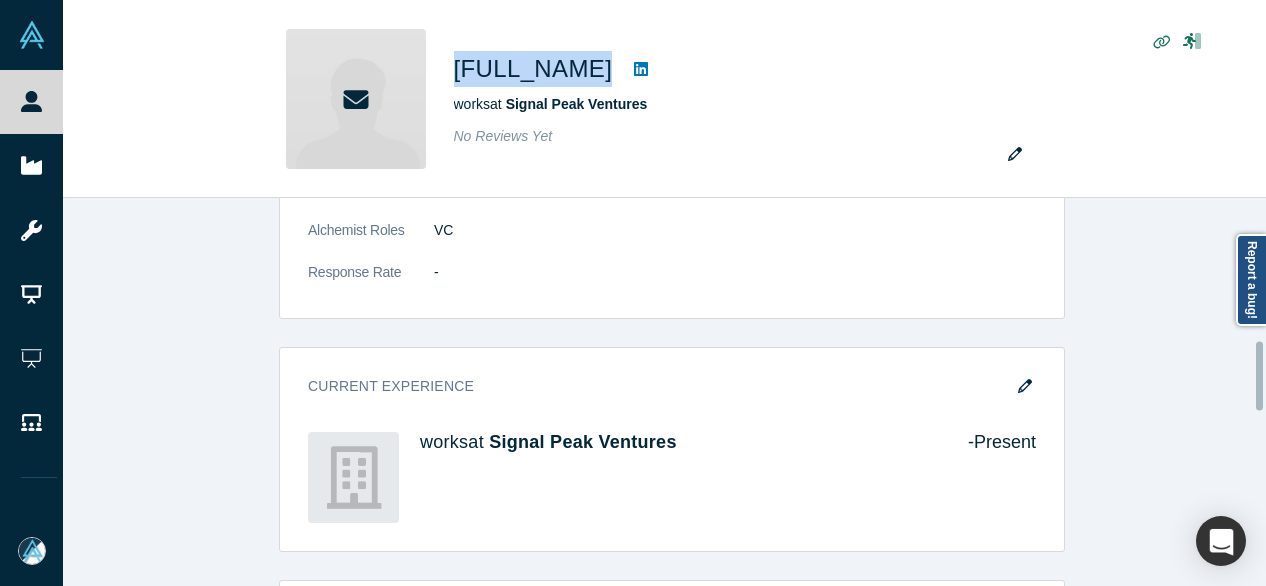 drag, startPoint x: 1014, startPoint y: 383, endPoint x: 979, endPoint y: 373, distance: 36.40055 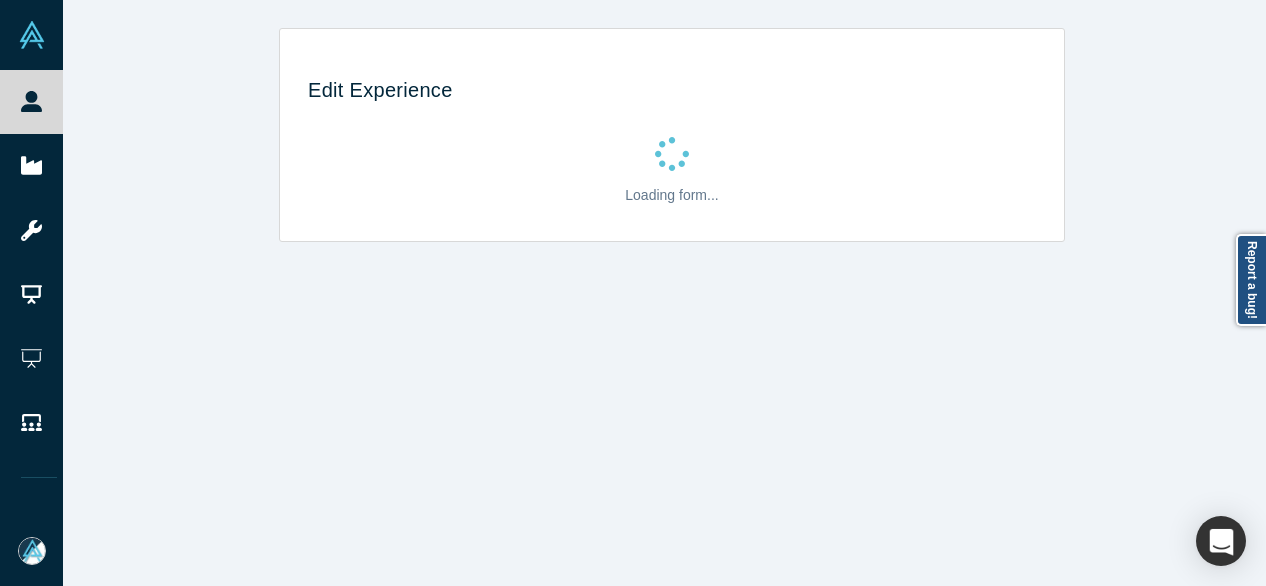 scroll, scrollTop: 0, scrollLeft: 0, axis: both 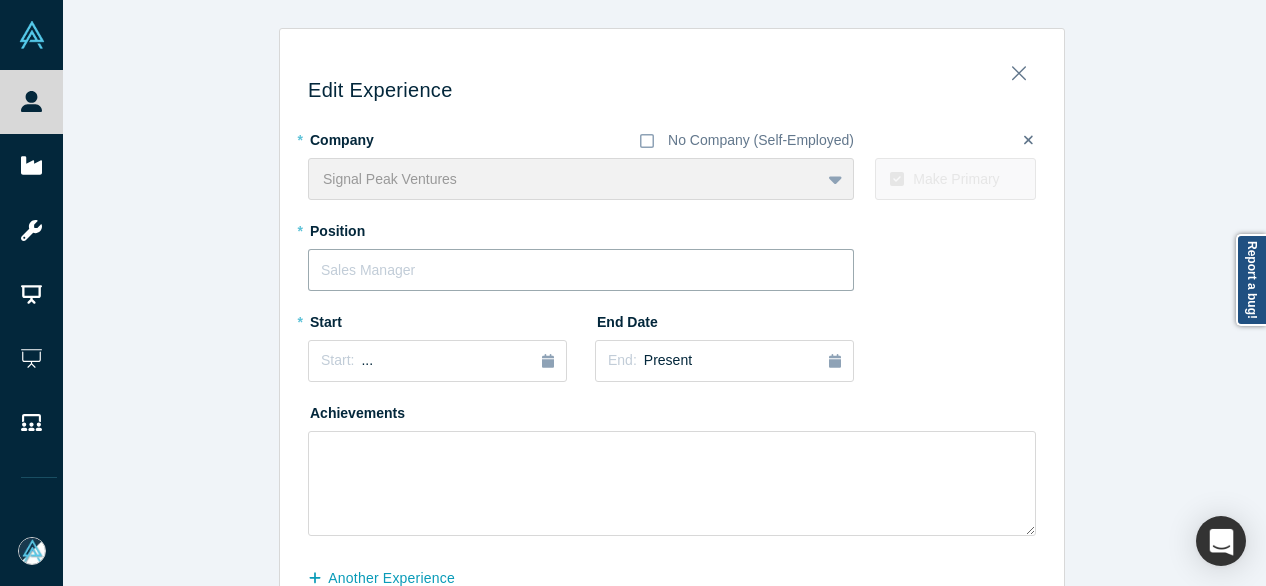 click at bounding box center [581, 270] 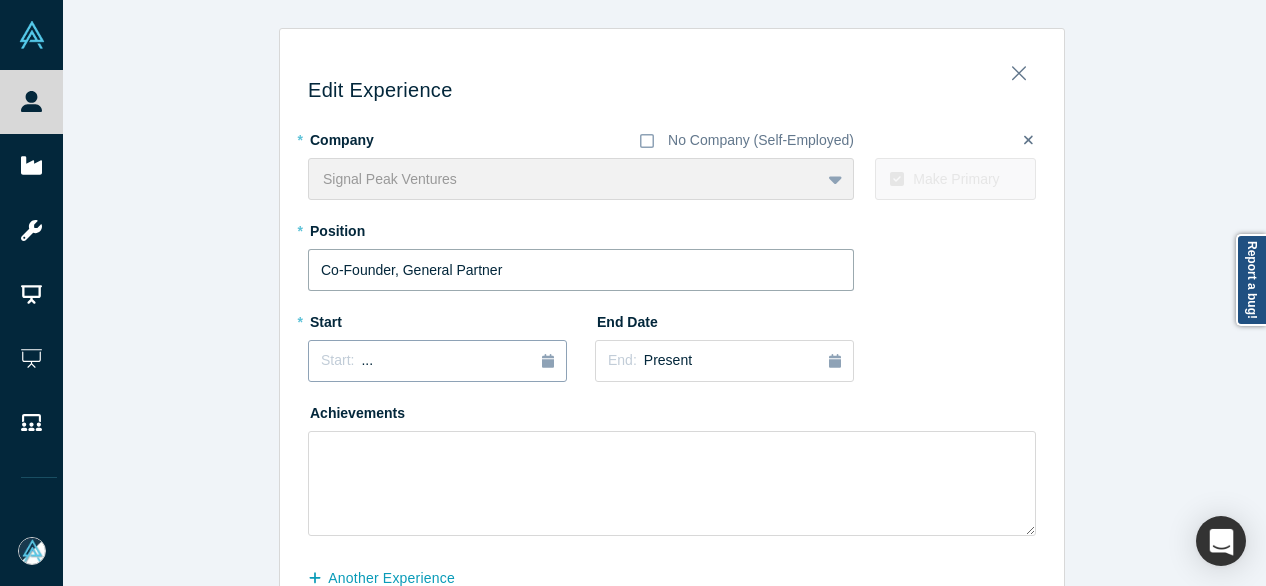 type on "Co-Founder, General Partner" 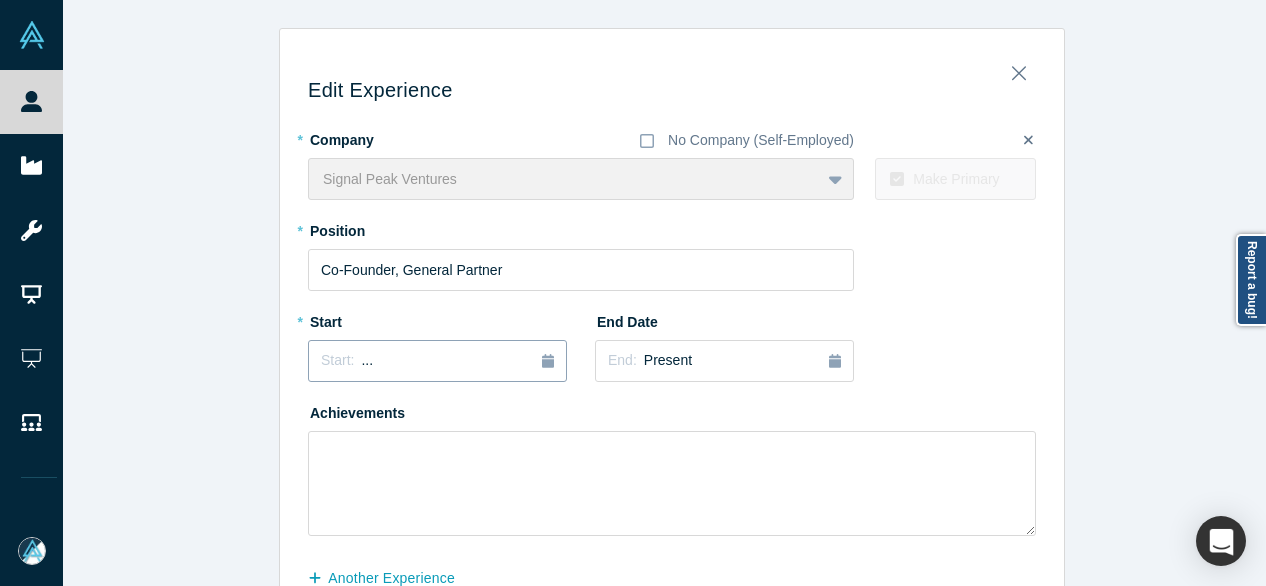 click on "Start: ..." at bounding box center [437, 361] 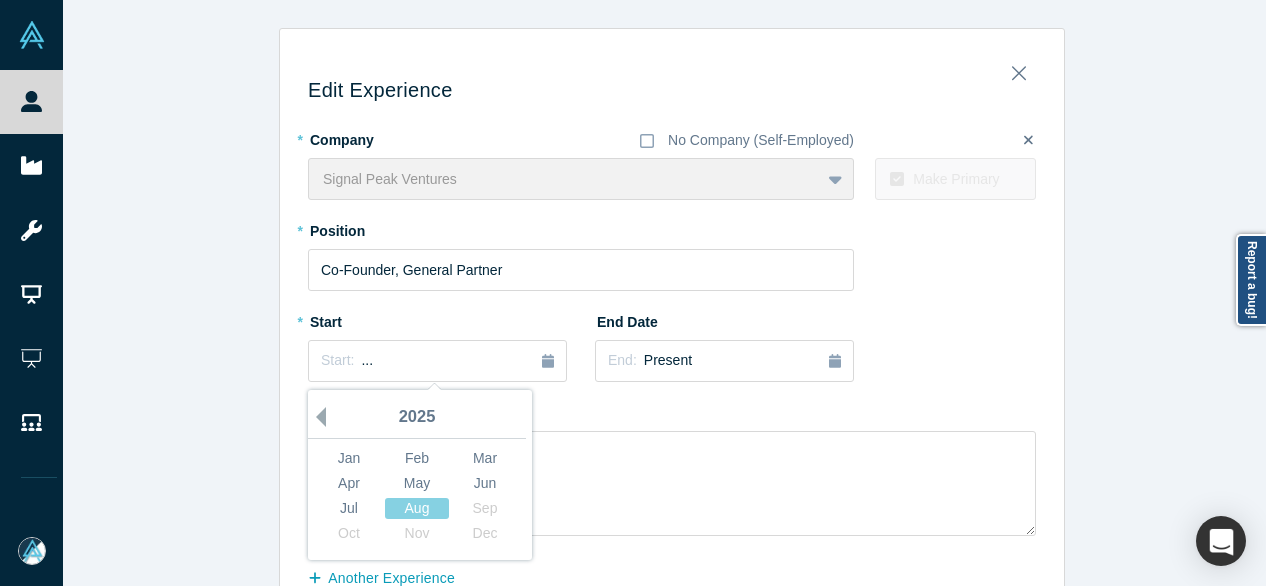 click on "Previous Year" at bounding box center [316, 417] 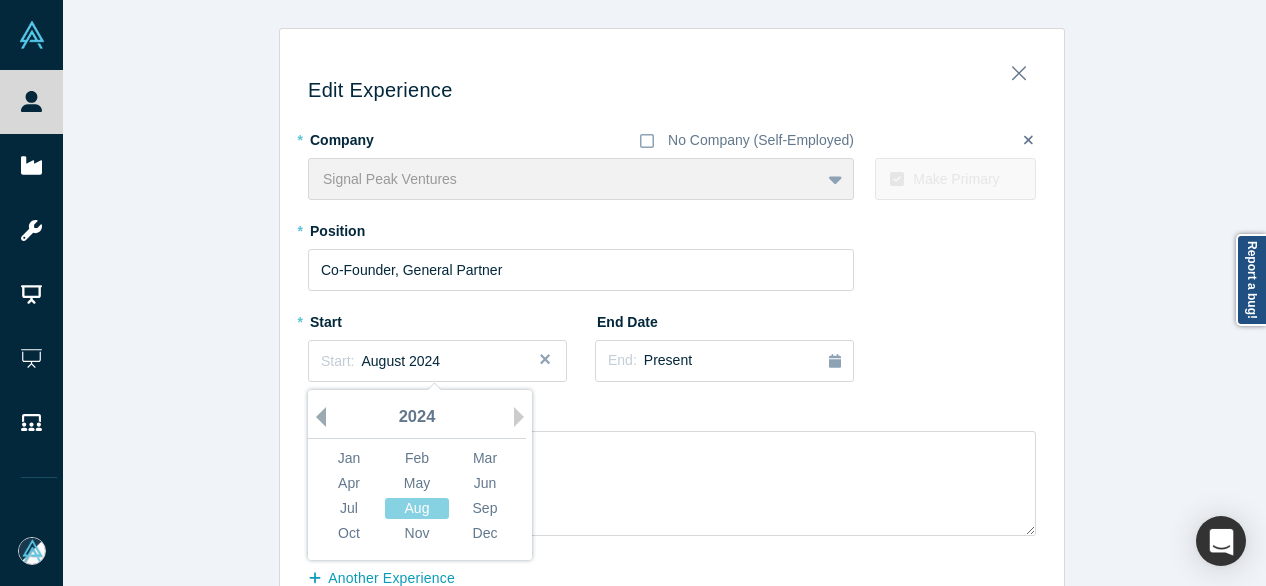 click on "Previous Year" at bounding box center [316, 417] 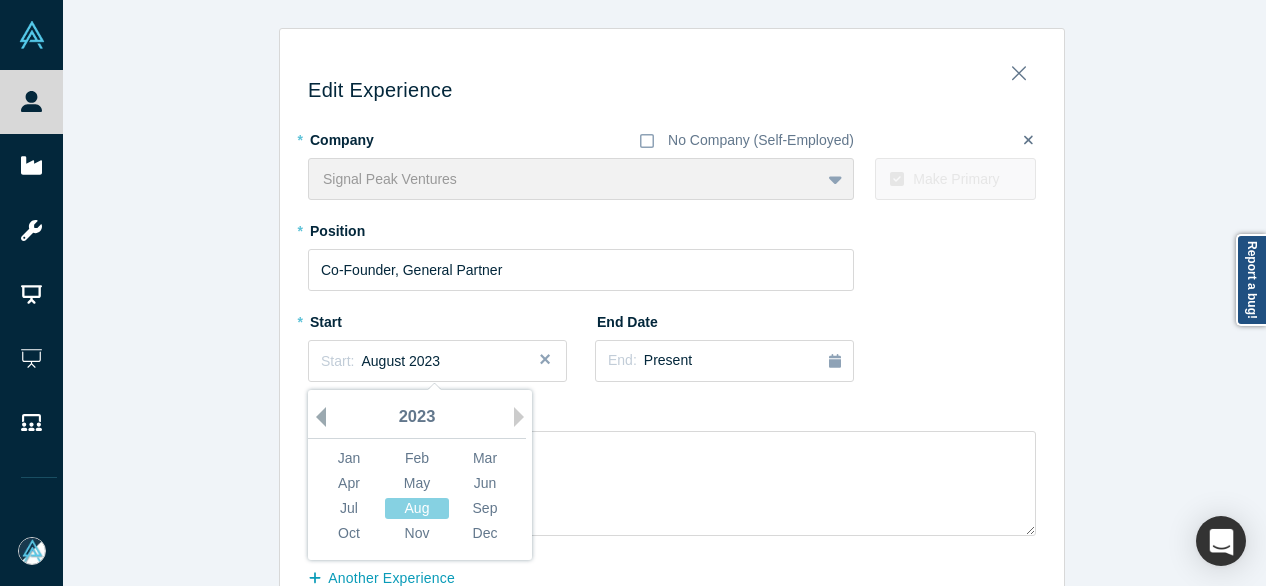 click on "Previous Year" at bounding box center (316, 417) 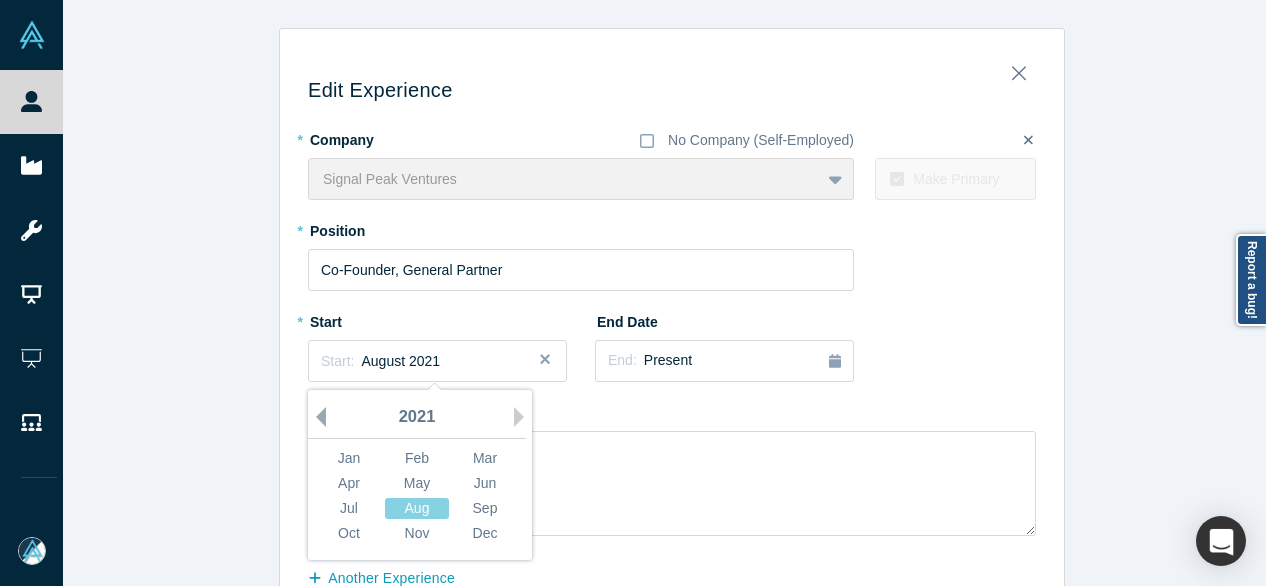 click on "Previous Year" at bounding box center [316, 417] 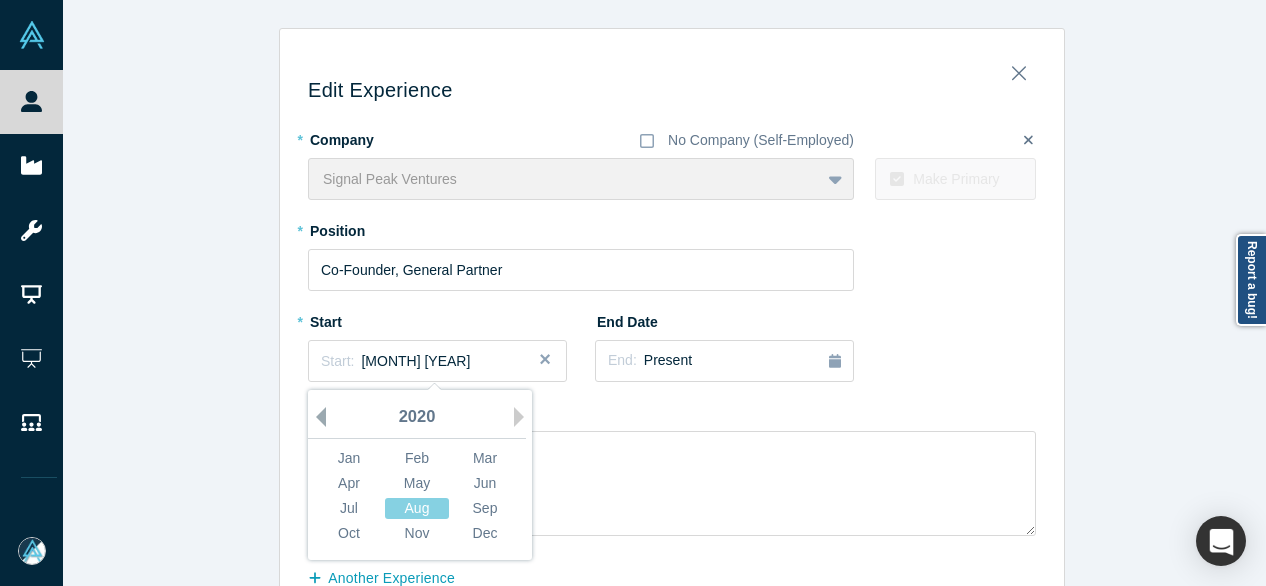 click on "Previous Year" at bounding box center [316, 417] 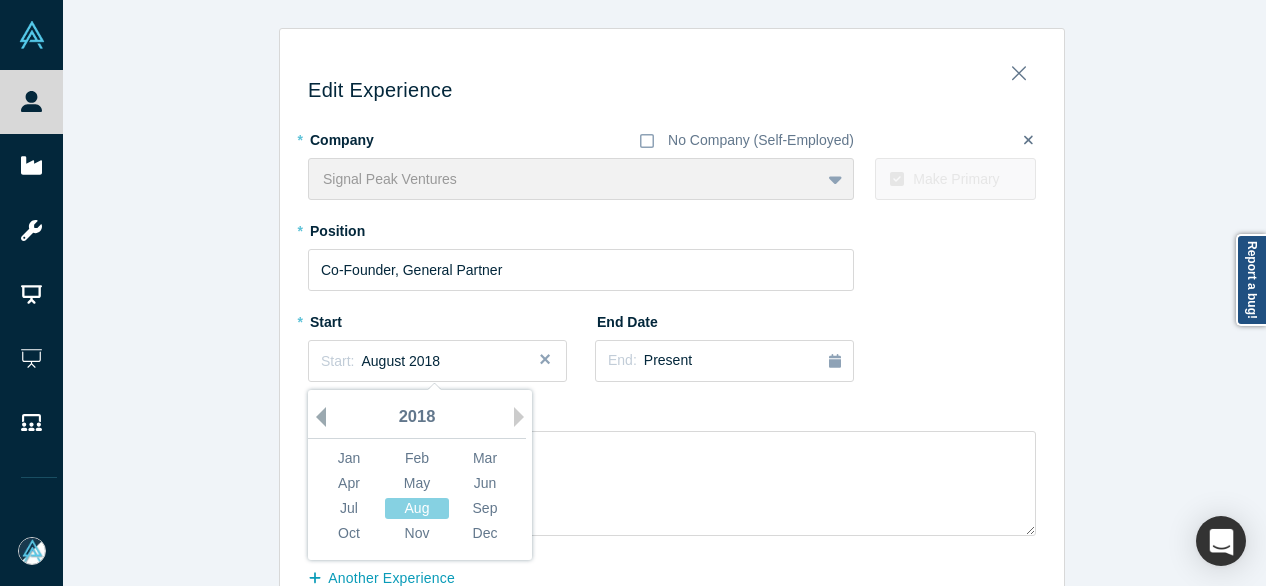 click on "Previous Year" at bounding box center [316, 417] 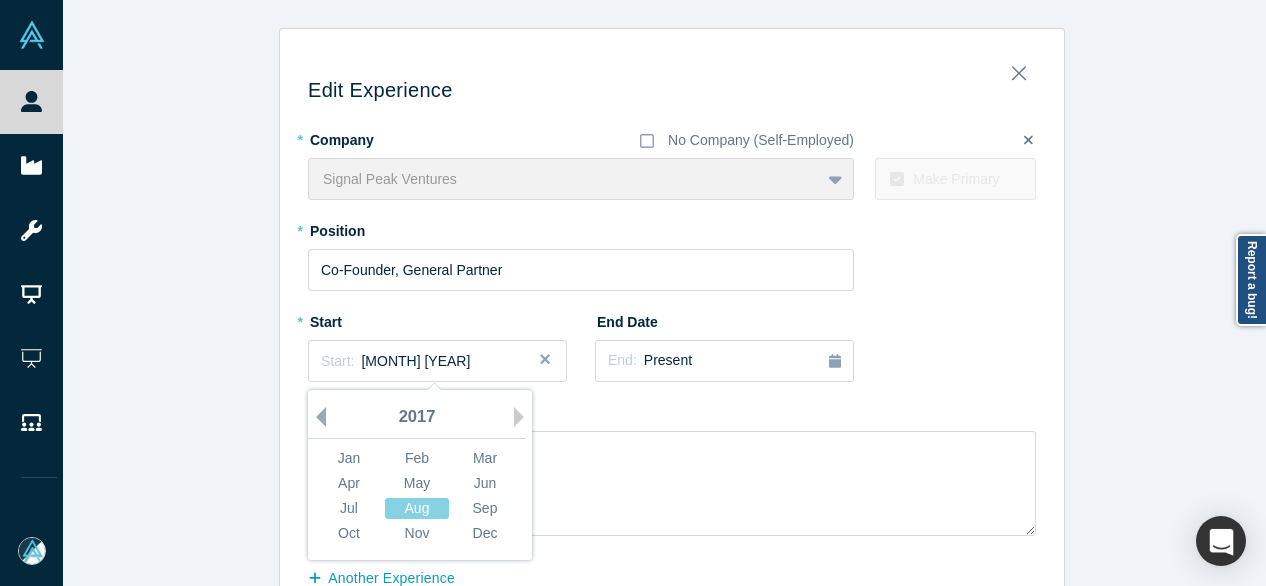 click on "Previous Year" at bounding box center (316, 417) 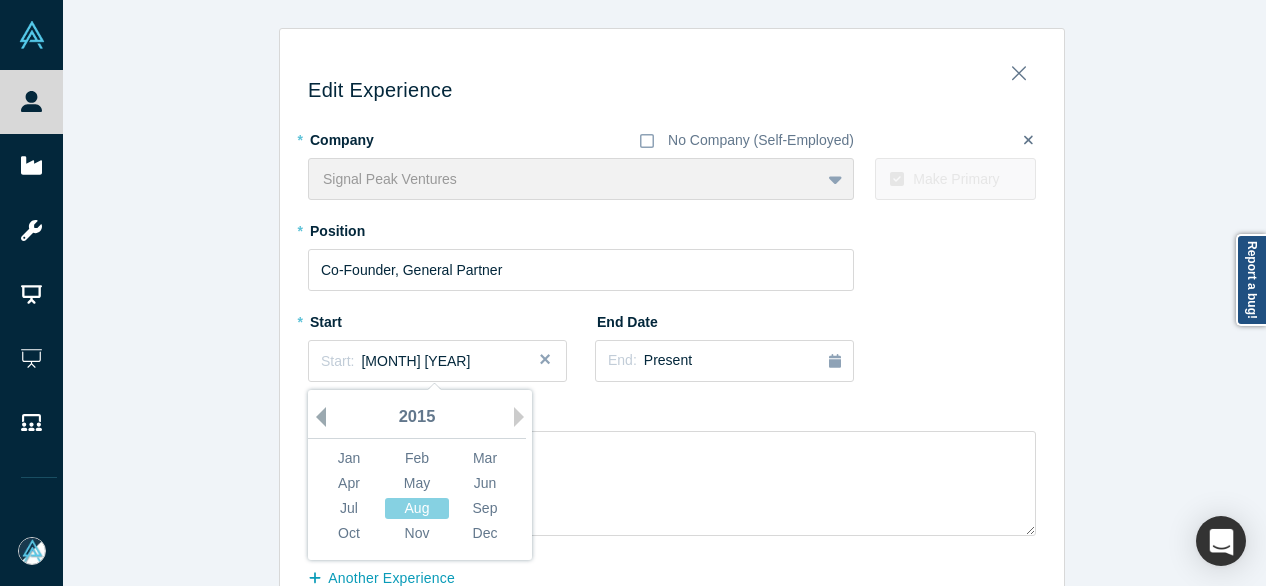 click on "Previous Year" at bounding box center (316, 417) 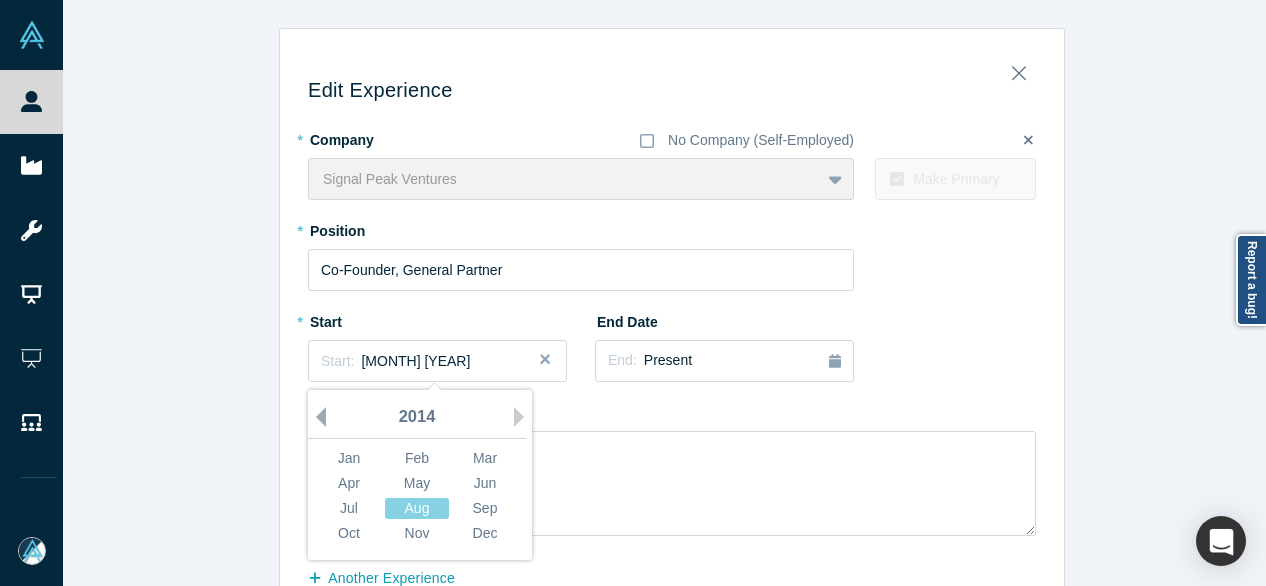 click on "Previous Year" at bounding box center (316, 417) 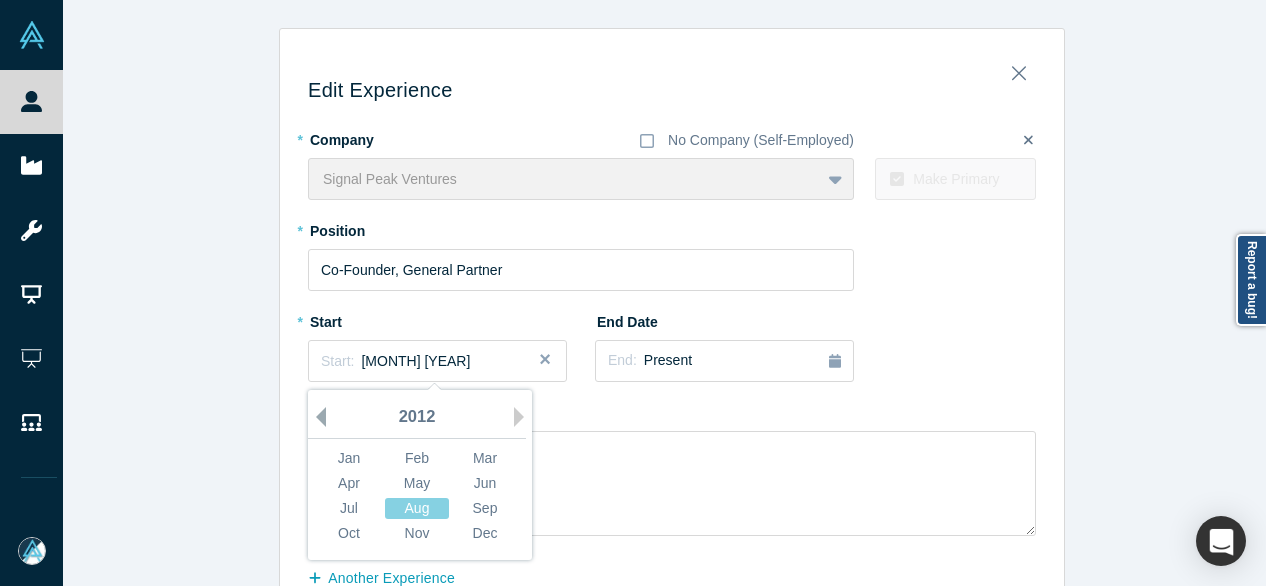 click on "Previous Year" at bounding box center [316, 417] 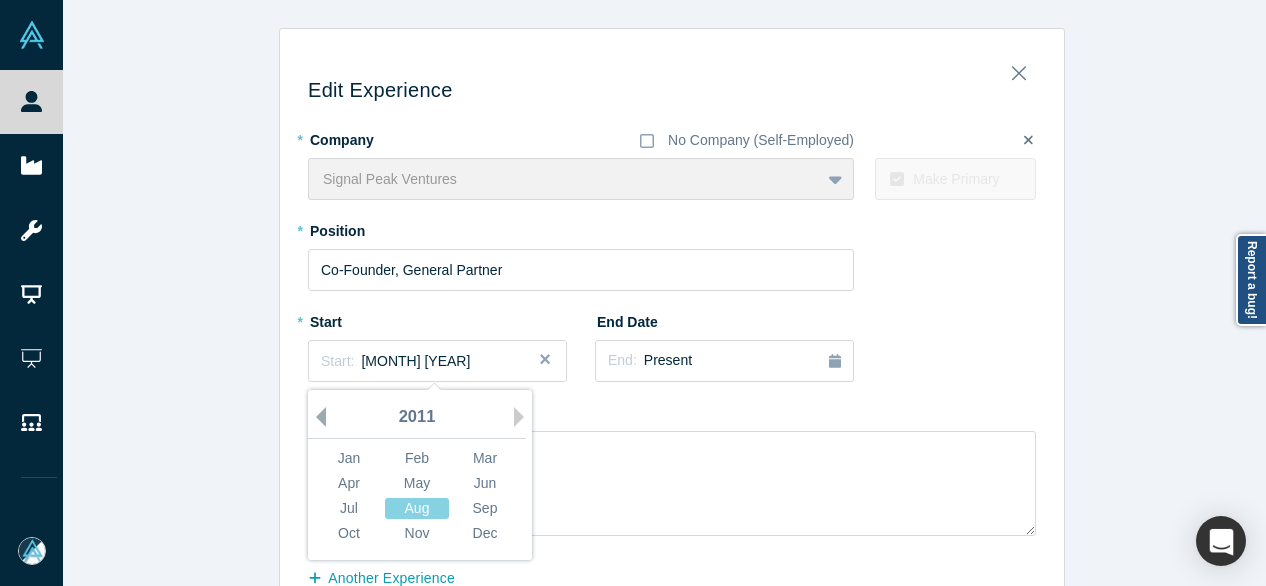 click on "Previous Year" at bounding box center (316, 417) 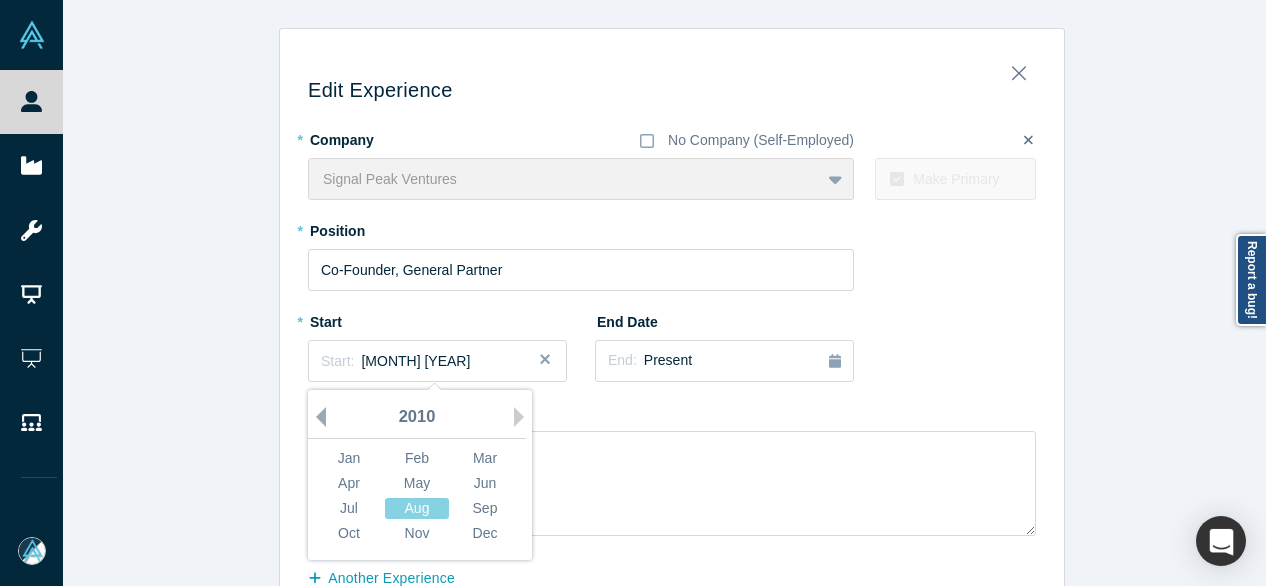 click on "Previous Year" at bounding box center [316, 417] 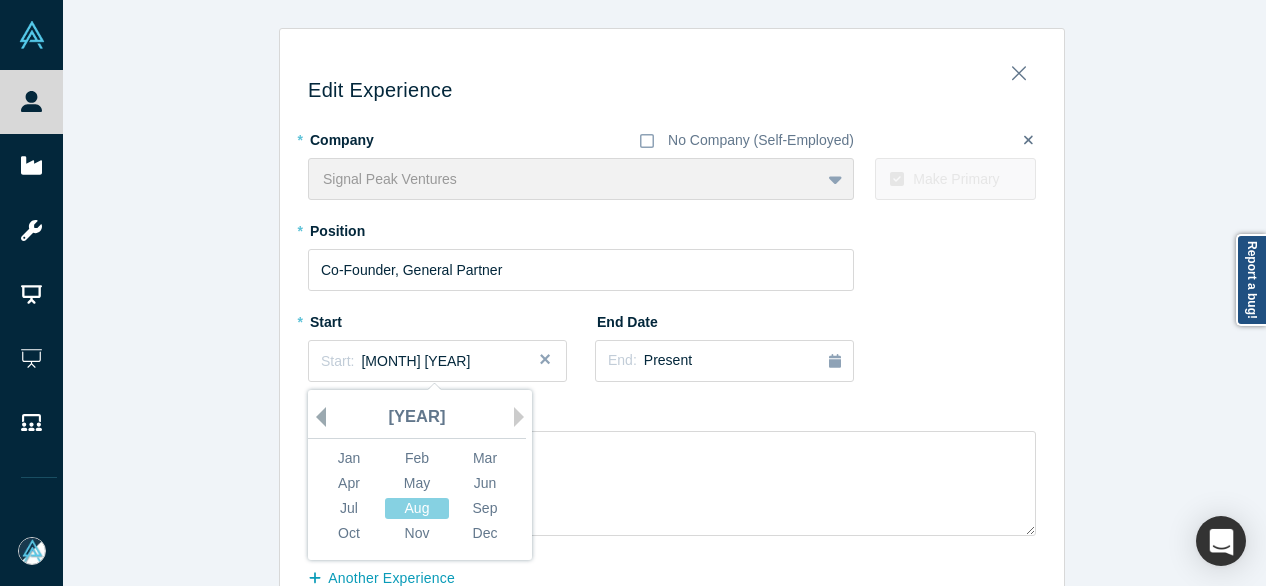 click on "Previous Year" at bounding box center (316, 417) 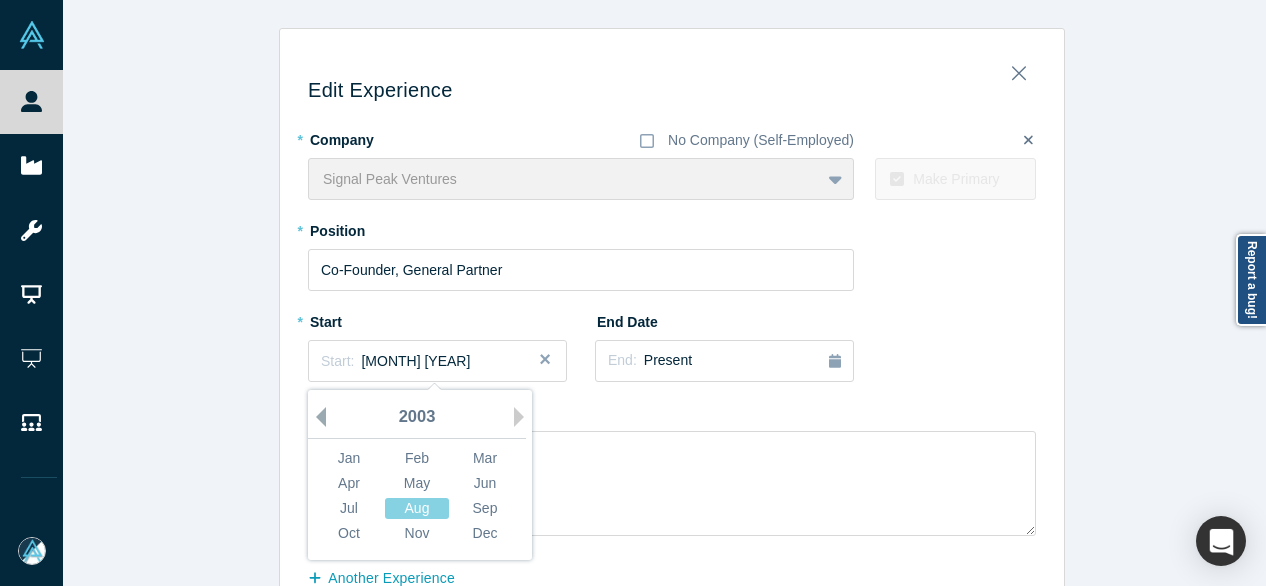 click on "Previous Year" at bounding box center [316, 417] 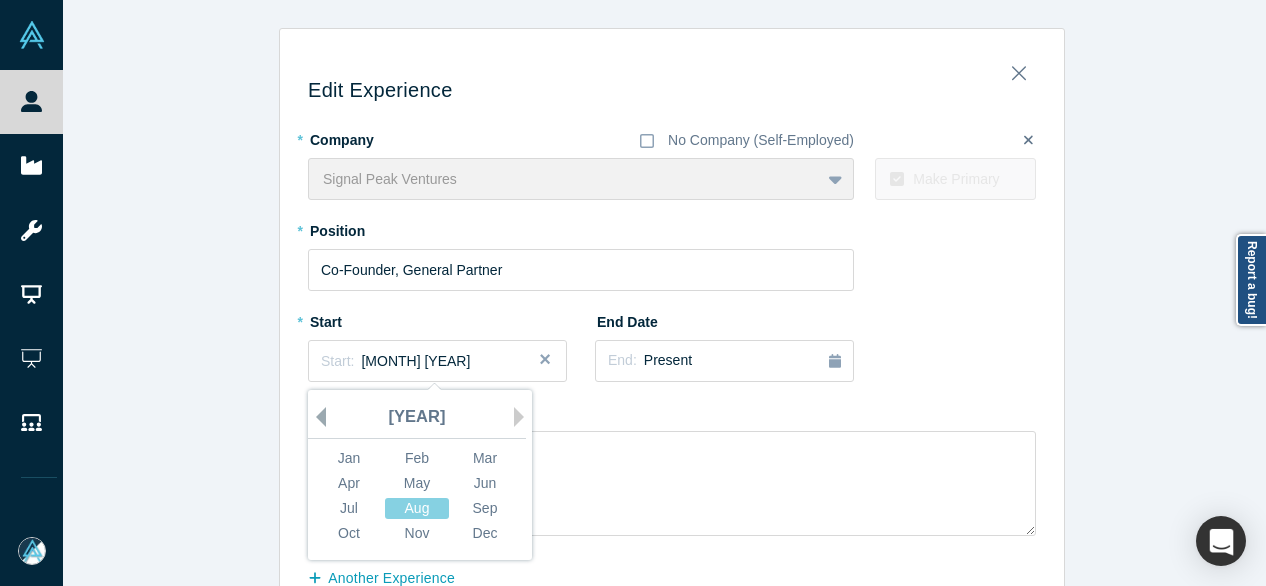 click on "Previous Year" at bounding box center [316, 417] 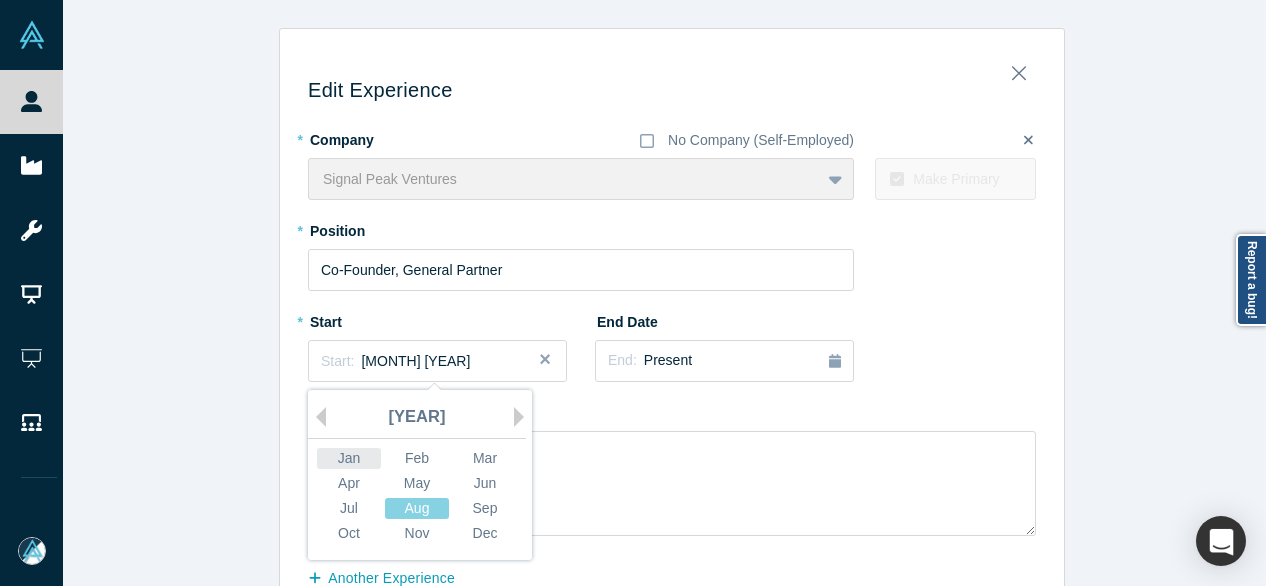 click on "Jan" at bounding box center (349, 458) 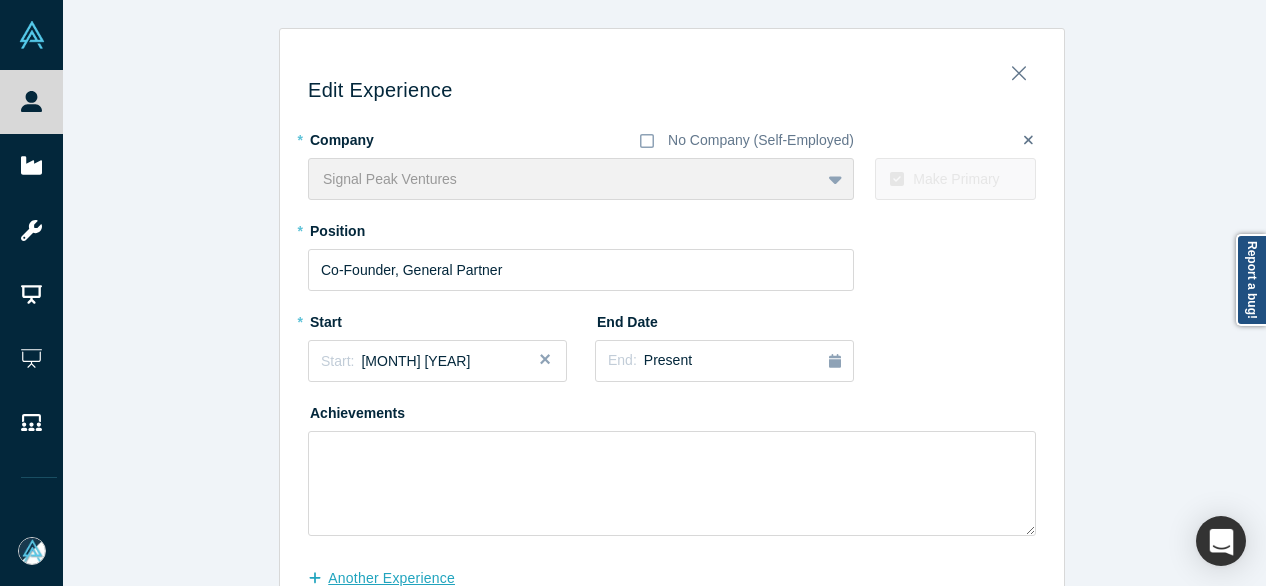 click on "another Experience" at bounding box center [392, 578] 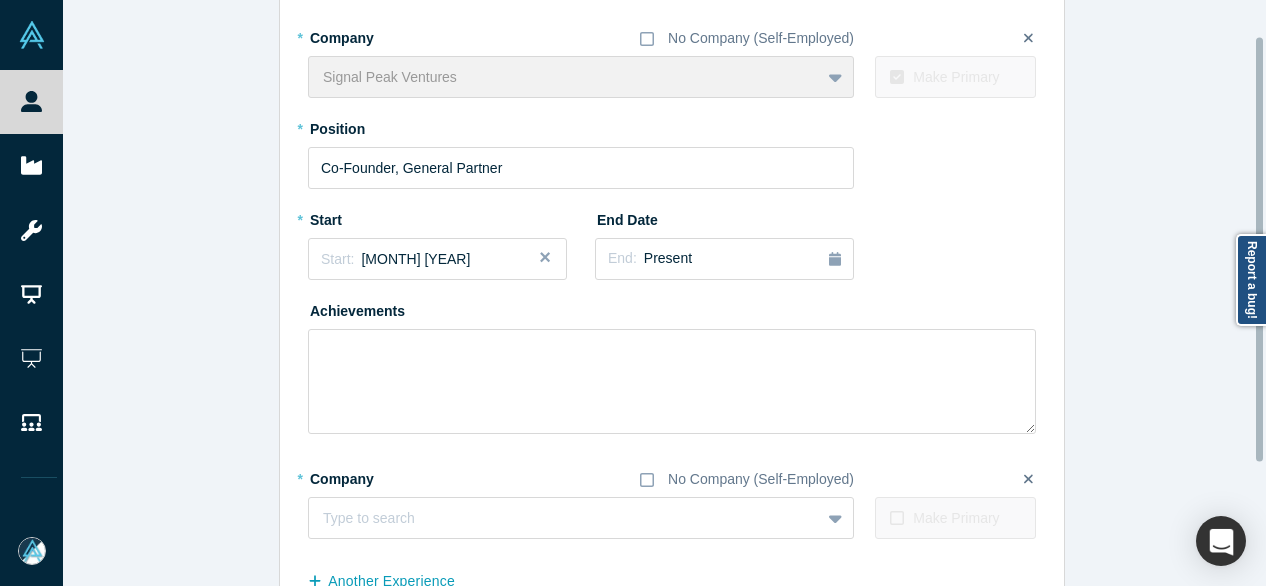 scroll, scrollTop: 219, scrollLeft: 0, axis: vertical 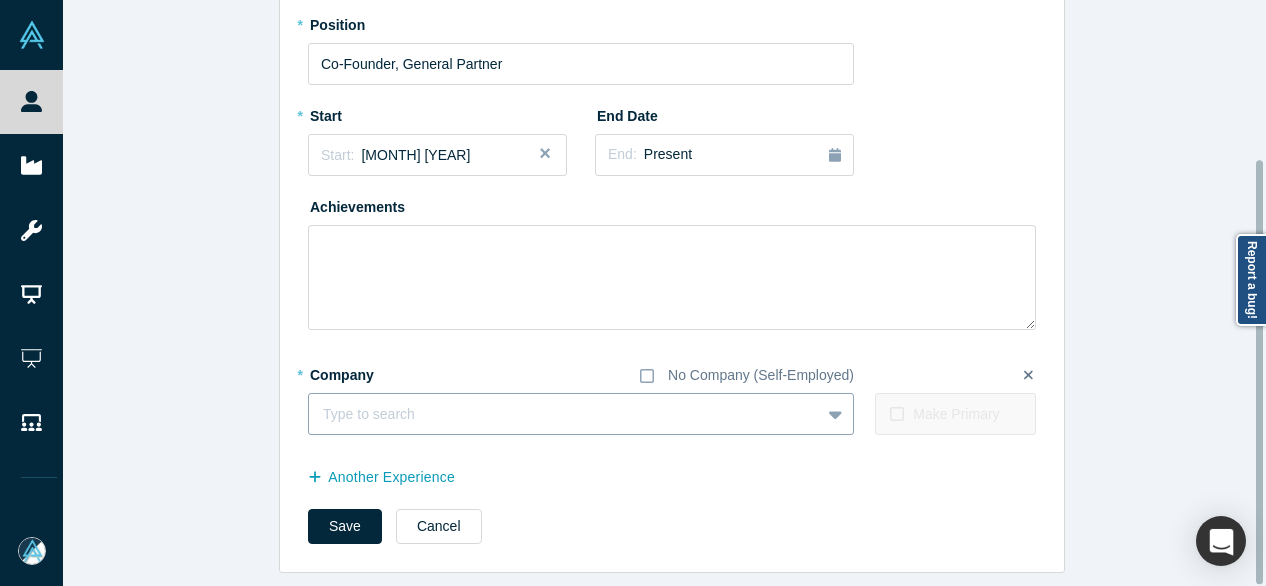 click at bounding box center (564, 414) 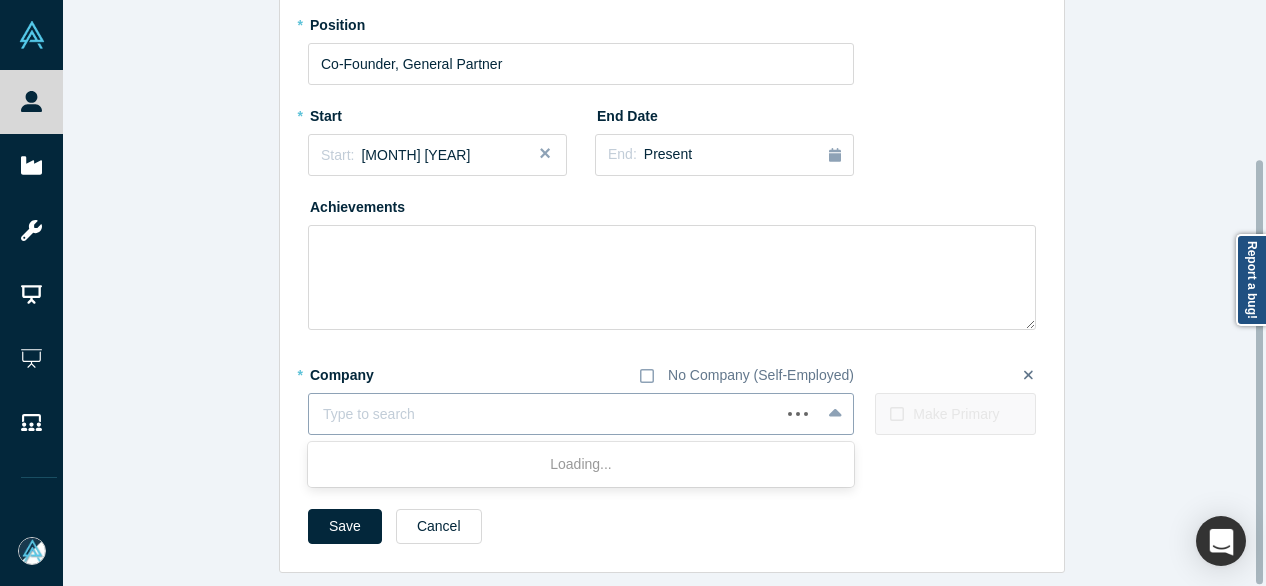 paste on "Investor Investor DailyPay, Inc." 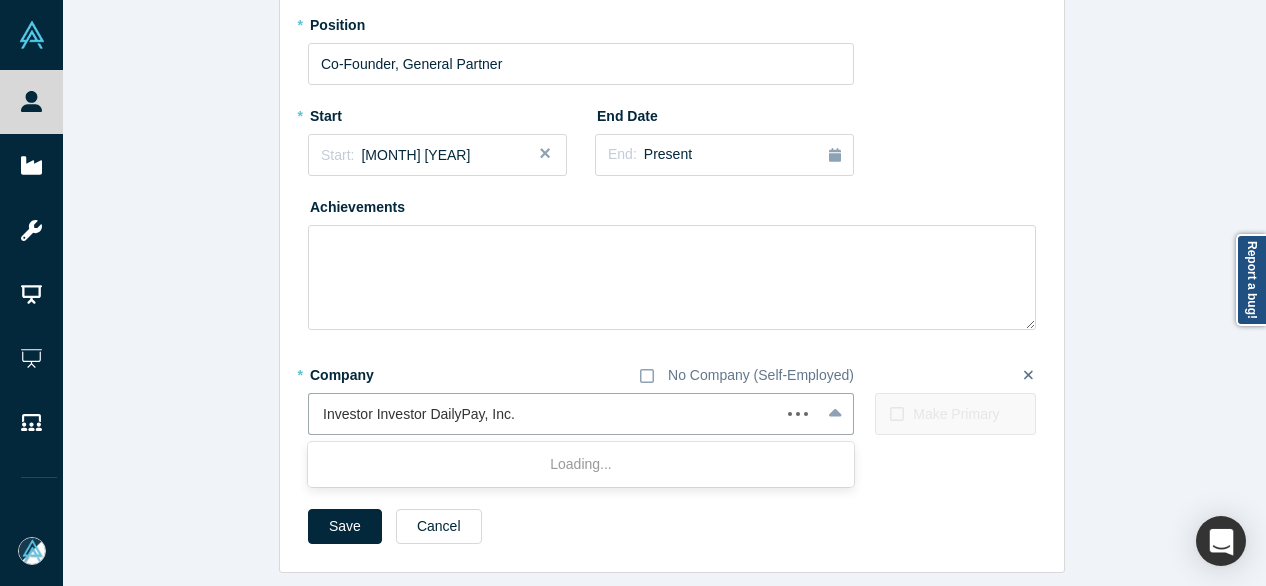 drag, startPoint x: 420, startPoint y: 404, endPoint x: 292, endPoint y: 406, distance: 128.01562 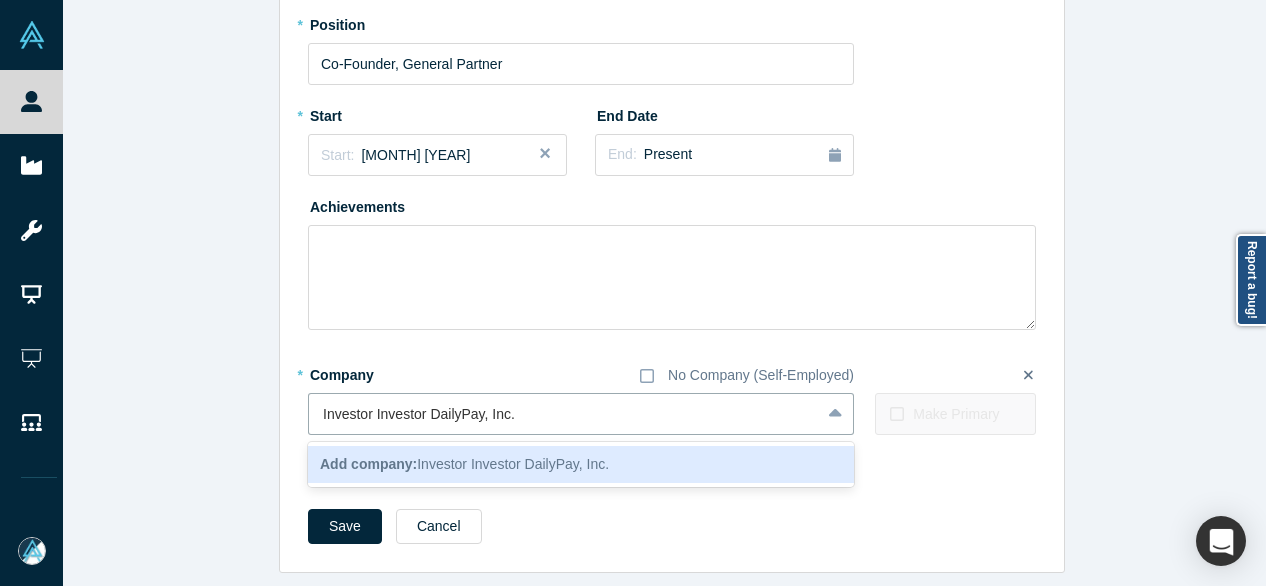 type on "DailyPay, Inc." 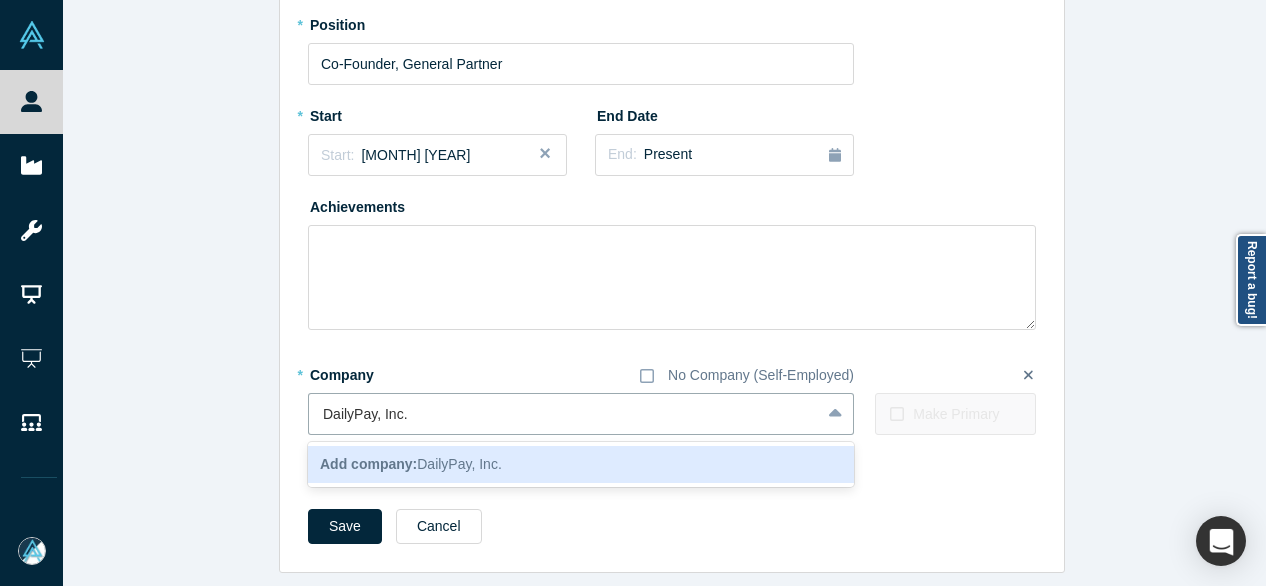 click on "Add company:  DailyPay, Inc." at bounding box center [581, 464] 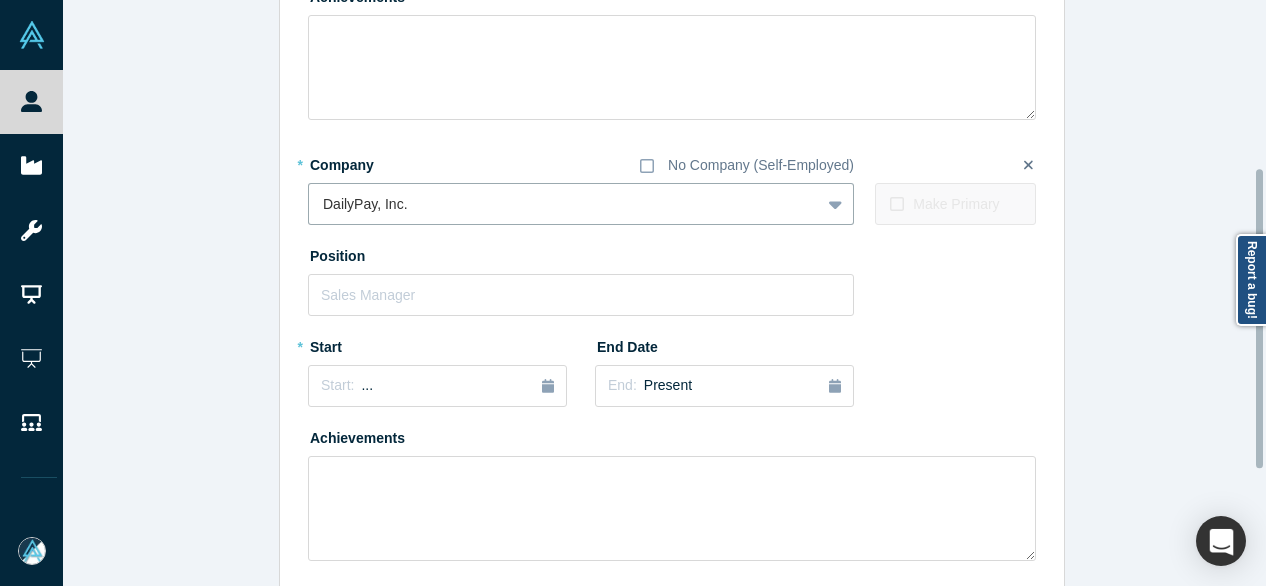 scroll, scrollTop: 419, scrollLeft: 0, axis: vertical 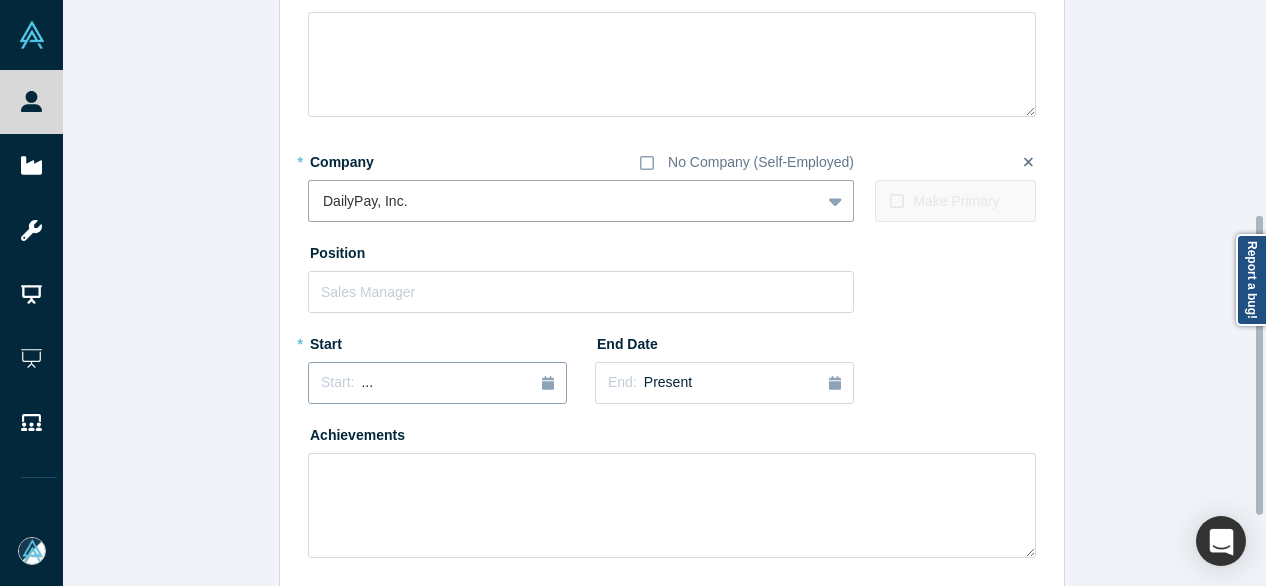 click on "Start: ..." at bounding box center (437, 383) 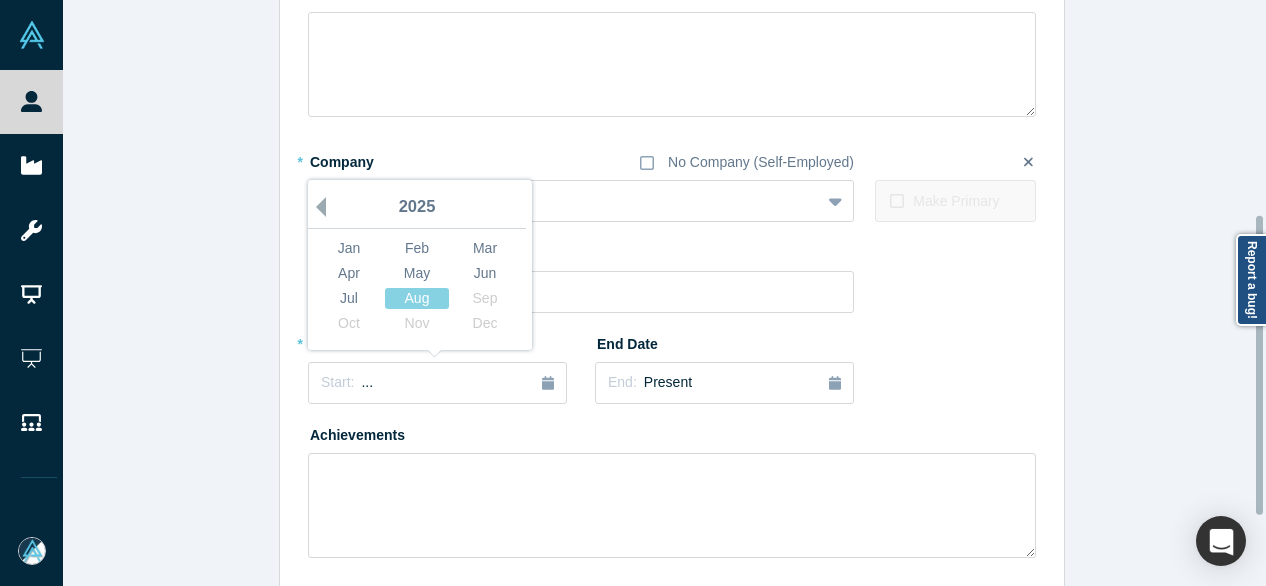 click on "Previous Year" at bounding box center (316, 207) 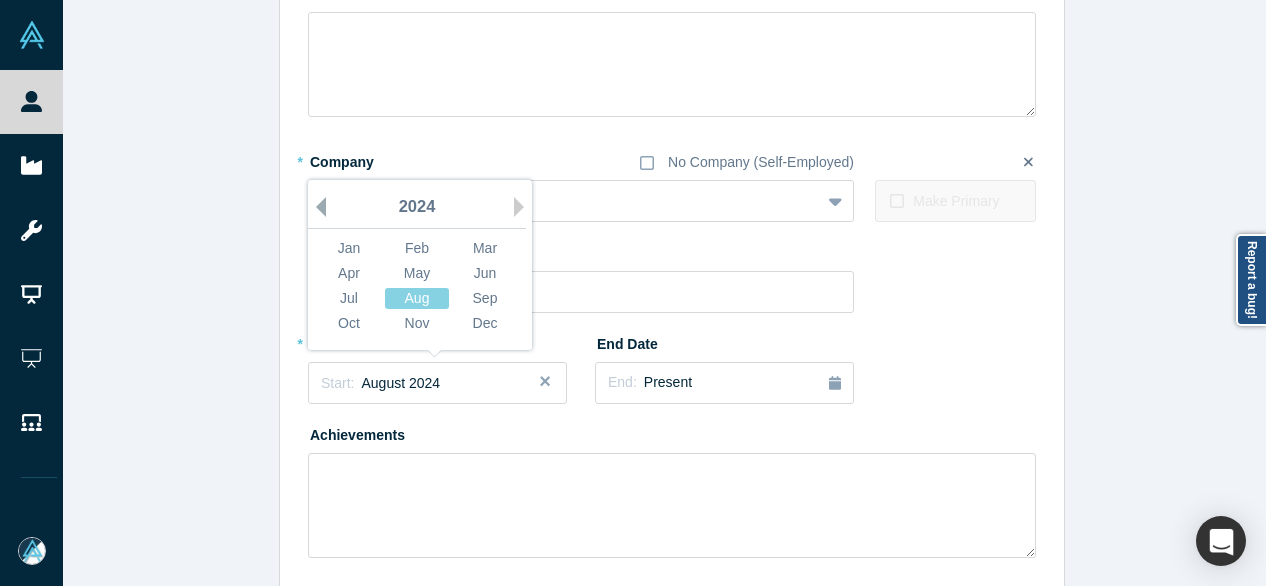 click on "Previous Year" at bounding box center (316, 207) 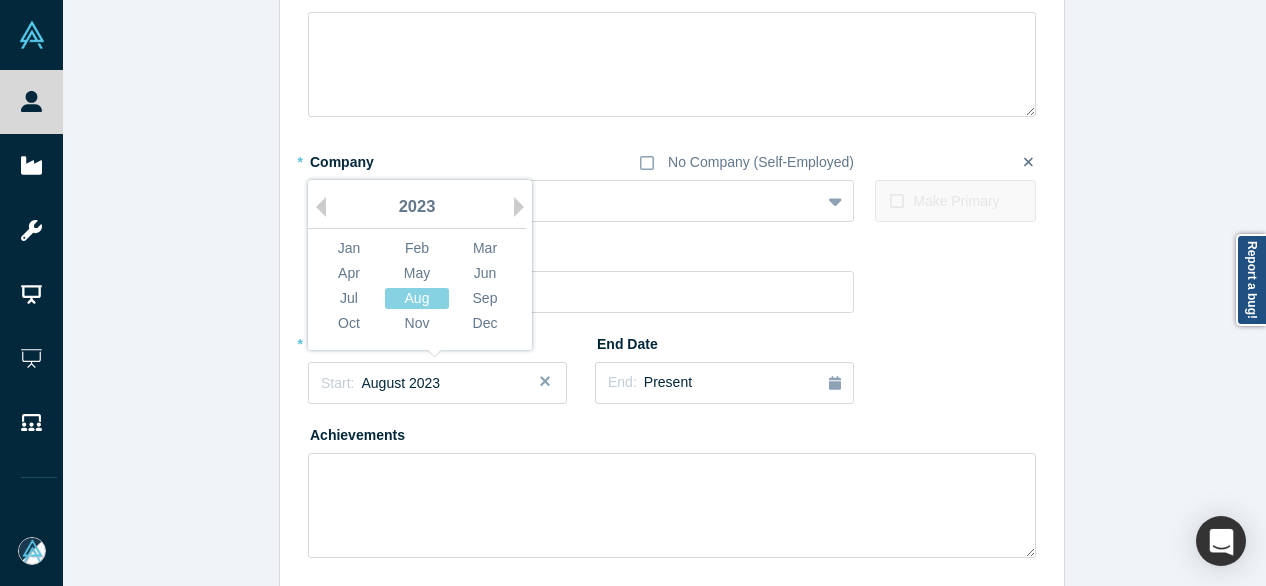 click on "Dec" at bounding box center [485, 323] 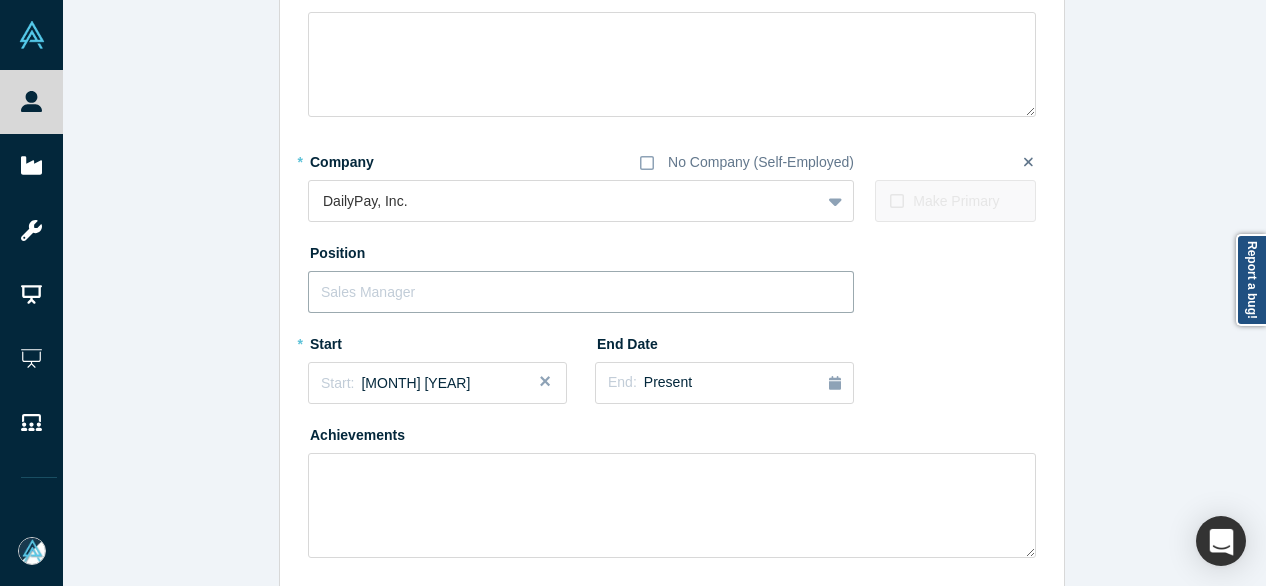 click at bounding box center (581, 292) 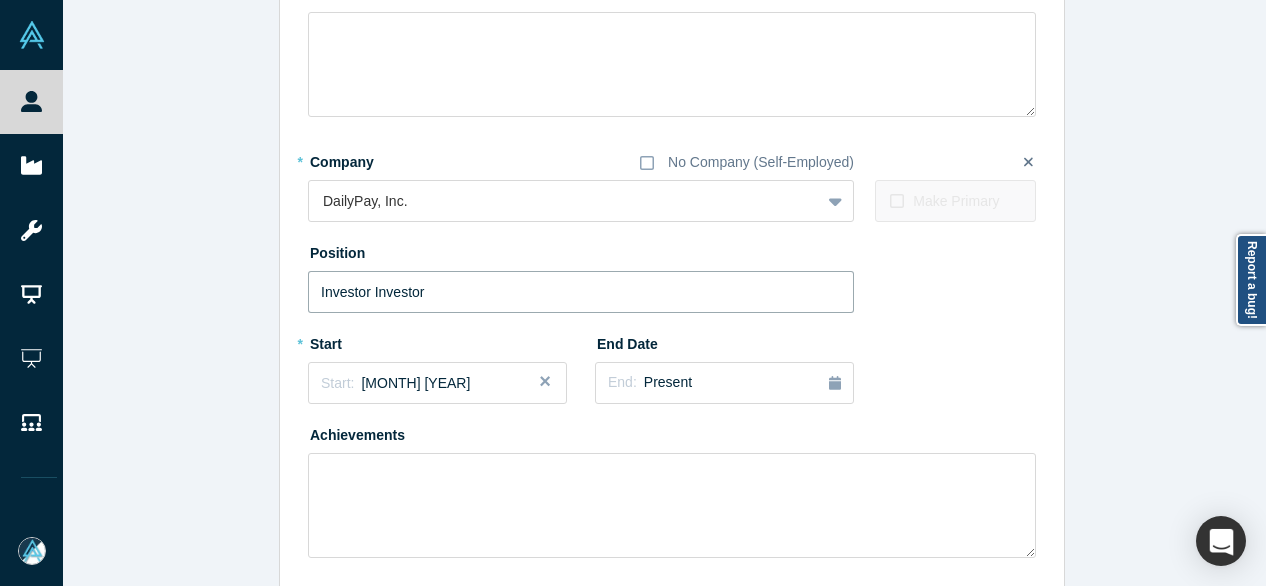 drag, startPoint x: 362, startPoint y: 291, endPoint x: 504, endPoint y: 290, distance: 142.00352 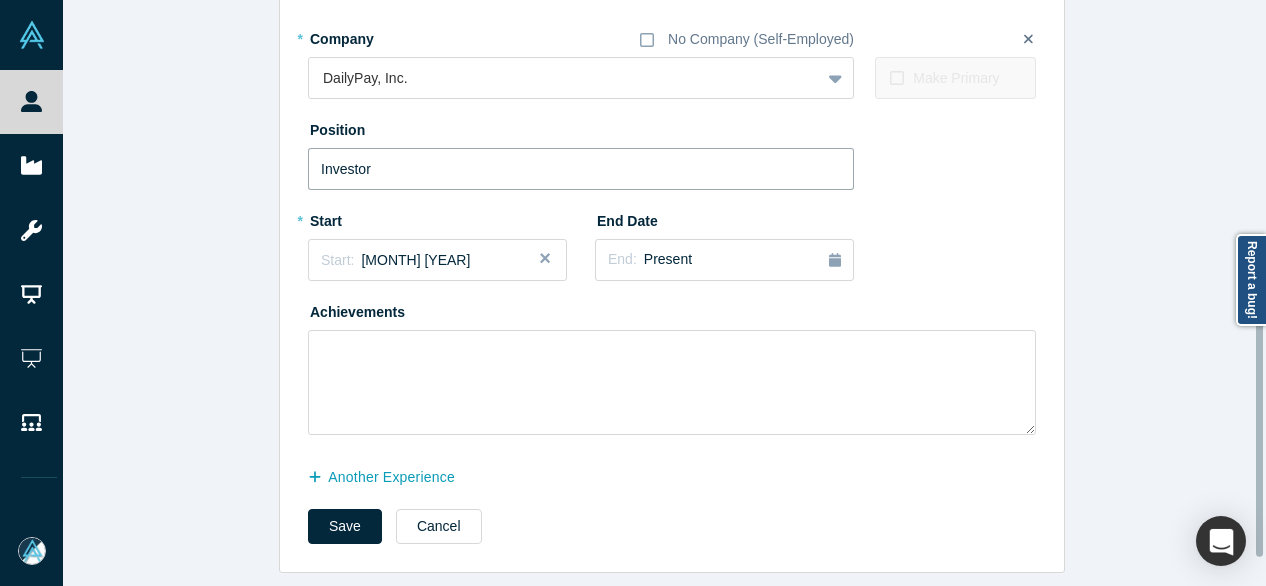 scroll, scrollTop: 555, scrollLeft: 0, axis: vertical 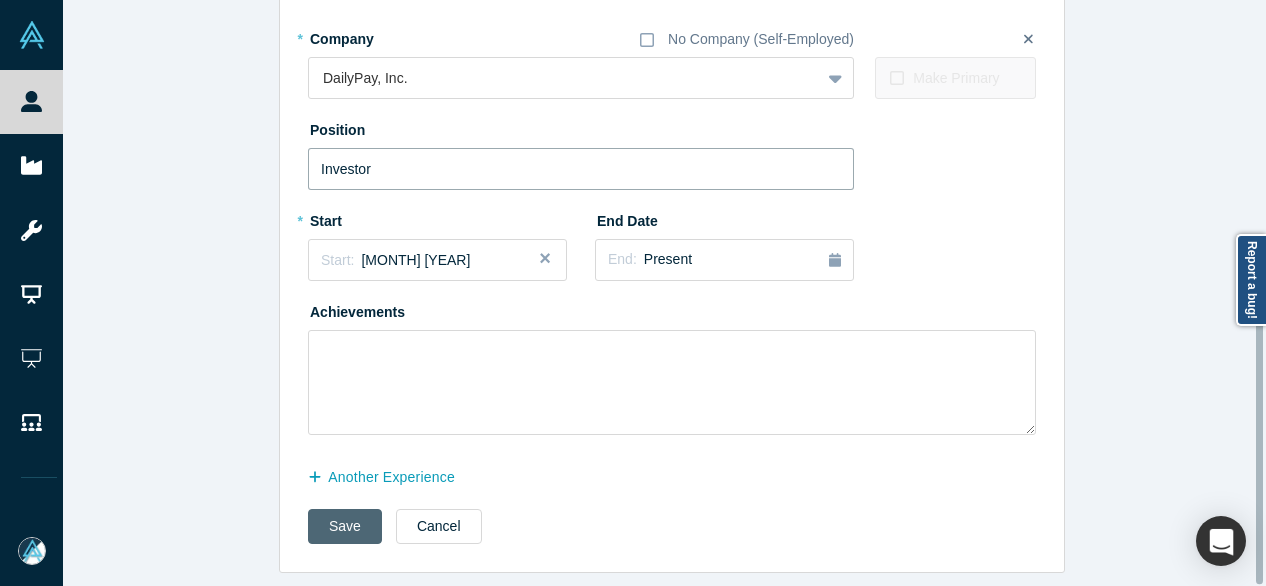 type on "Investor" 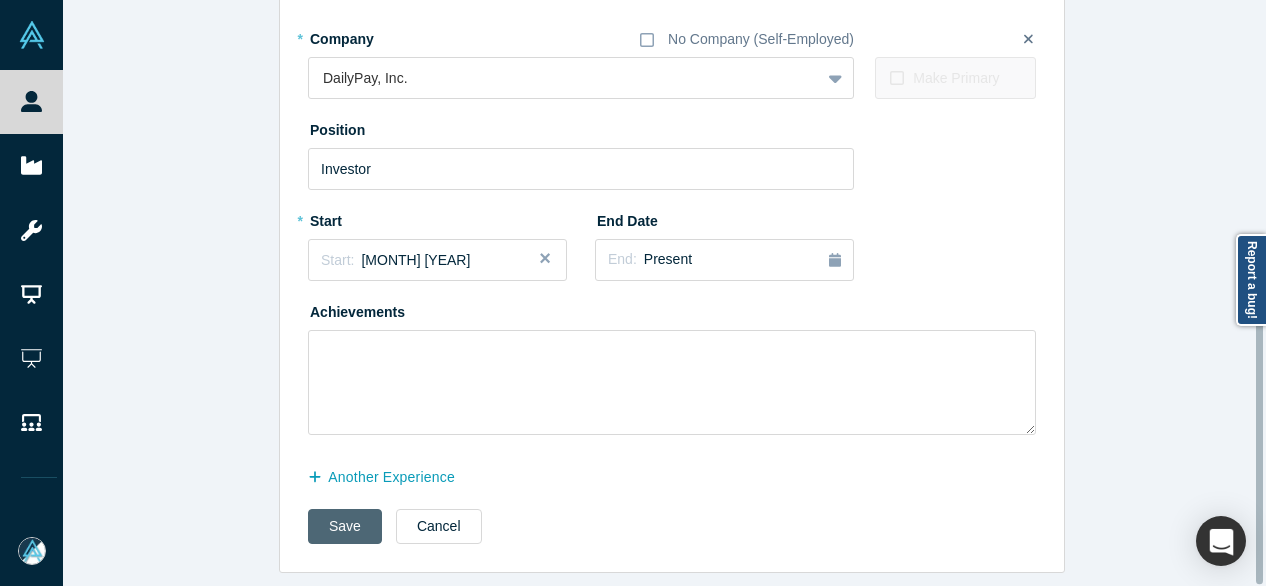 drag, startPoint x: 336, startPoint y: 510, endPoint x: 327, endPoint y: 519, distance: 12.727922 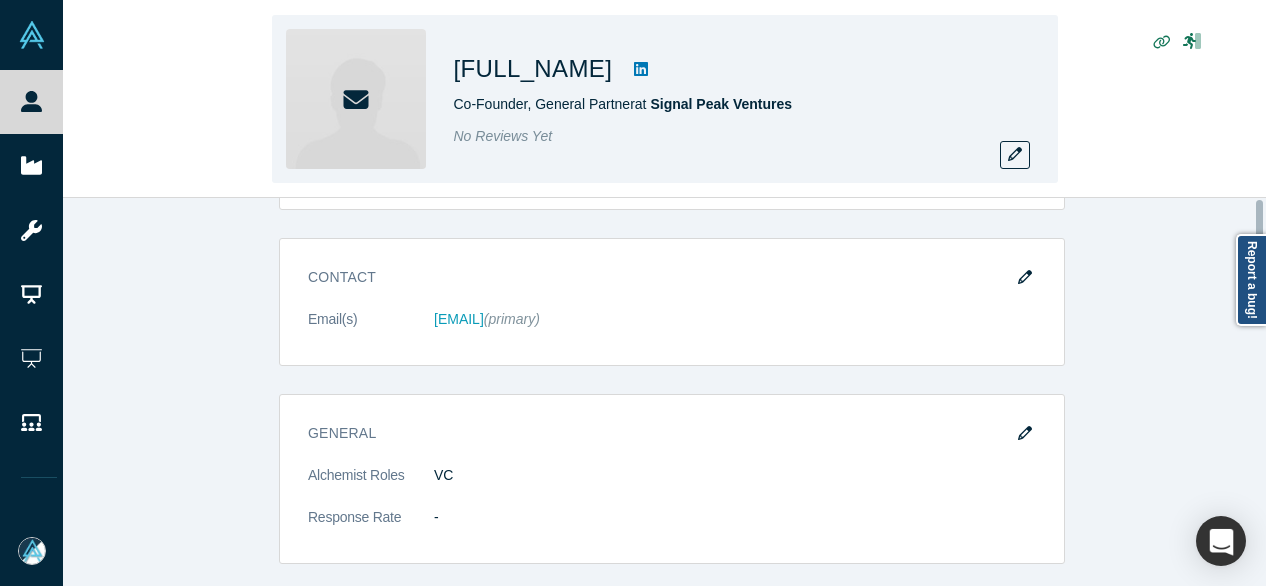 scroll, scrollTop: 0, scrollLeft: 0, axis: both 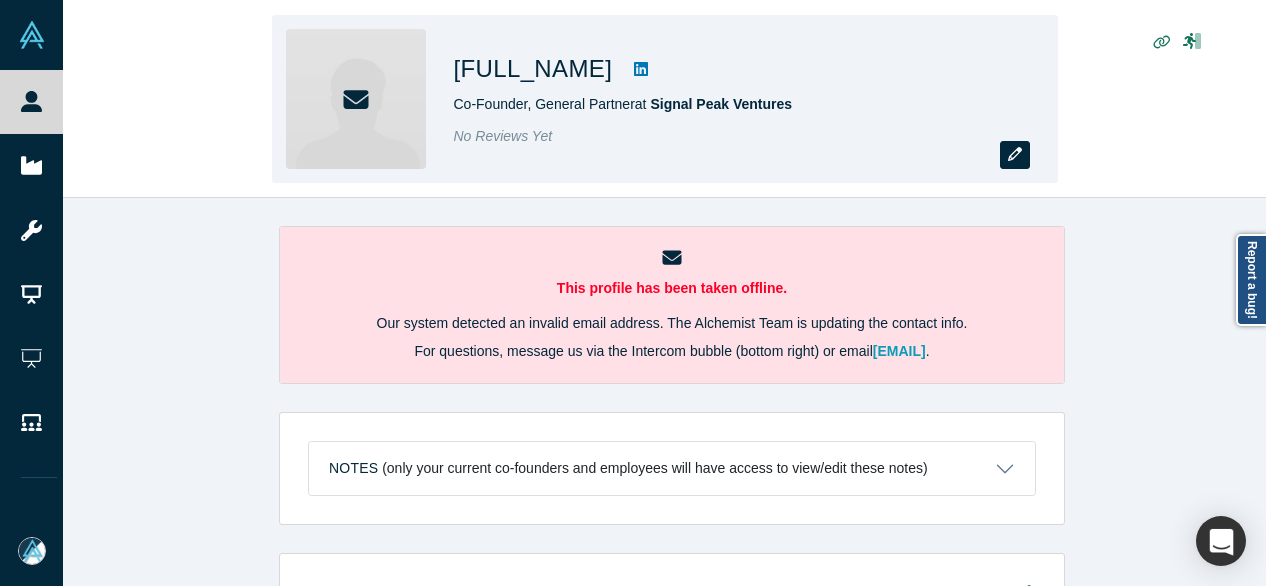 click 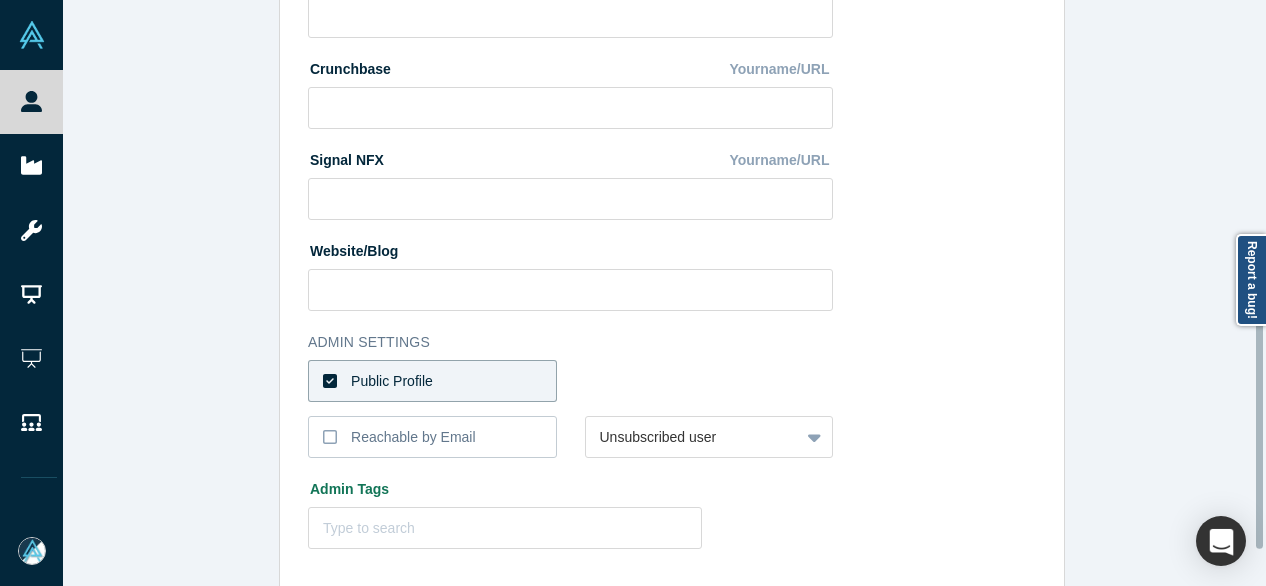 scroll, scrollTop: 896, scrollLeft: 0, axis: vertical 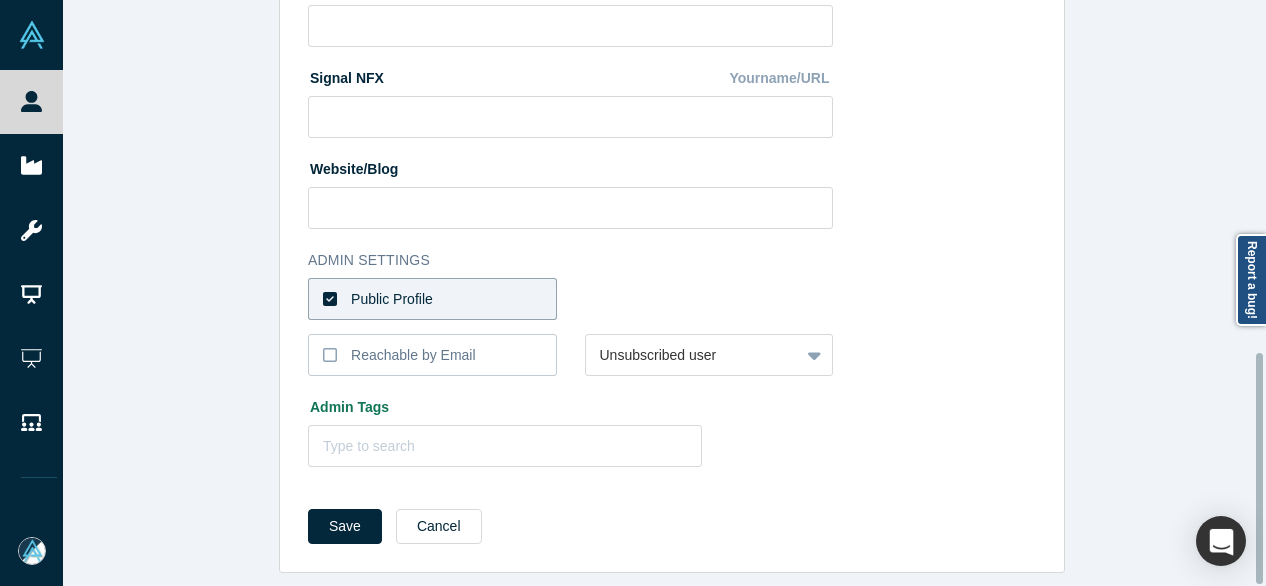 drag, startPoint x: 416, startPoint y: 517, endPoint x: 299, endPoint y: 225, distance: 314.56796 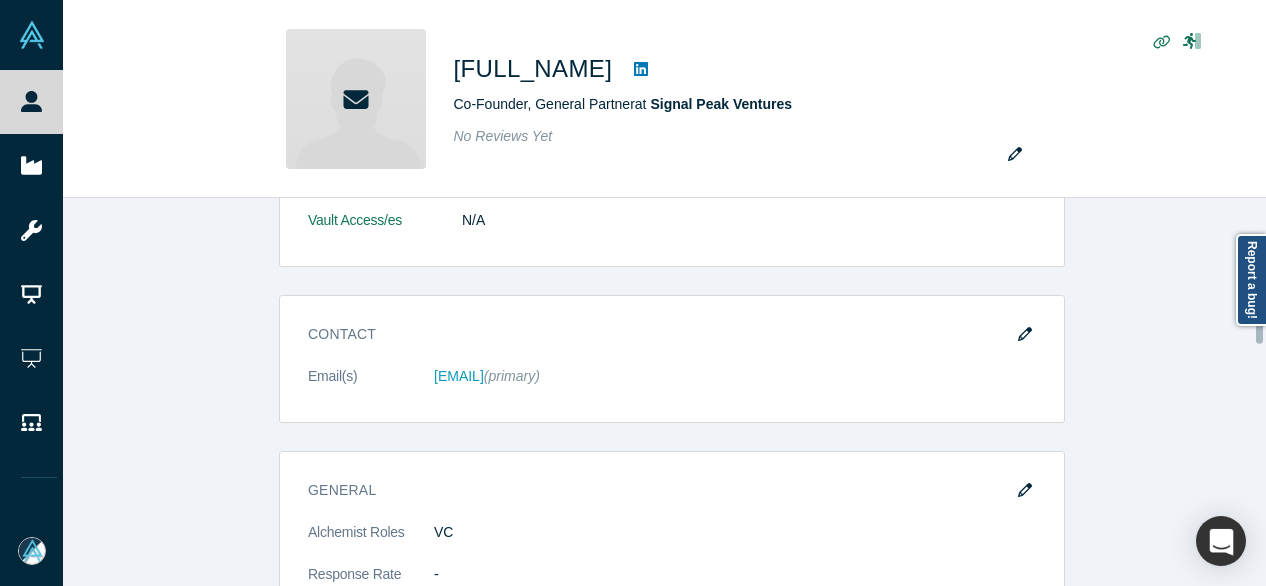 scroll, scrollTop: 500, scrollLeft: 0, axis: vertical 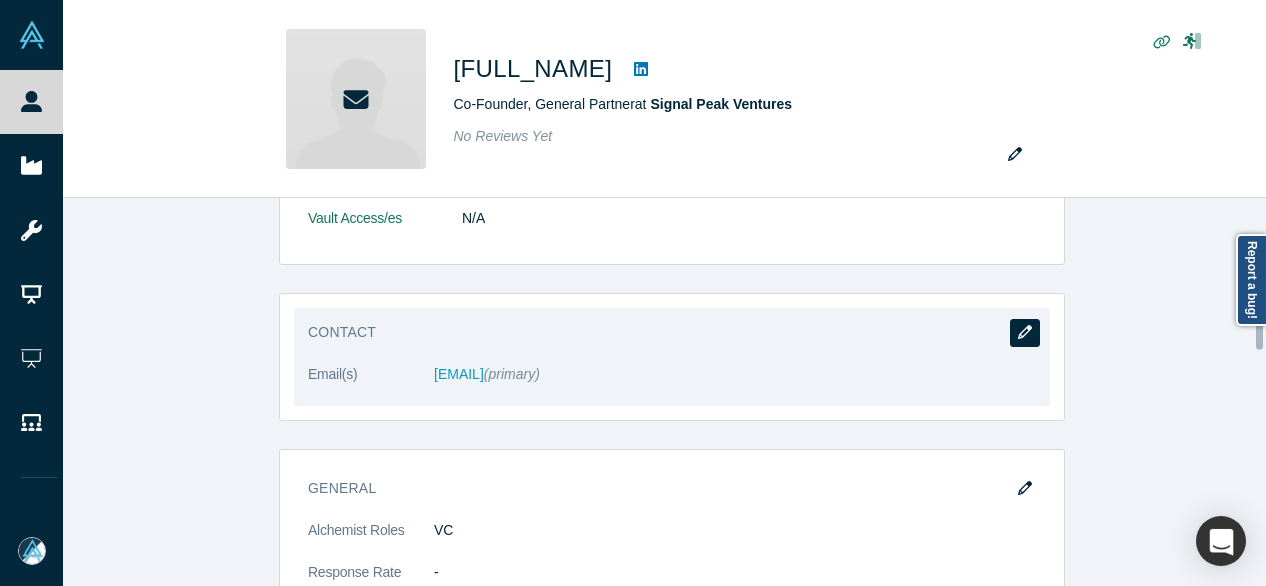 click at bounding box center (1025, 333) 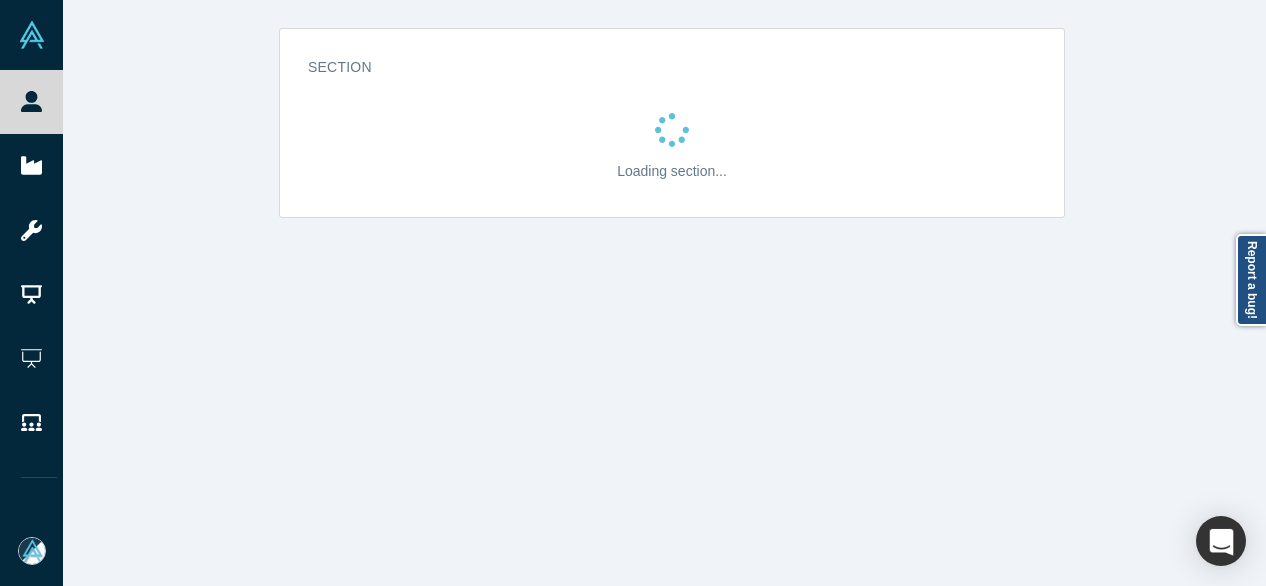 scroll, scrollTop: 0, scrollLeft: 0, axis: both 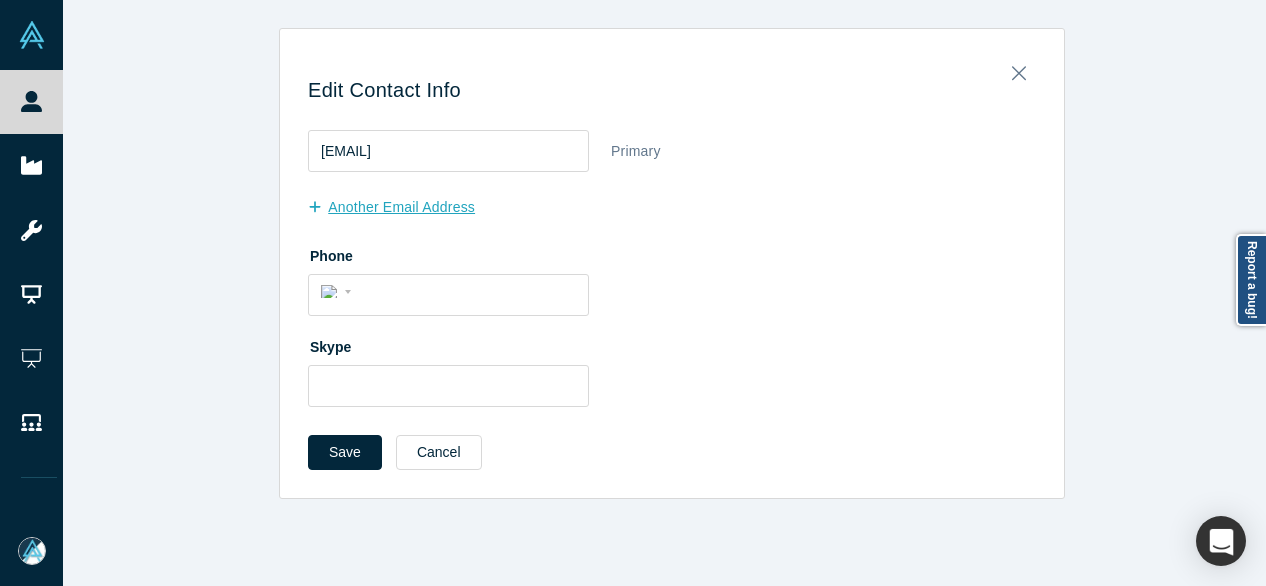 click on "another Email Address" at bounding box center [402, 207] 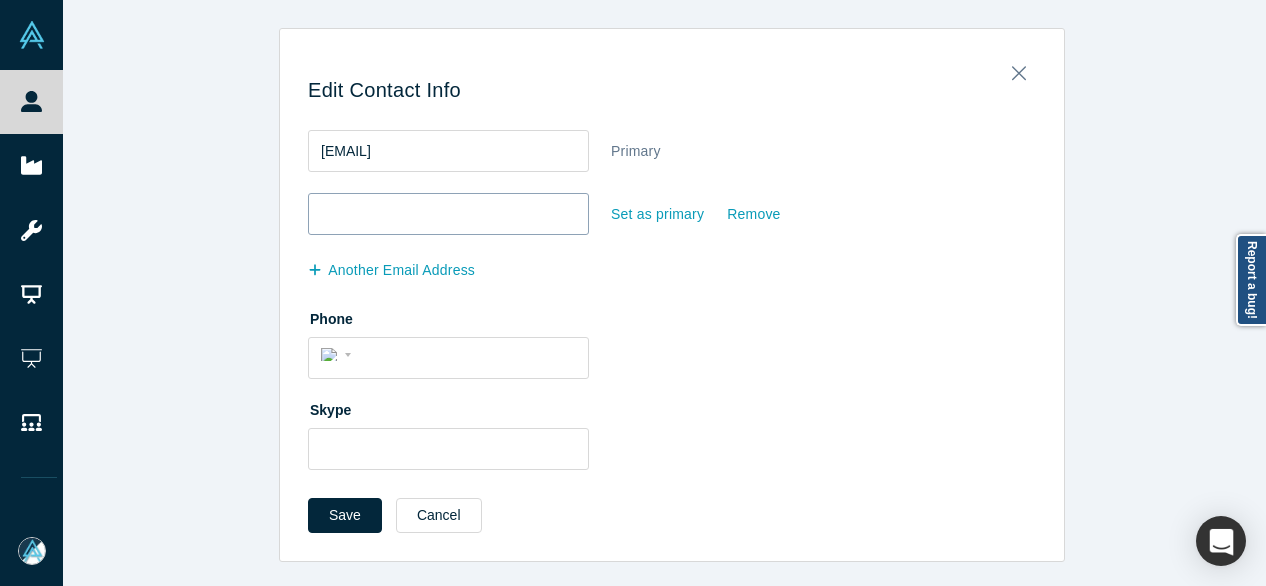 type 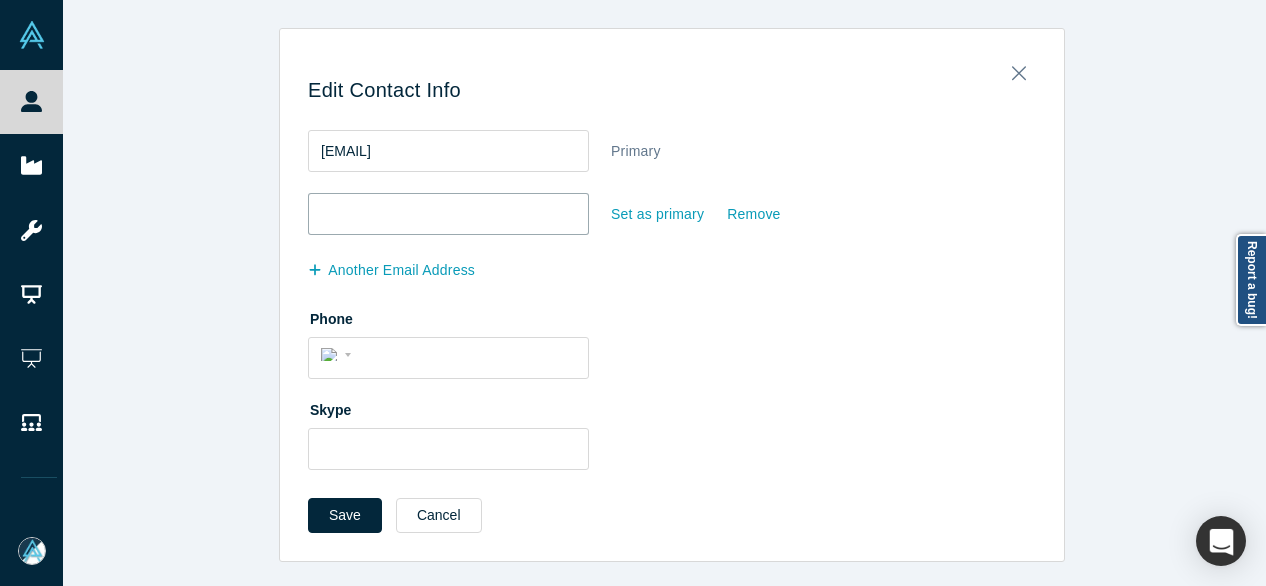 click at bounding box center (448, 214) 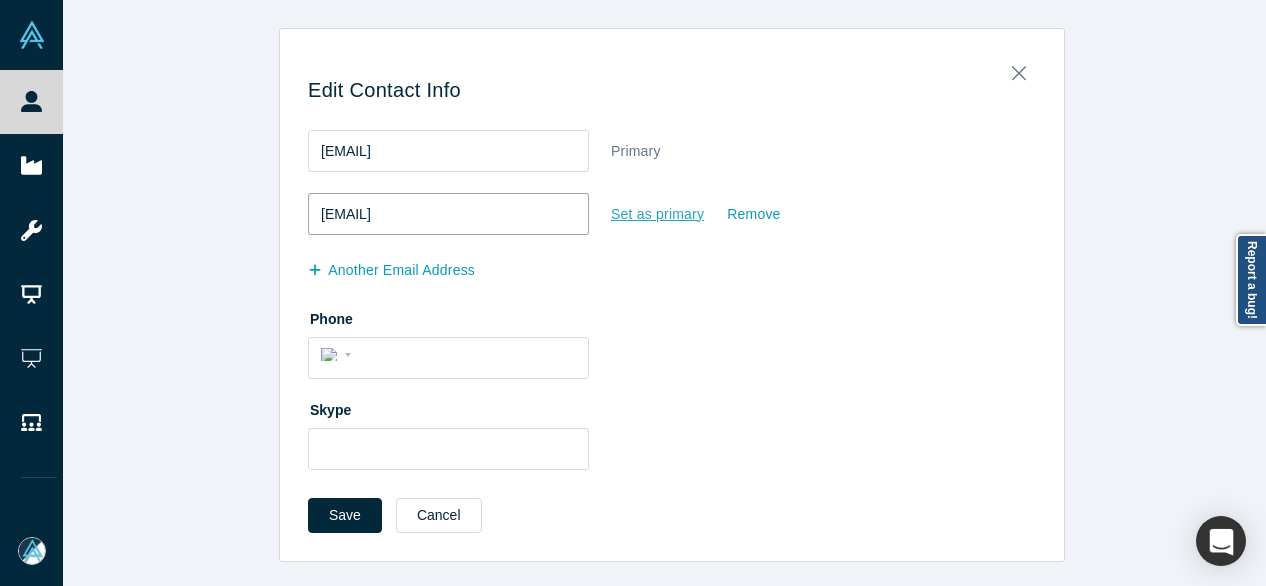type on "spetty@spv.com" 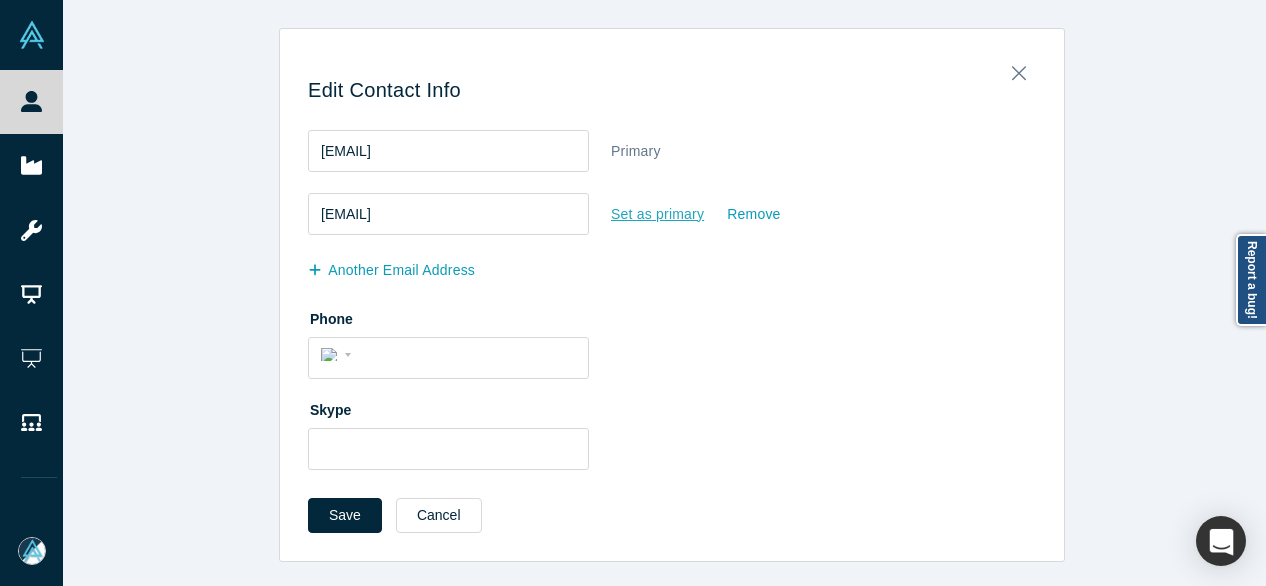 click on "Set as primary" at bounding box center (657, 214) 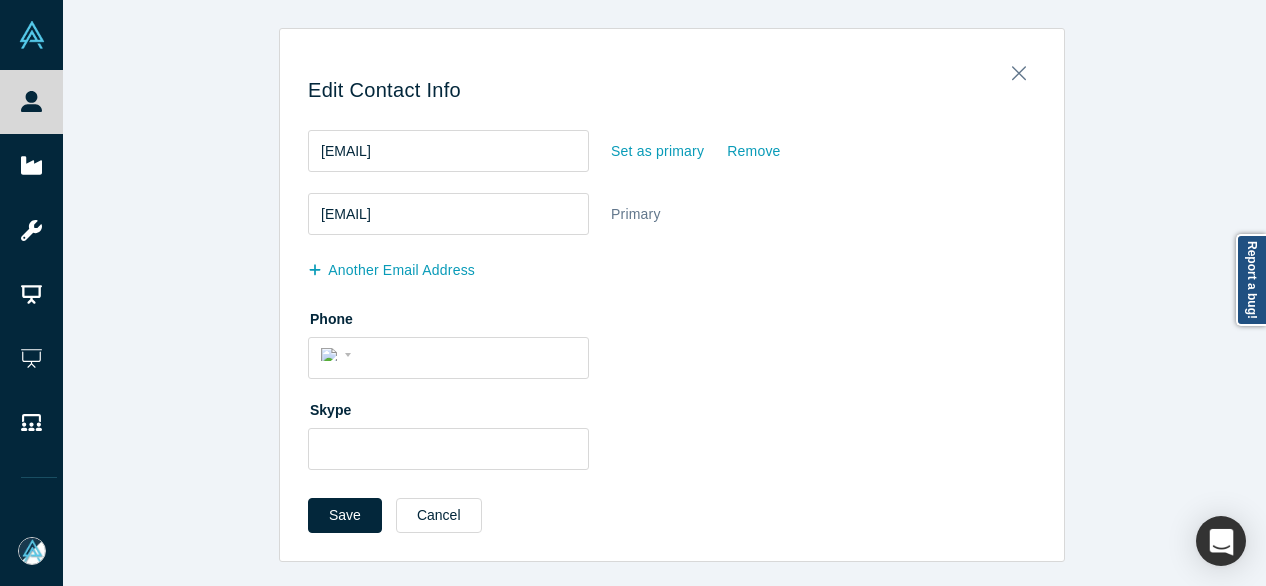 drag, startPoint x: 346, startPoint y: 507, endPoint x: 336, endPoint y: 487, distance: 22.36068 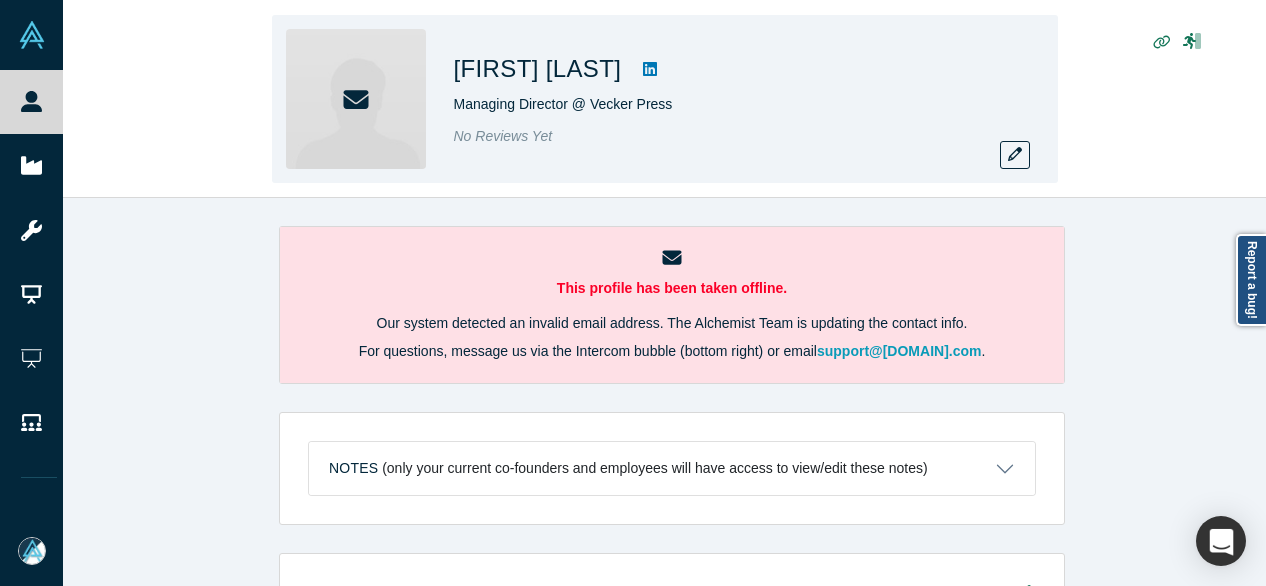 scroll, scrollTop: 0, scrollLeft: 0, axis: both 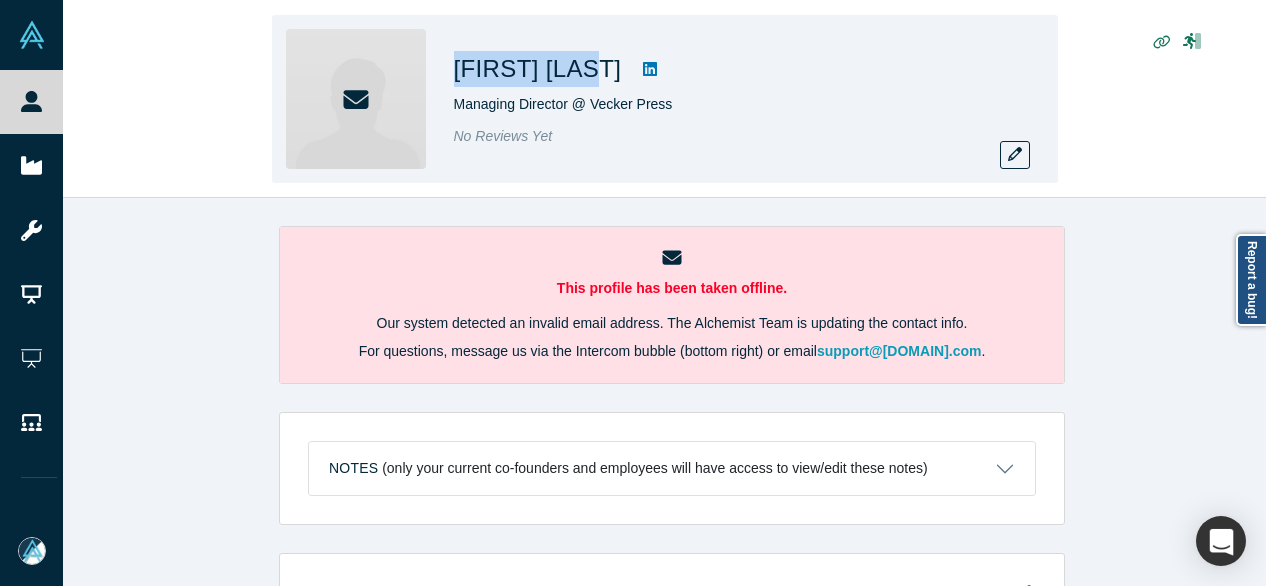 drag, startPoint x: 448, startPoint y: 63, endPoint x: 618, endPoint y: 65, distance: 170.01176 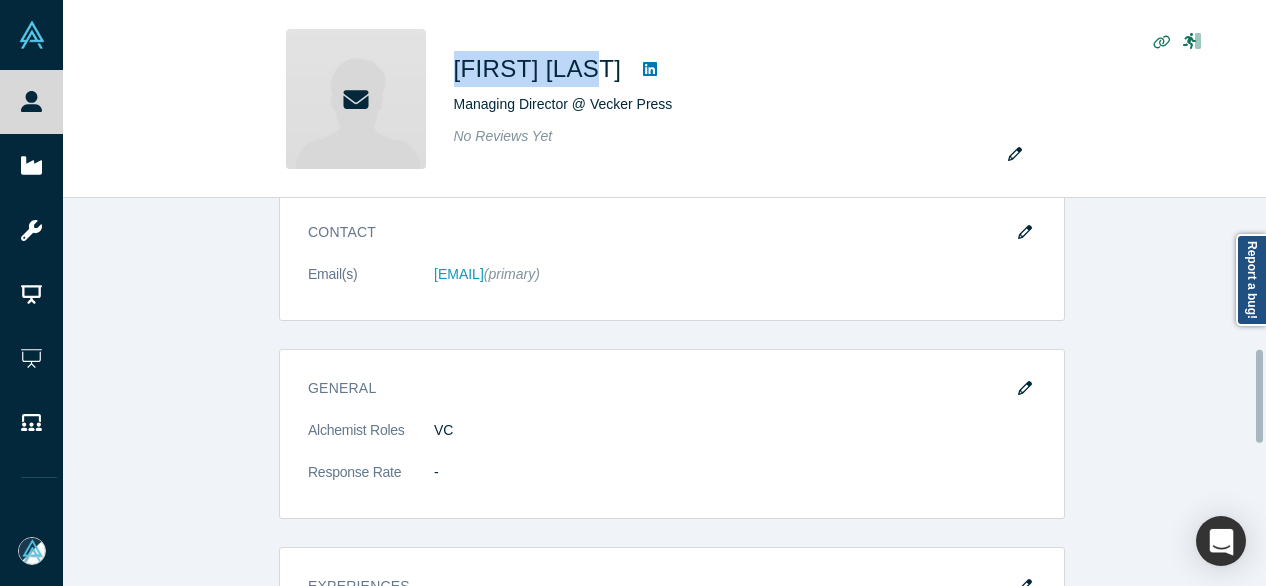 scroll, scrollTop: 900, scrollLeft: 0, axis: vertical 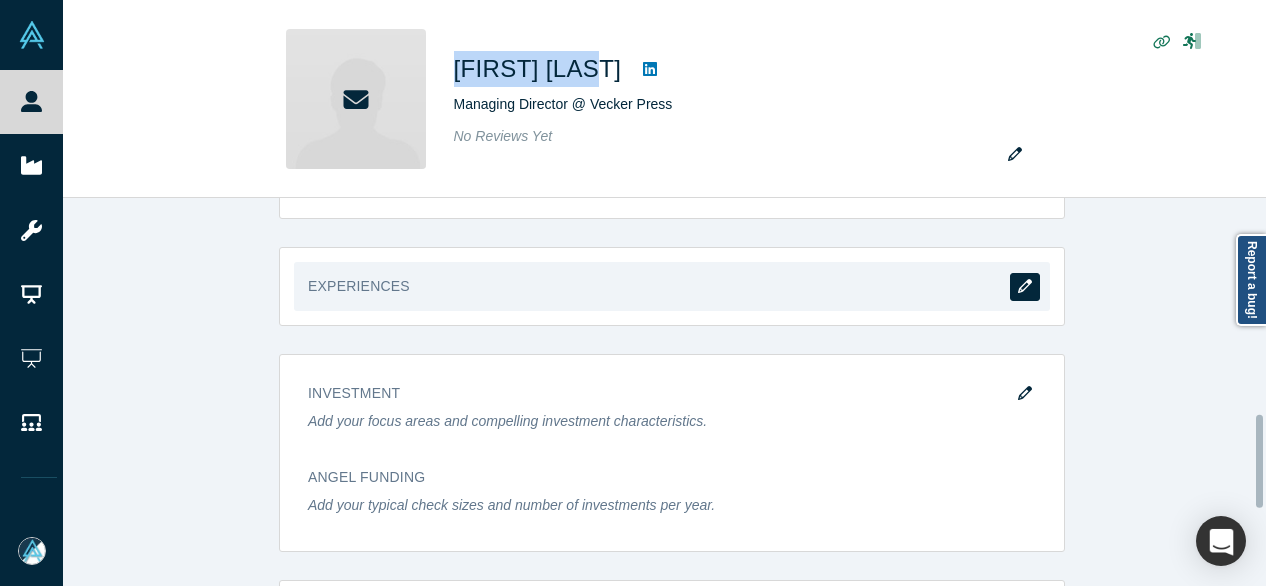 click at bounding box center (1025, 287) 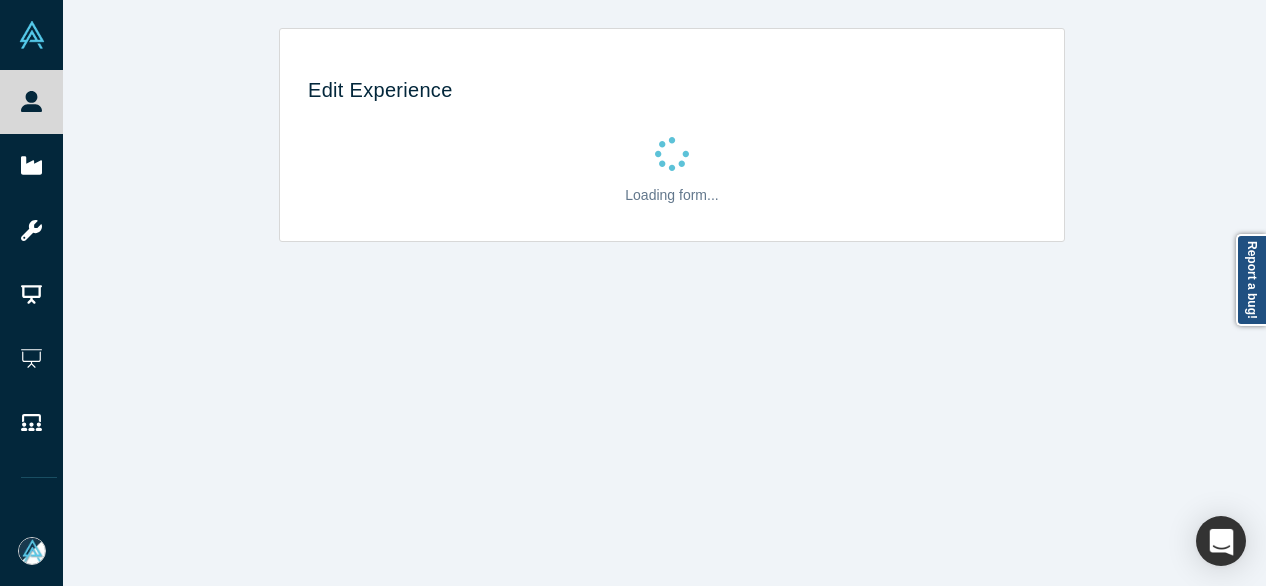 scroll, scrollTop: 0, scrollLeft: 0, axis: both 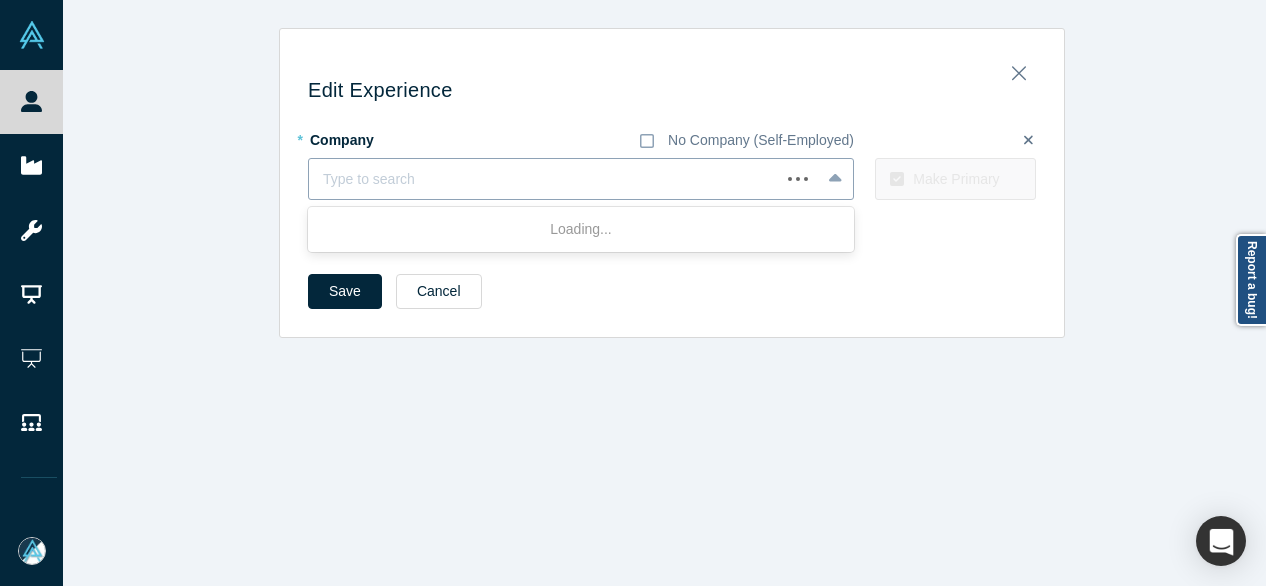 click at bounding box center (544, 179) 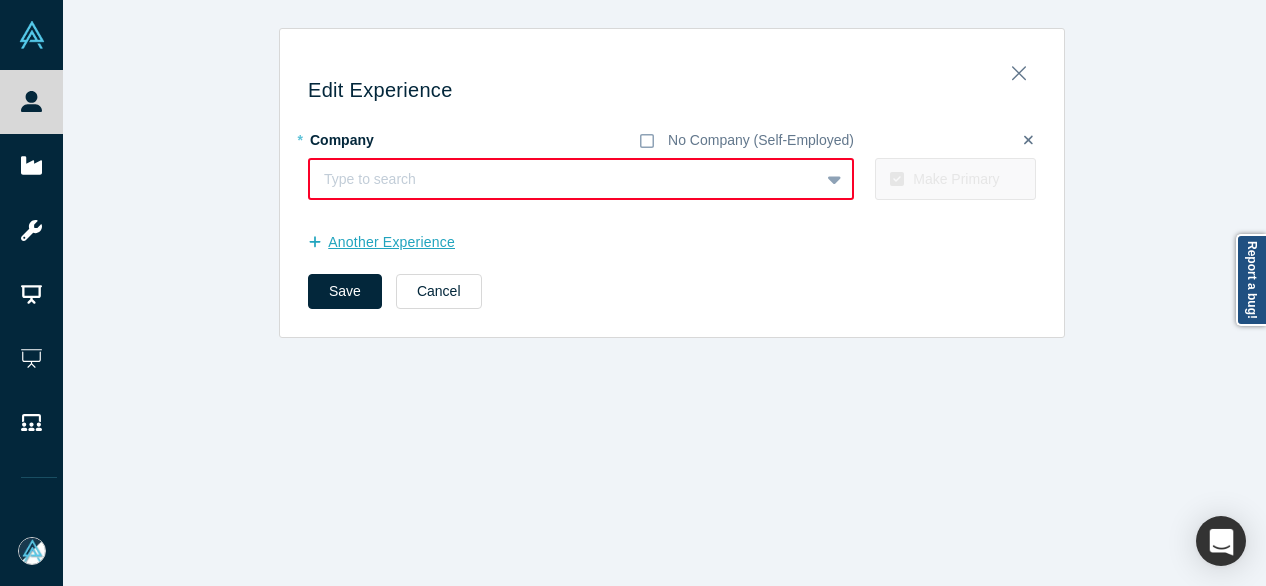paste on "Co-Founder Co-Founder Deep Business Initiative" 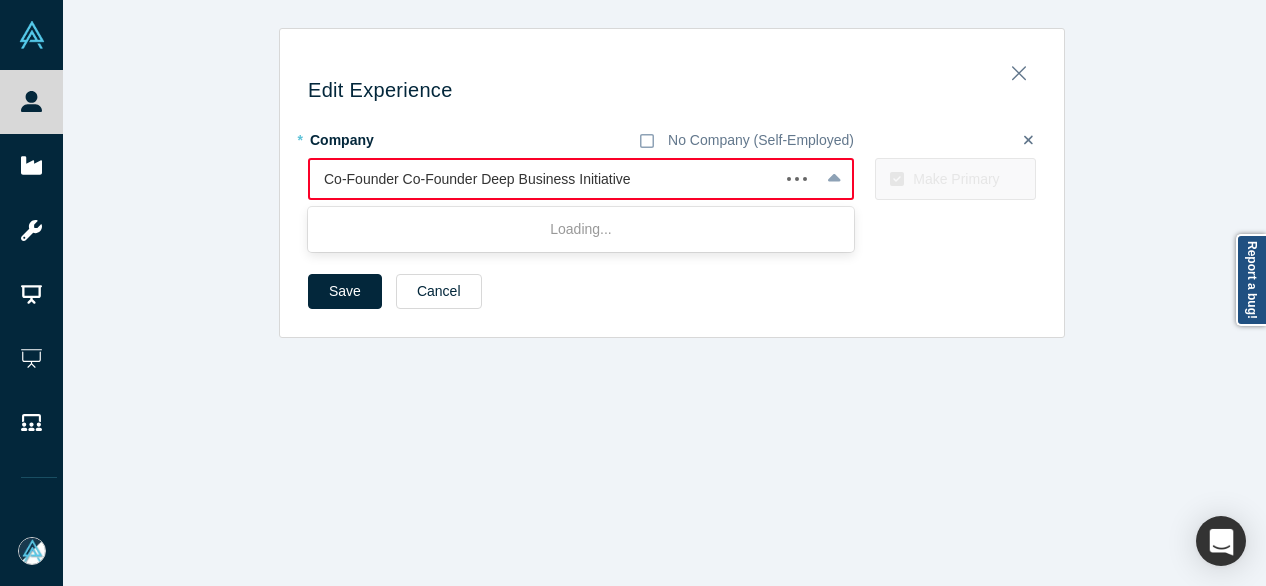 drag, startPoint x: 476, startPoint y: 182, endPoint x: 300, endPoint y: 183, distance: 176.00284 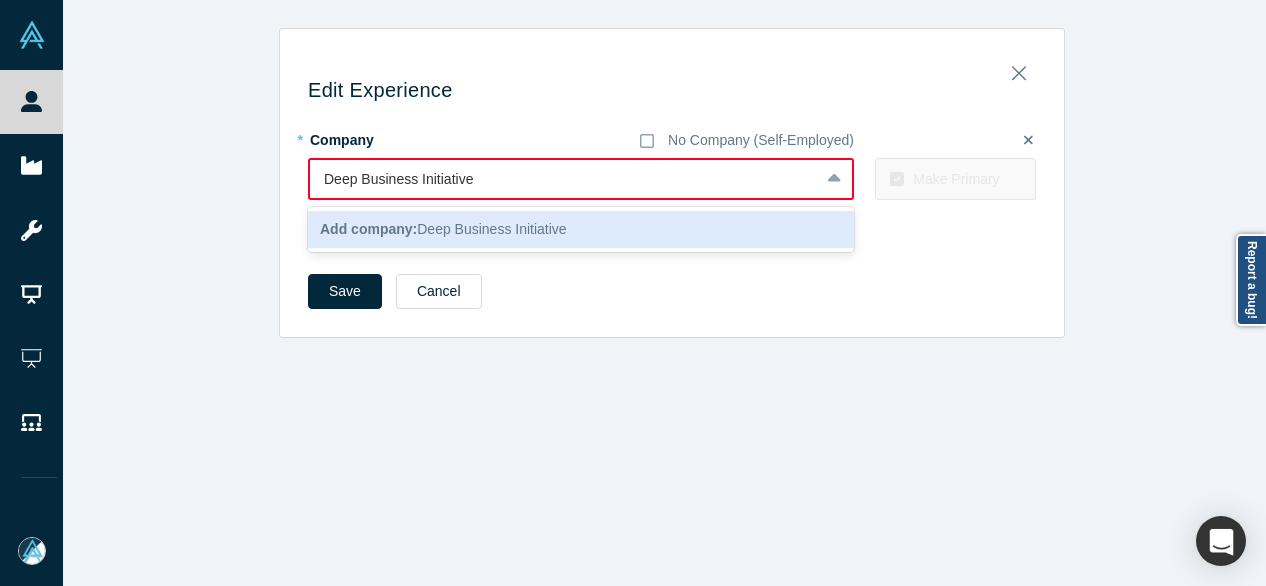 click on "Add company:" at bounding box center [368, 229] 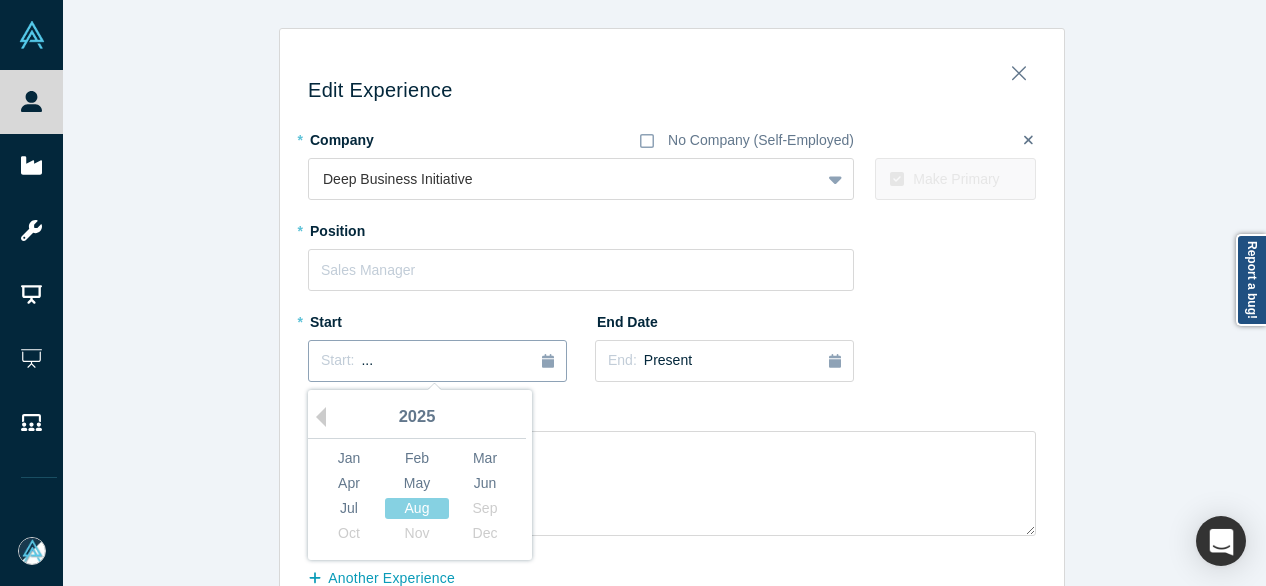 click on "Start: ..." at bounding box center [437, 361] 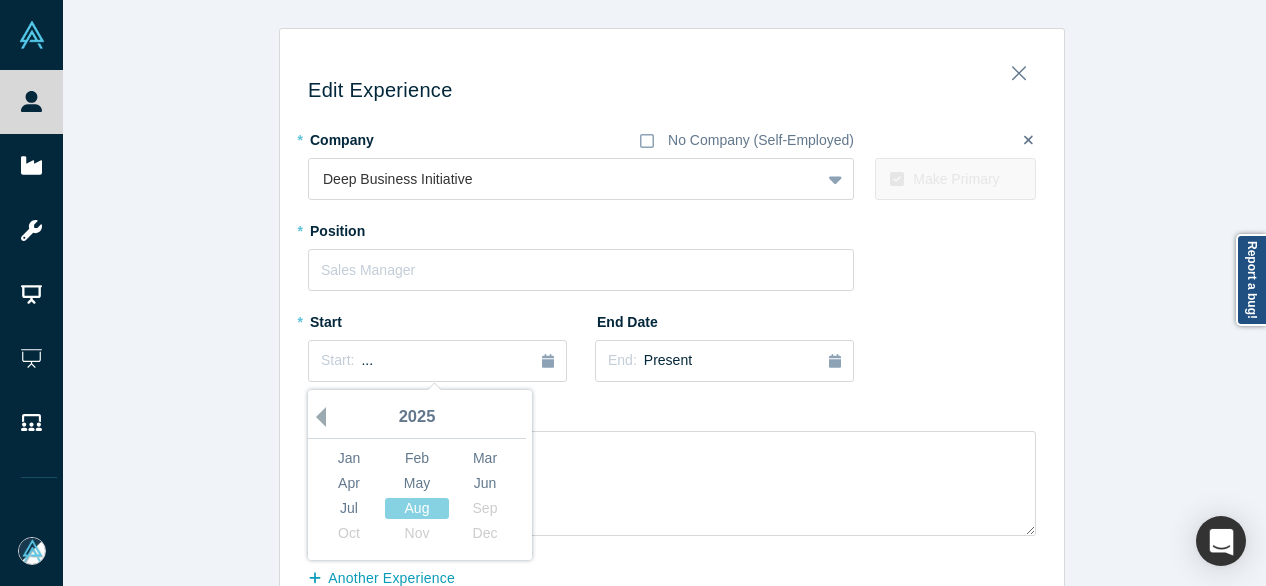 click on "Previous Year" at bounding box center [316, 417] 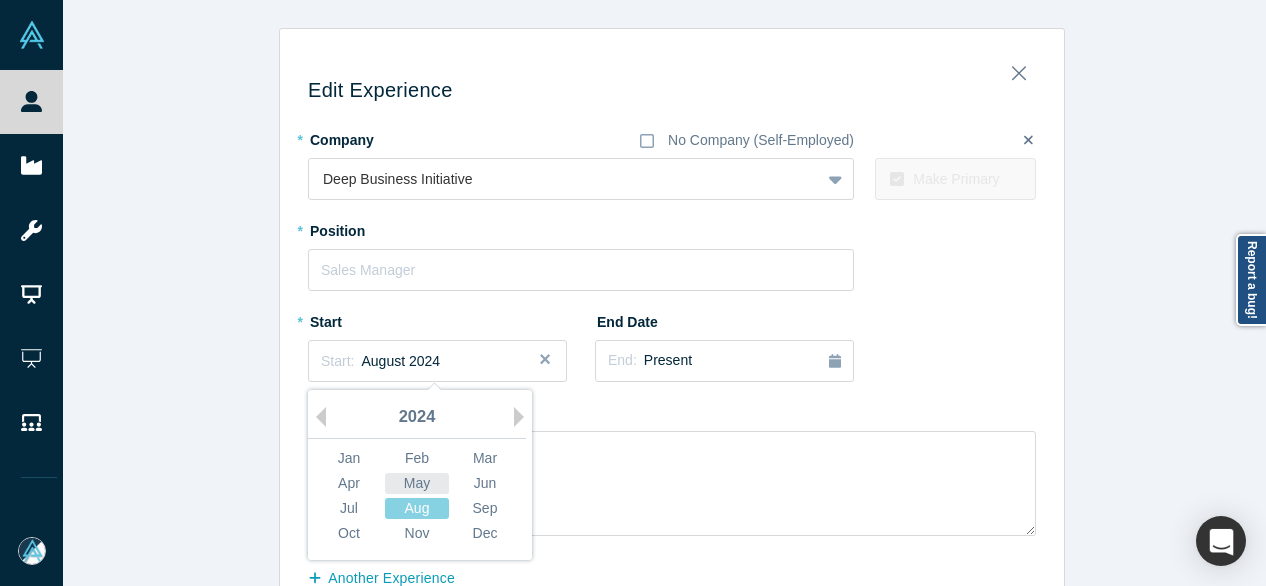 click on "May" at bounding box center [417, 483] 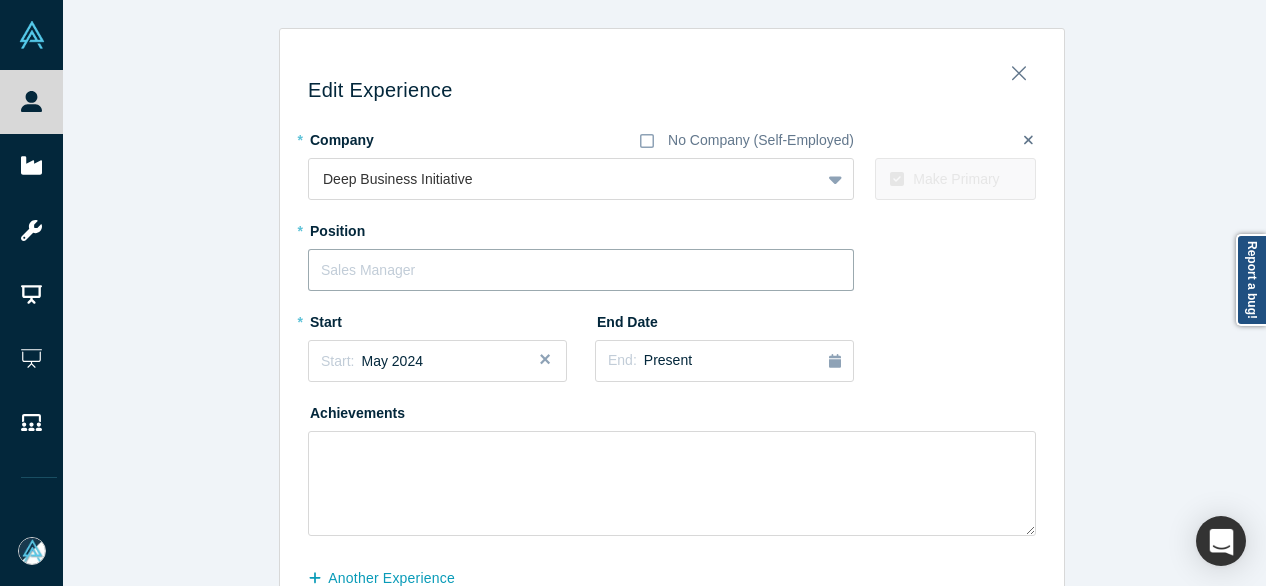 click at bounding box center [581, 270] 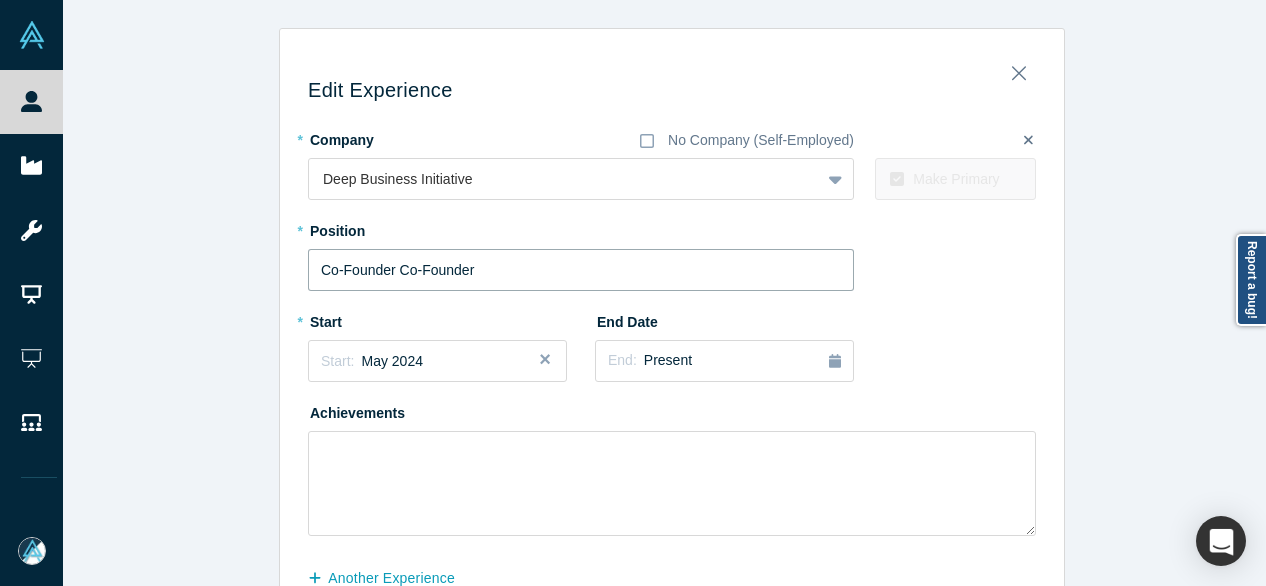 drag, startPoint x: 394, startPoint y: 269, endPoint x: 608, endPoint y: 268, distance: 214.00233 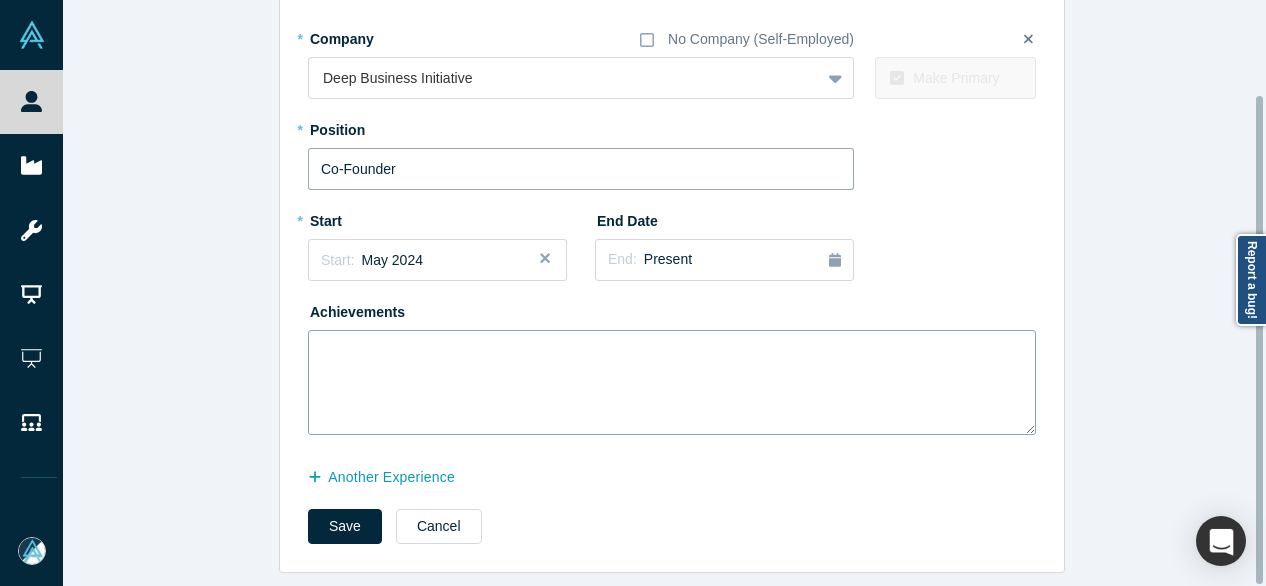 scroll, scrollTop: 114, scrollLeft: 0, axis: vertical 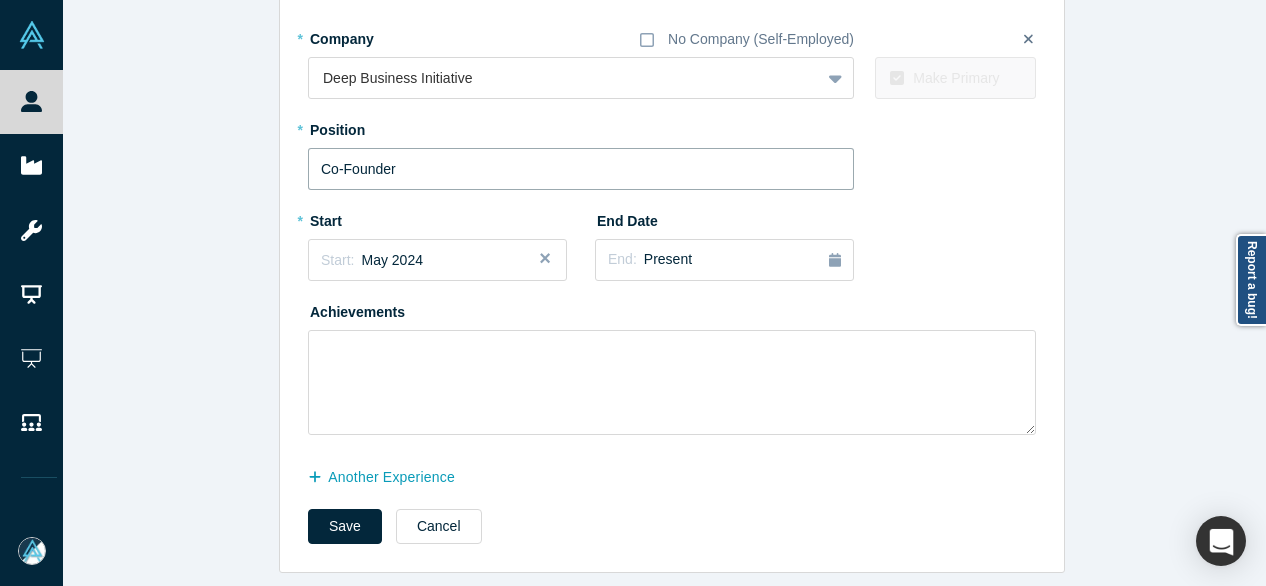 type on "Co-Founder" 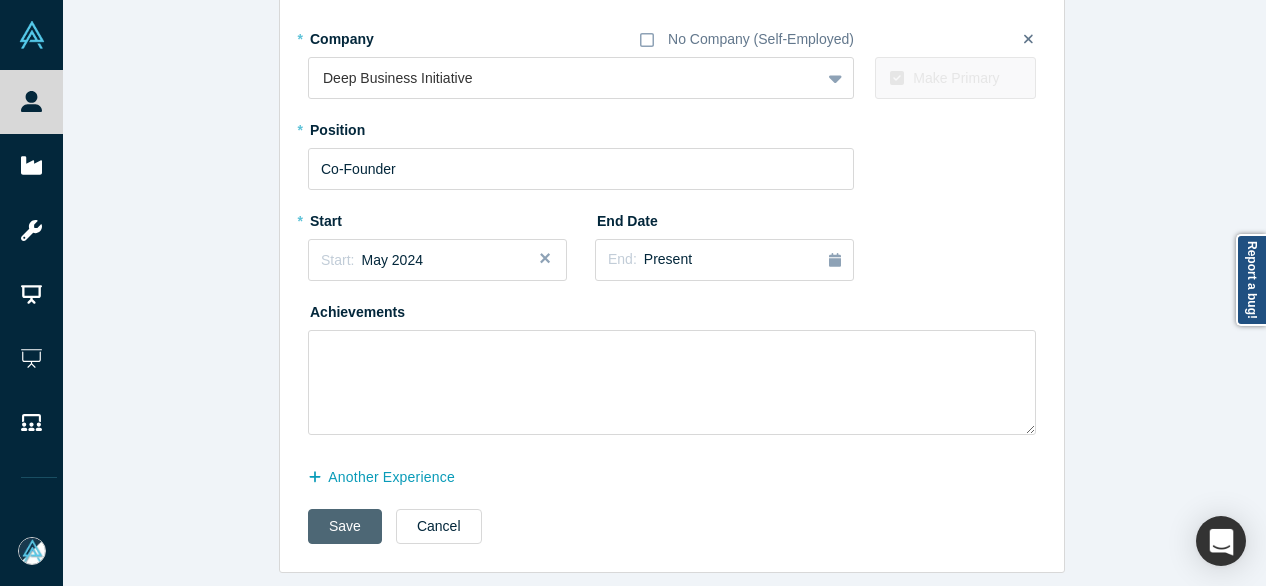 click on "Save" at bounding box center (345, 526) 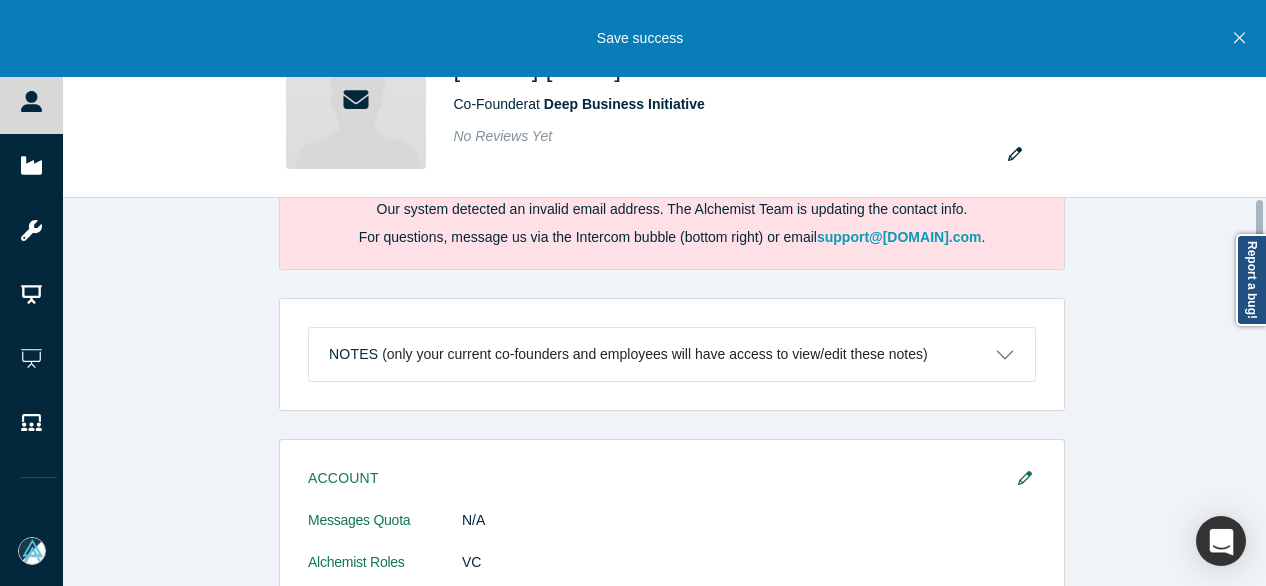 scroll, scrollTop: 0, scrollLeft: 0, axis: both 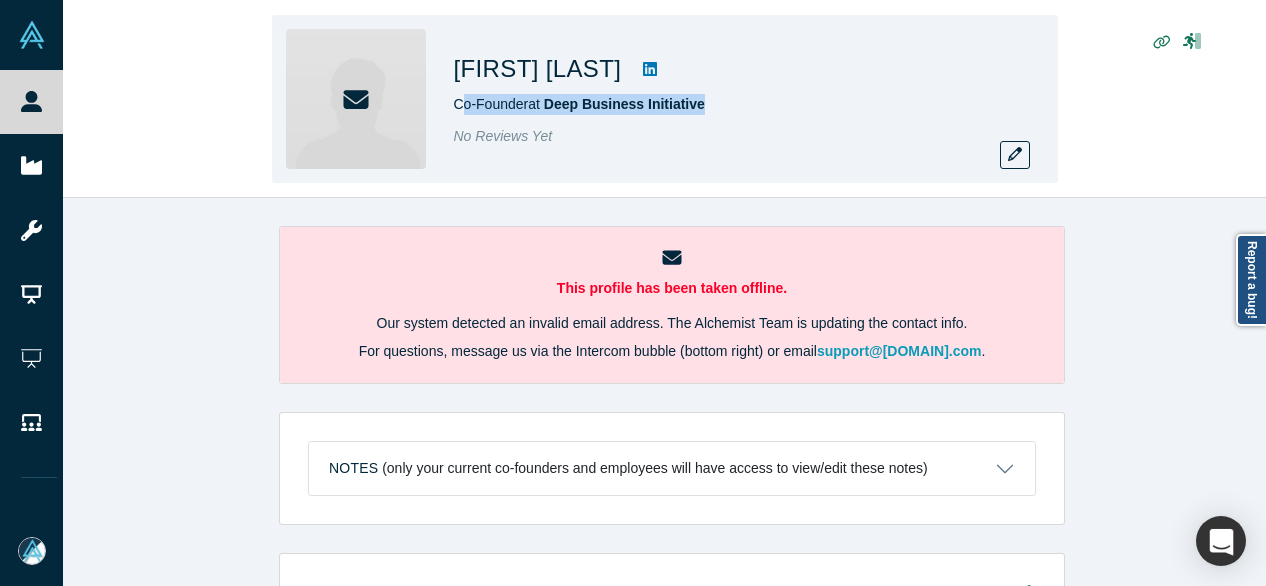 drag, startPoint x: 455, startPoint y: 108, endPoint x: 710, endPoint y: 107, distance: 255.00197 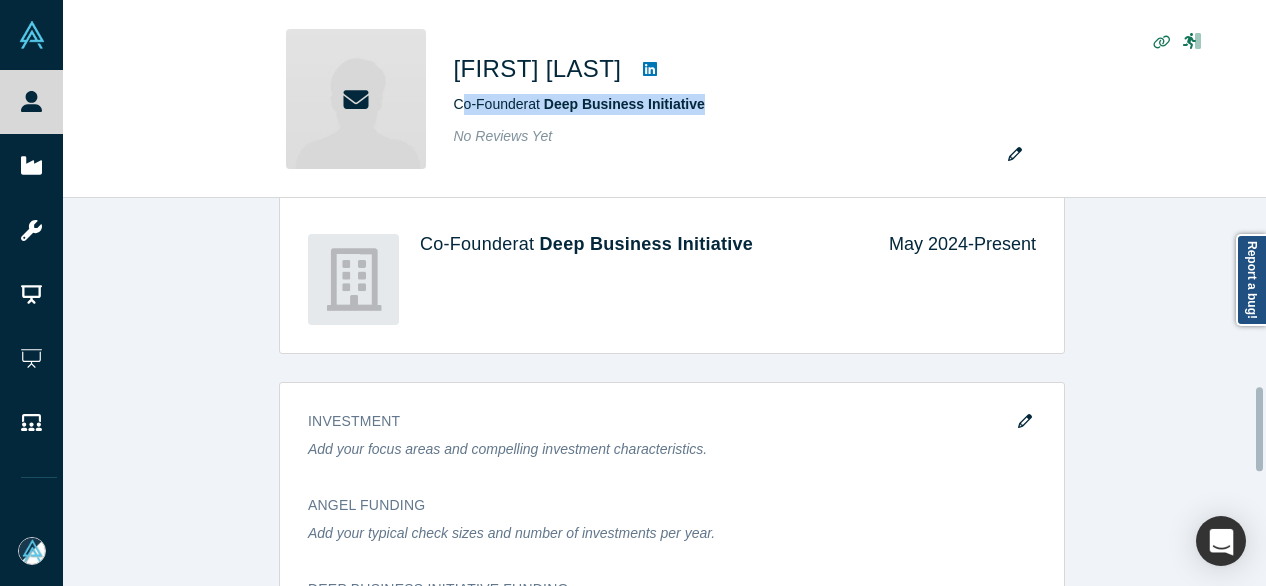 scroll, scrollTop: 1000, scrollLeft: 0, axis: vertical 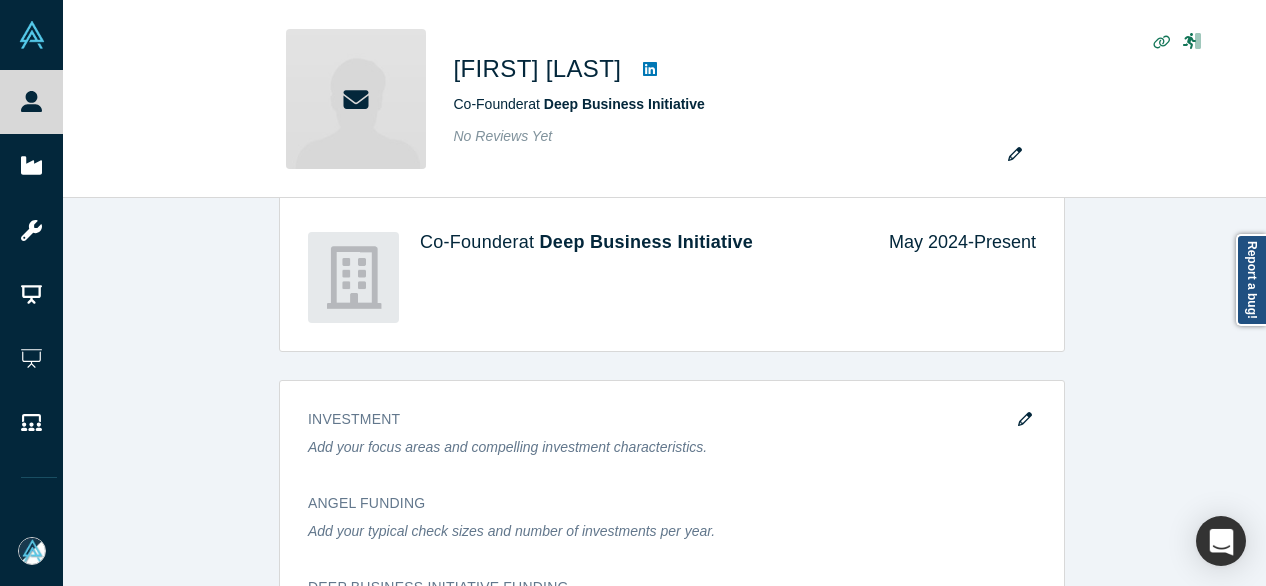click on "Account   Messages Quota N/A Alchemist Roles VC Vault Access/es N/A Contact   Email(s) tcowan@vecker.com  (primary) General   Alchemist Roles VC Response Rate - Current Experience    Co-Founder  at   Deep Business Initiative May 2024  -  Present Investment   Add your focus areas and compelling investment characteristics. Angel Funding   Add your typical check sizes and number of investments per year. Deep Business Initiative funding   Alchemist Portfolio   Add Alchemist companies you have invested in. Mentor / Advisor   Select your mentor type and your availability. Show Empty Sections" at bounding box center (672, 260) 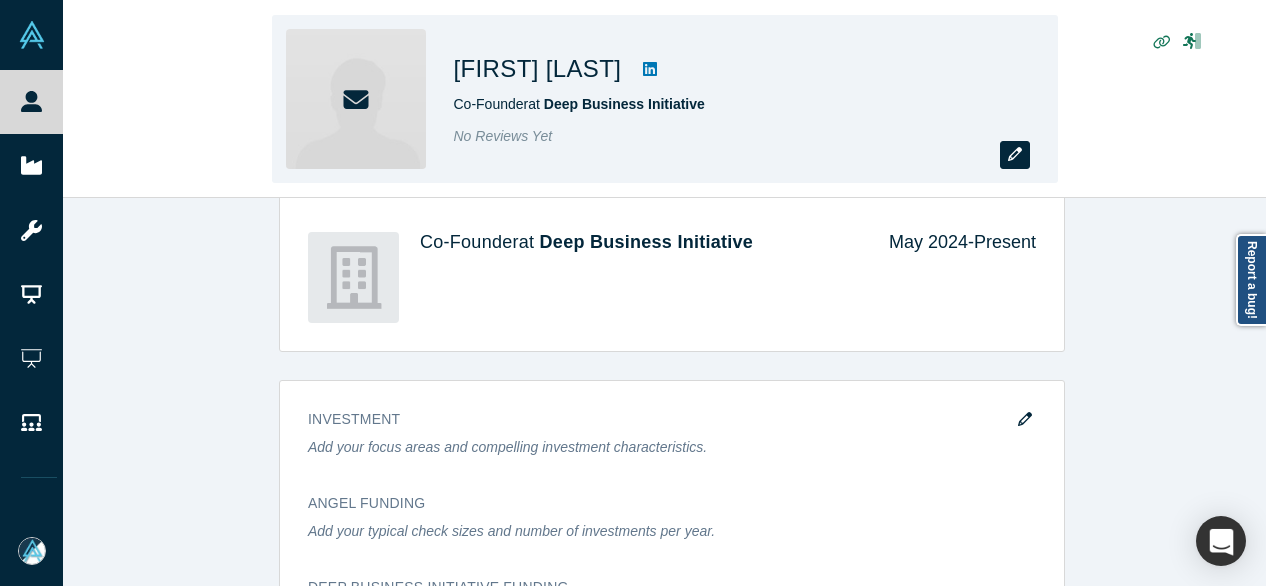 click 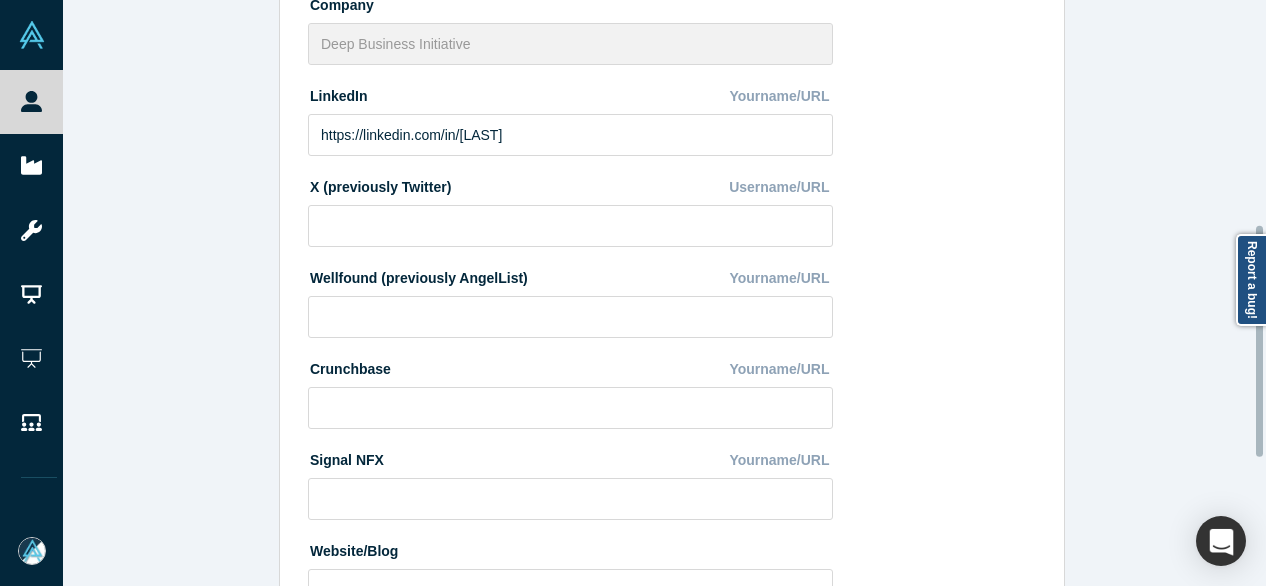 scroll, scrollTop: 896, scrollLeft: 0, axis: vertical 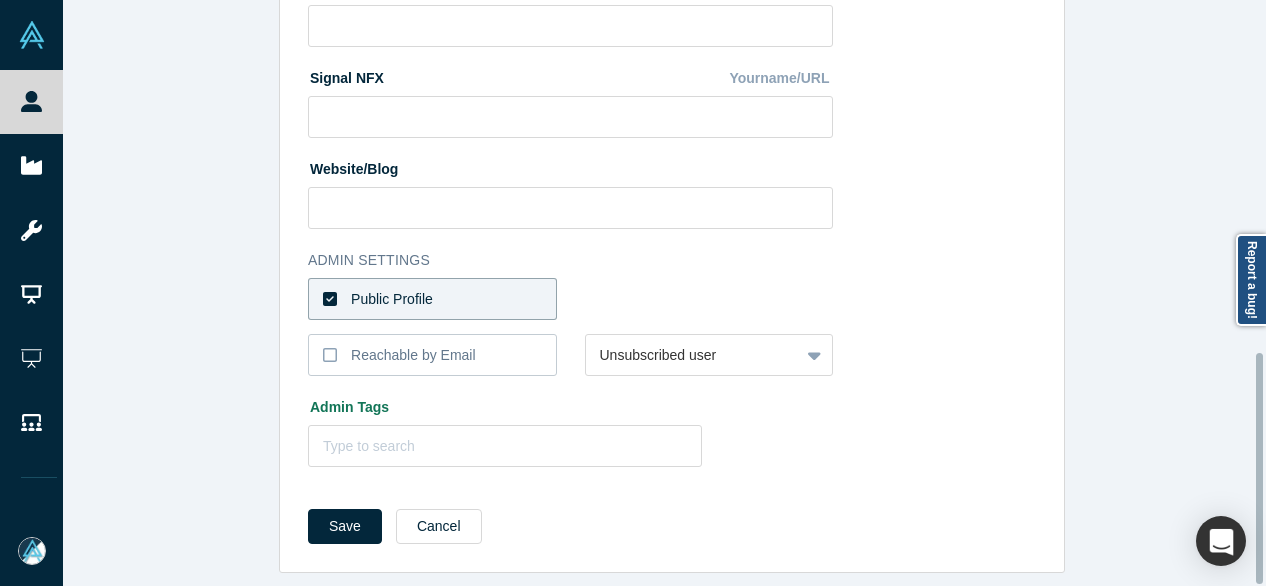 click on "Public Profile" at bounding box center [432, 299] 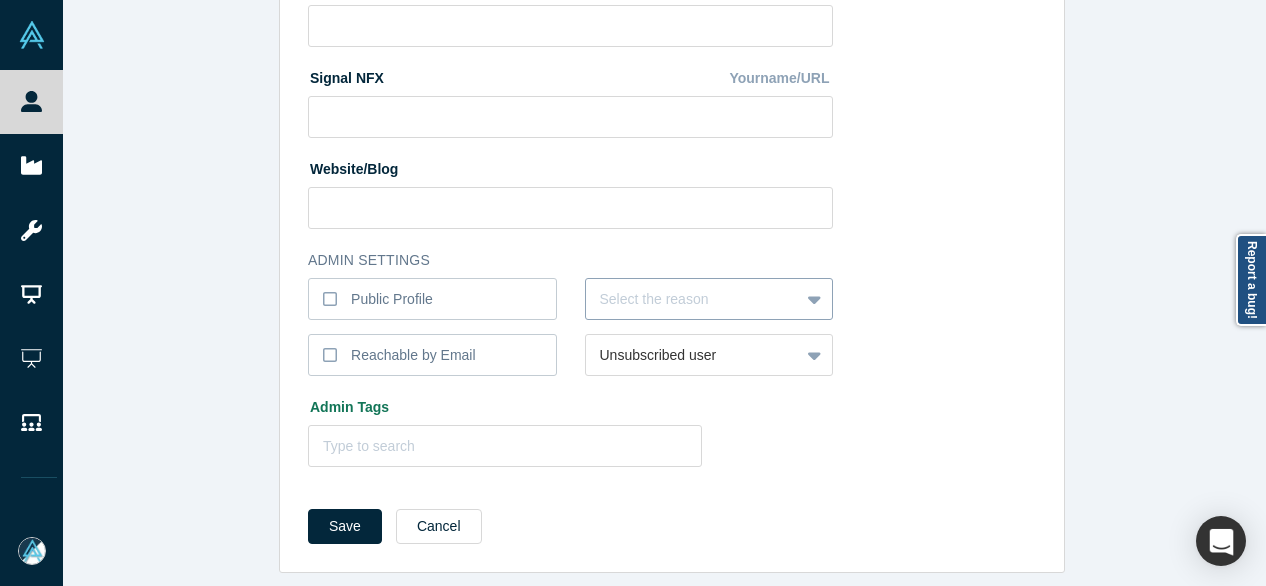 click on "Select the reason" at bounding box center [693, 299] 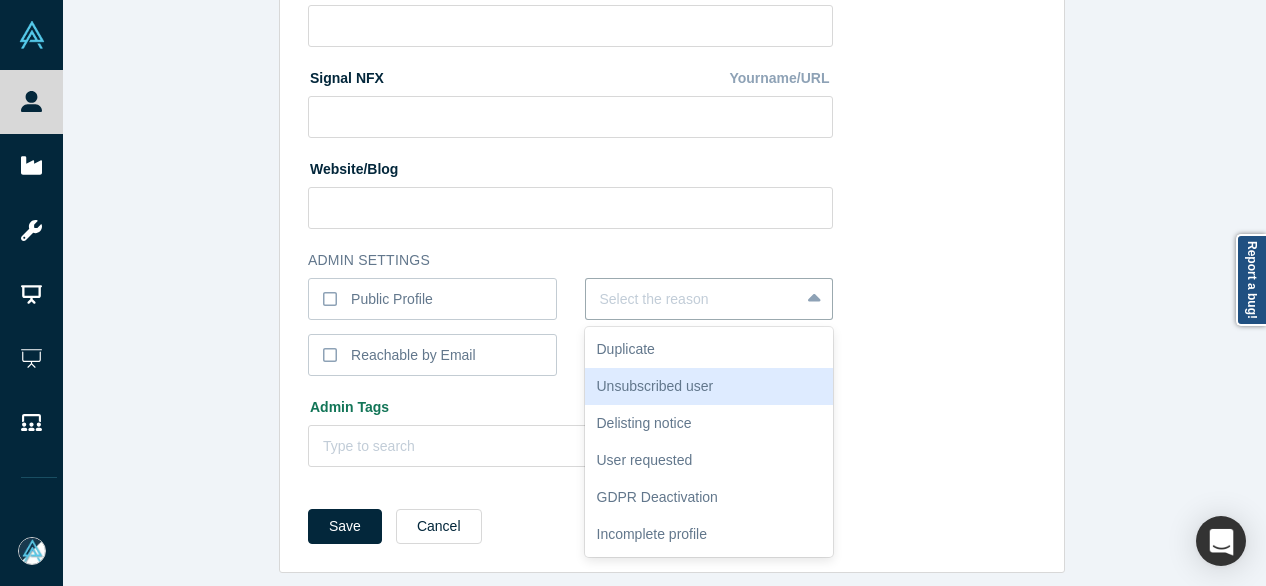 click on "Unsubscribed user" at bounding box center (709, 386) 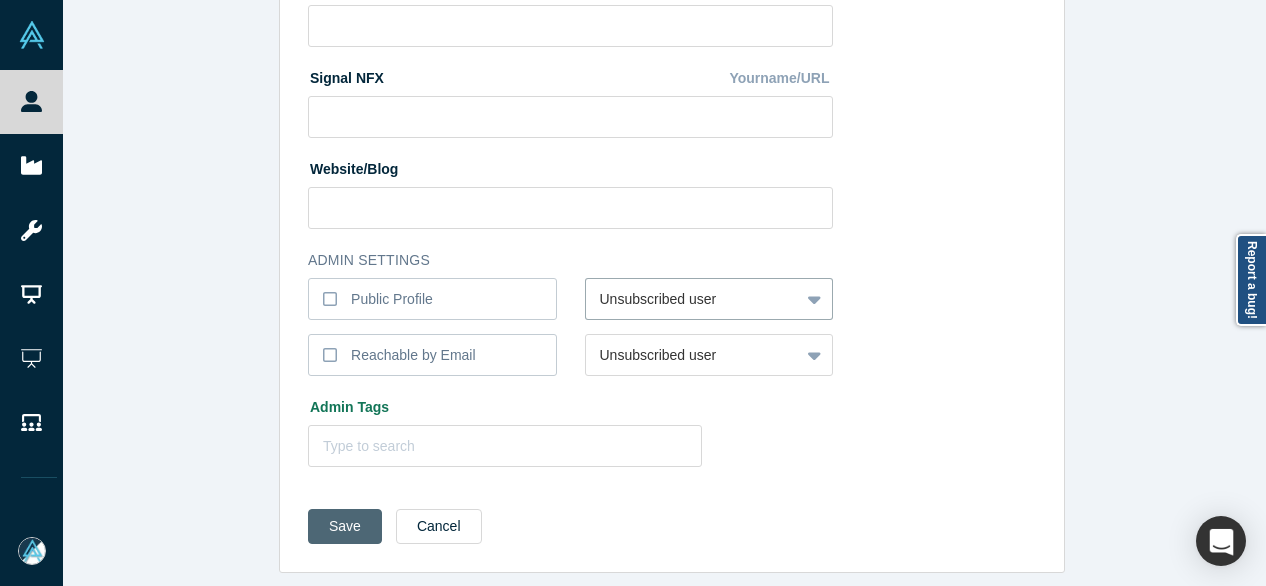 click on "Save" at bounding box center [345, 526] 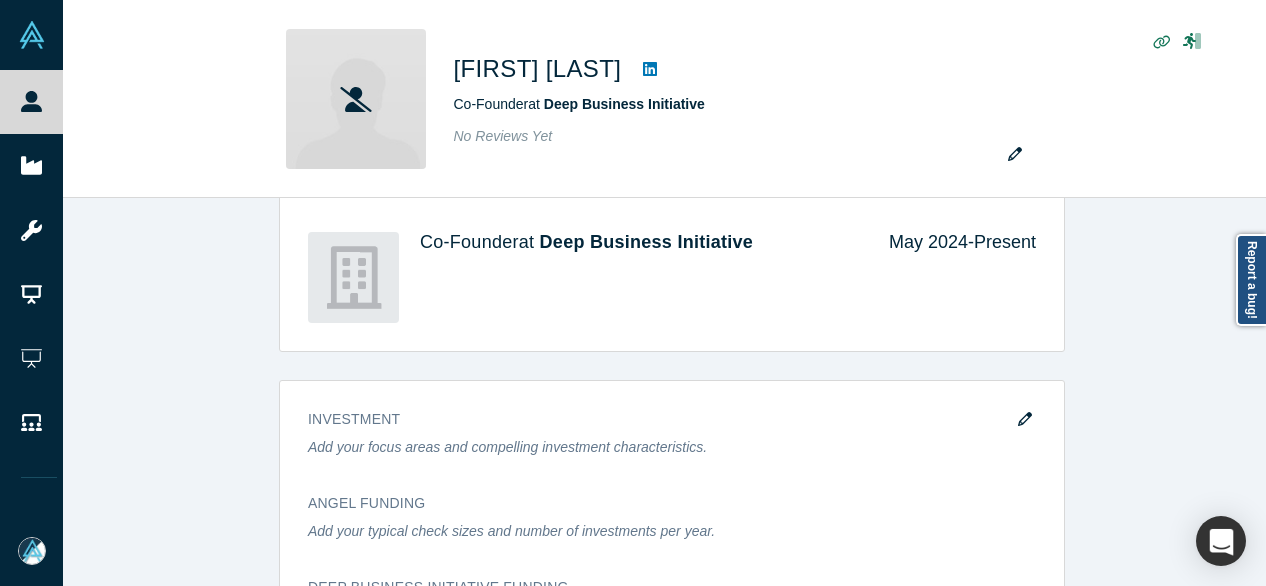 scroll, scrollTop: 0, scrollLeft: 0, axis: both 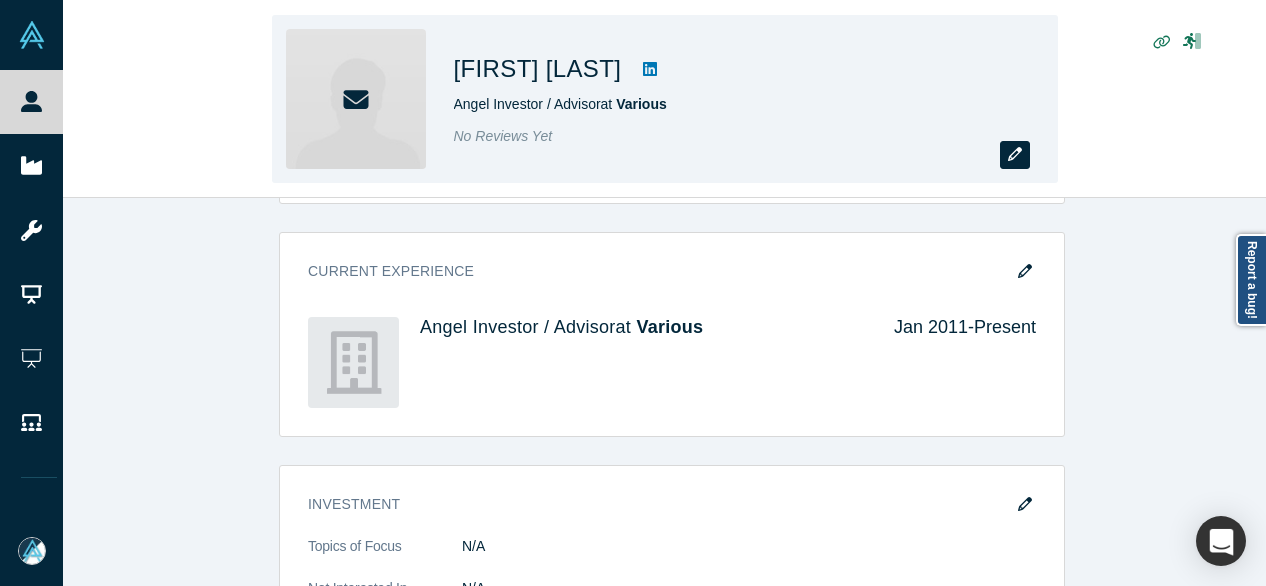 click 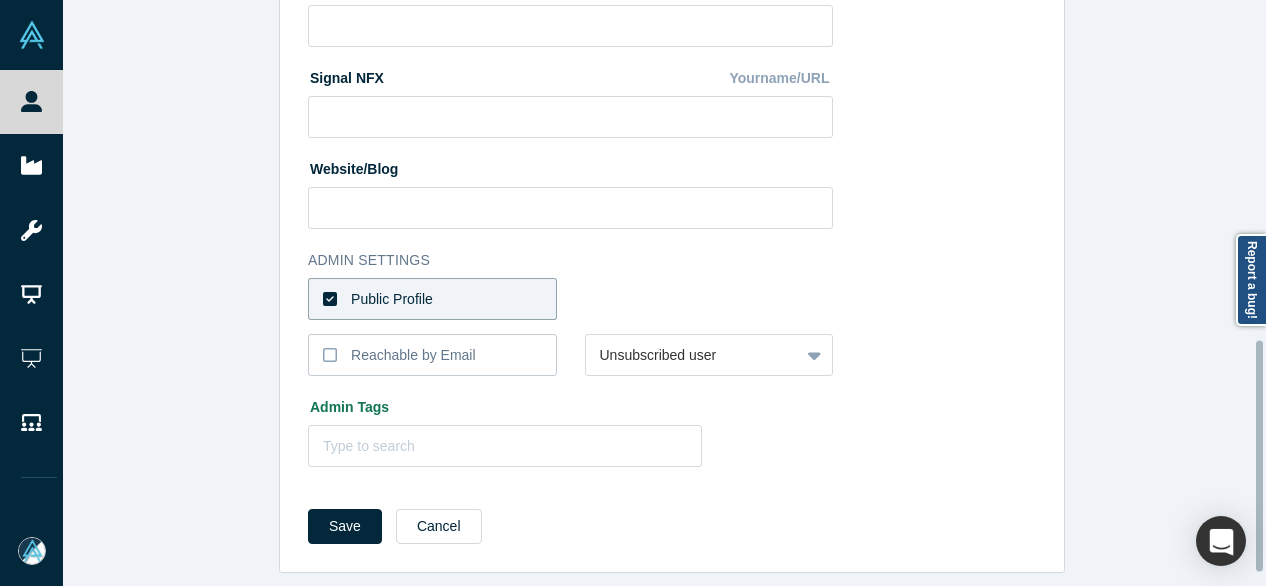 scroll, scrollTop: 896, scrollLeft: 0, axis: vertical 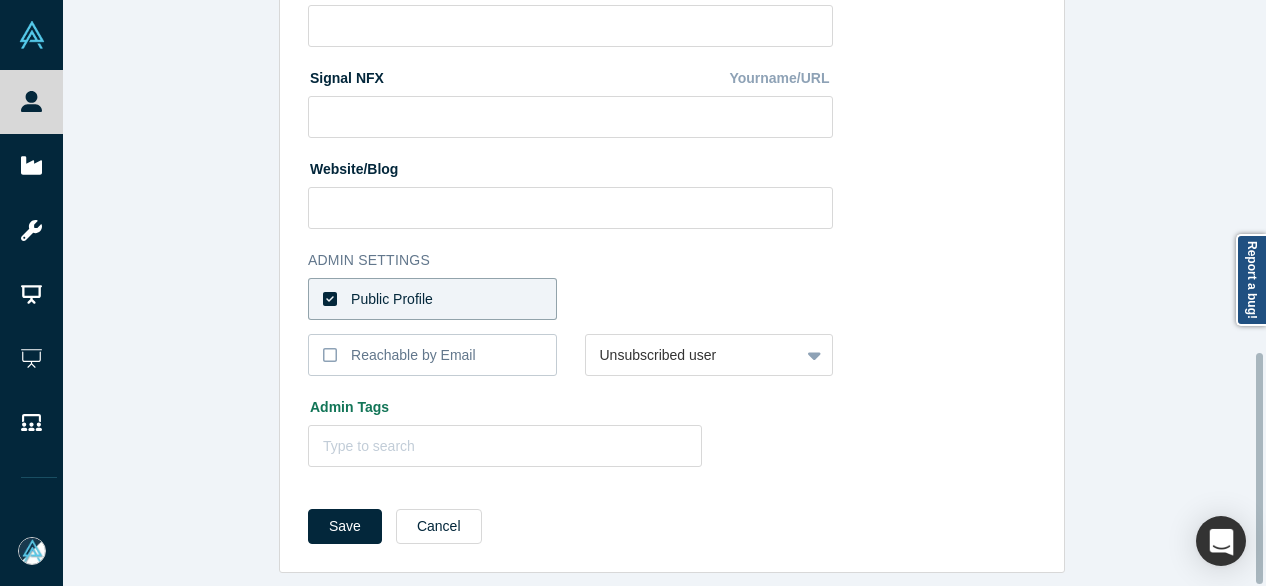 click on "Public Profile" at bounding box center (432, 299) 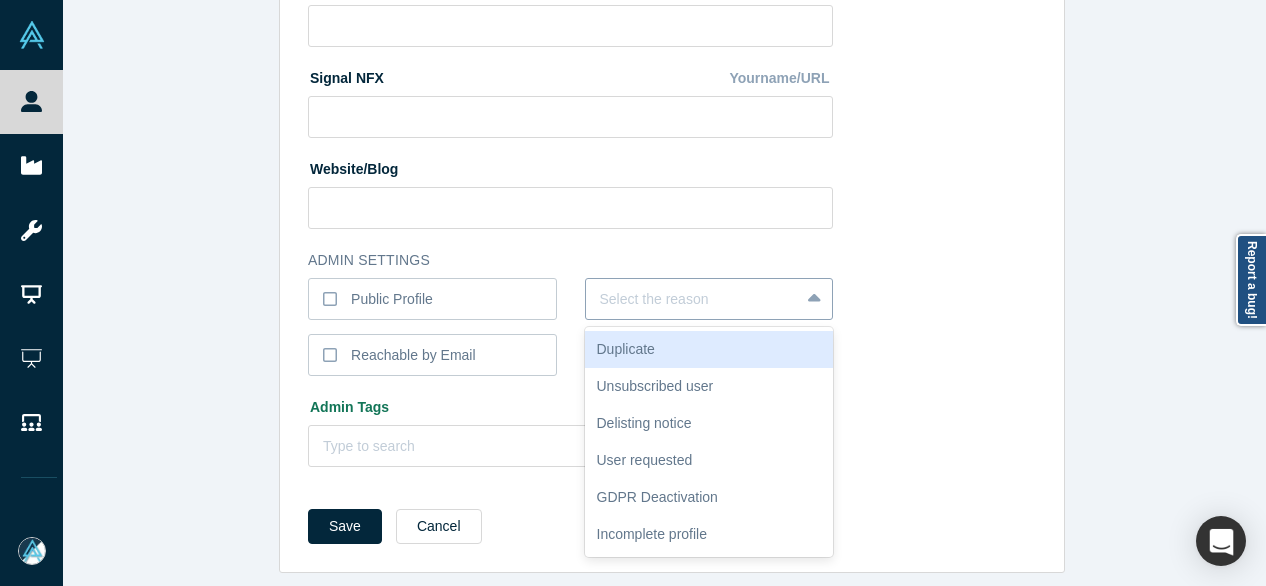 click at bounding box center (693, 299) 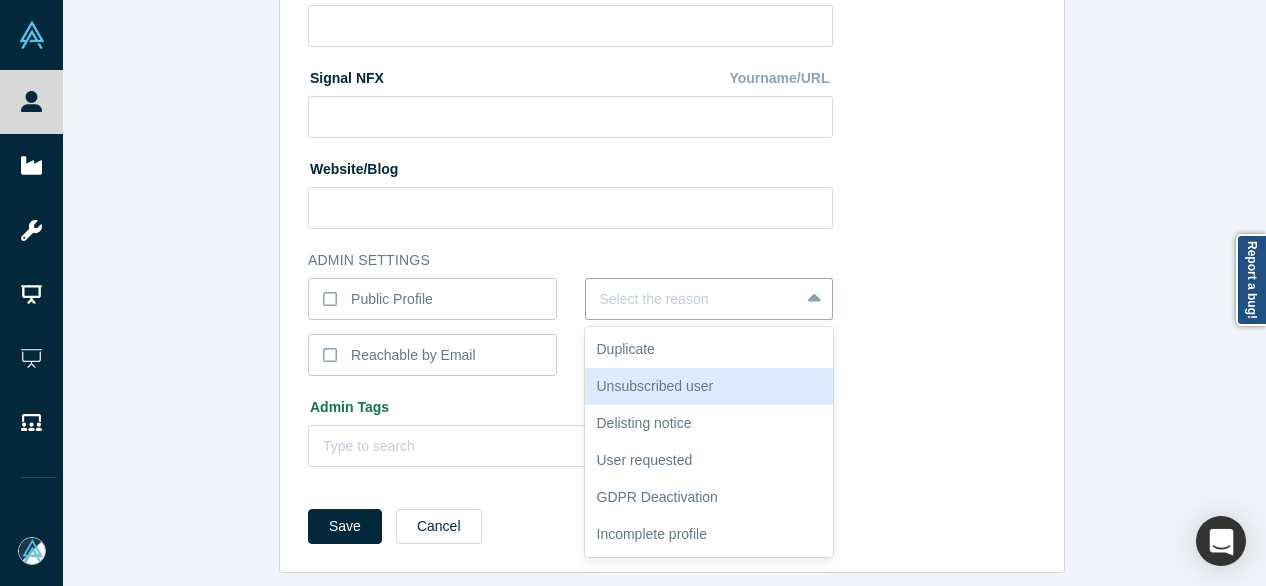 click on "Unsubscribed user" at bounding box center [709, 386] 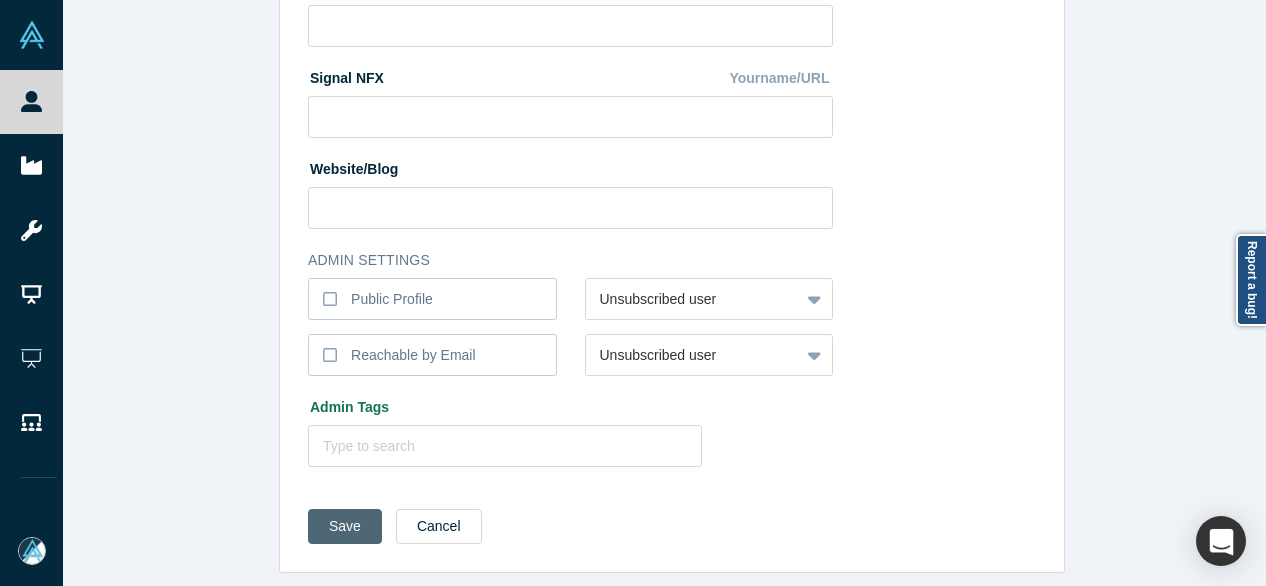 click on "Save" at bounding box center (345, 526) 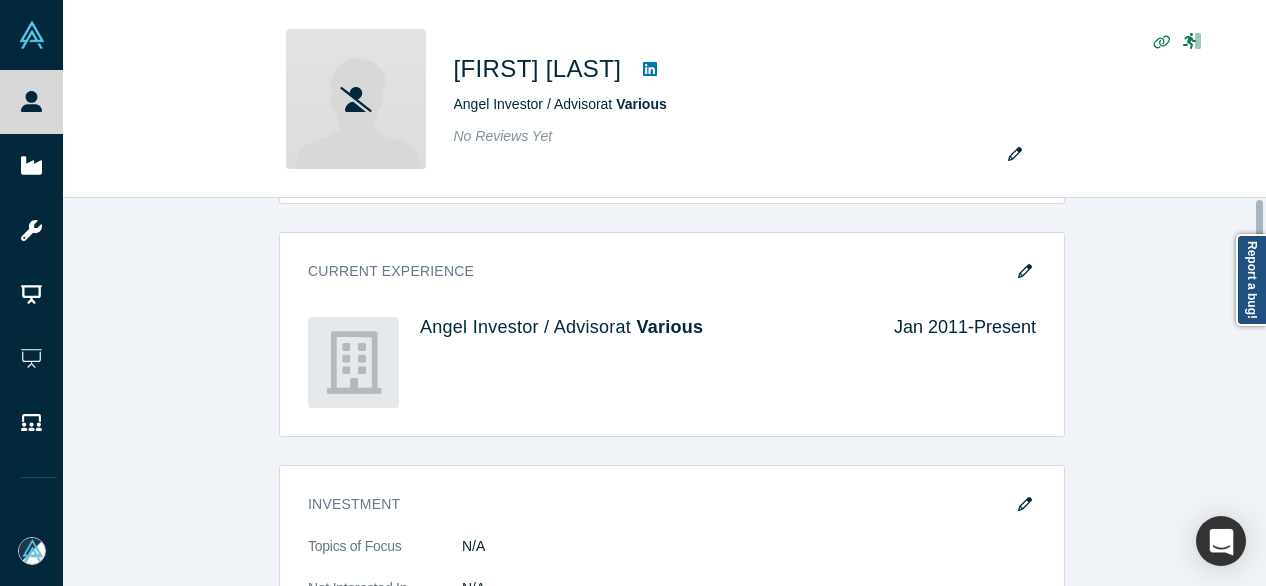 scroll, scrollTop: 0, scrollLeft: 0, axis: both 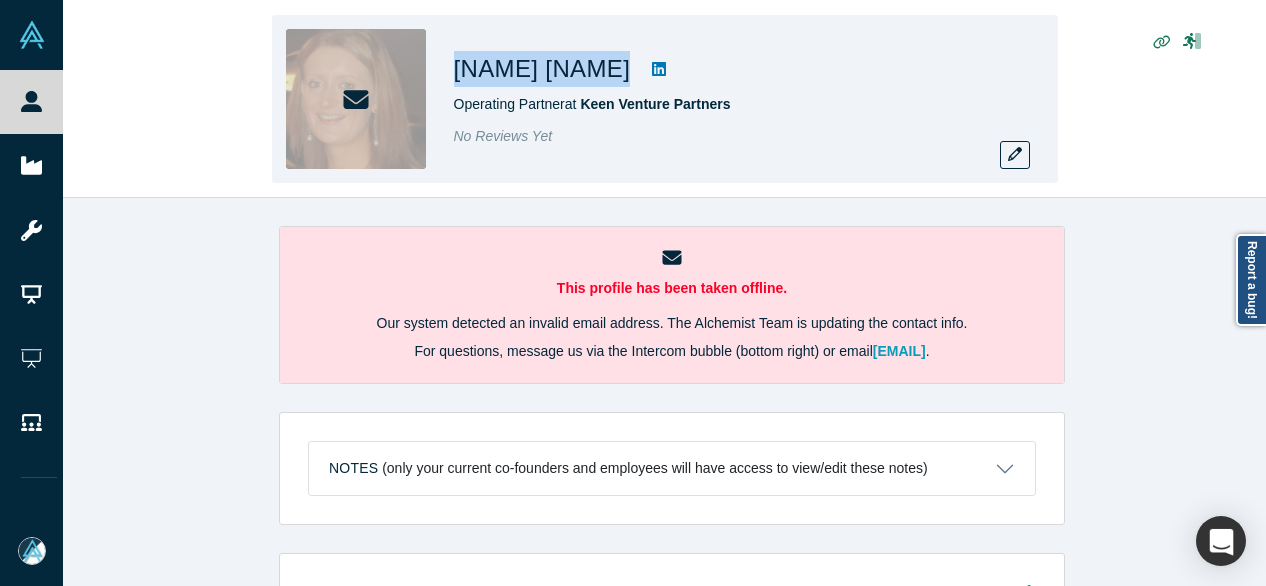 drag, startPoint x: 453, startPoint y: 76, endPoint x: 609, endPoint y: 69, distance: 156.15697 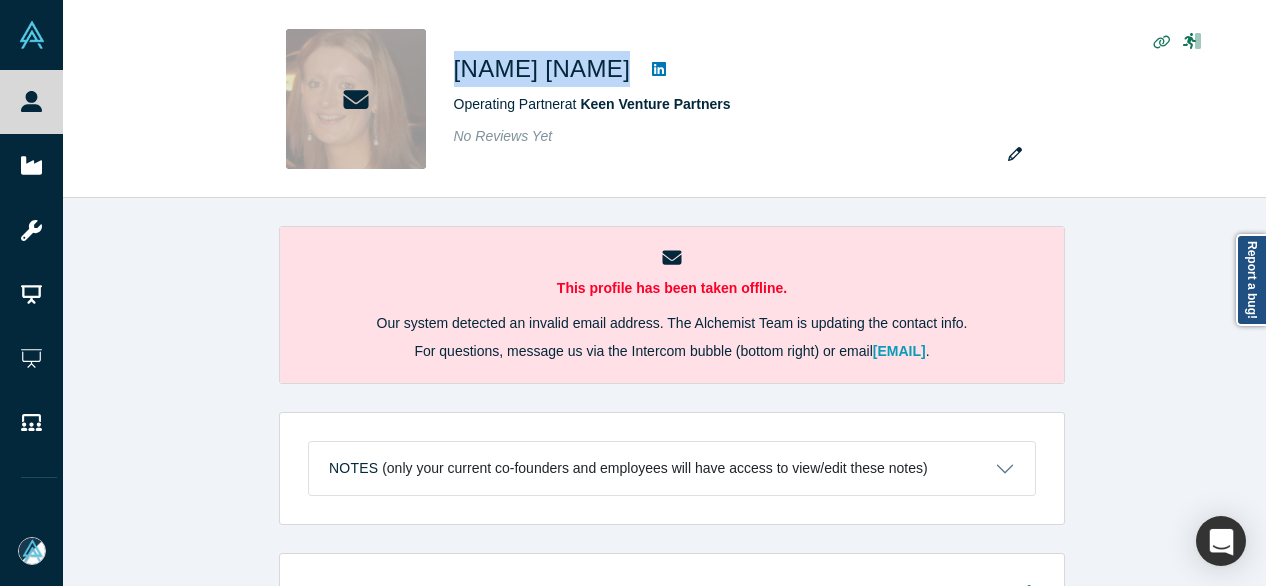 copy on "Sara McMunn" 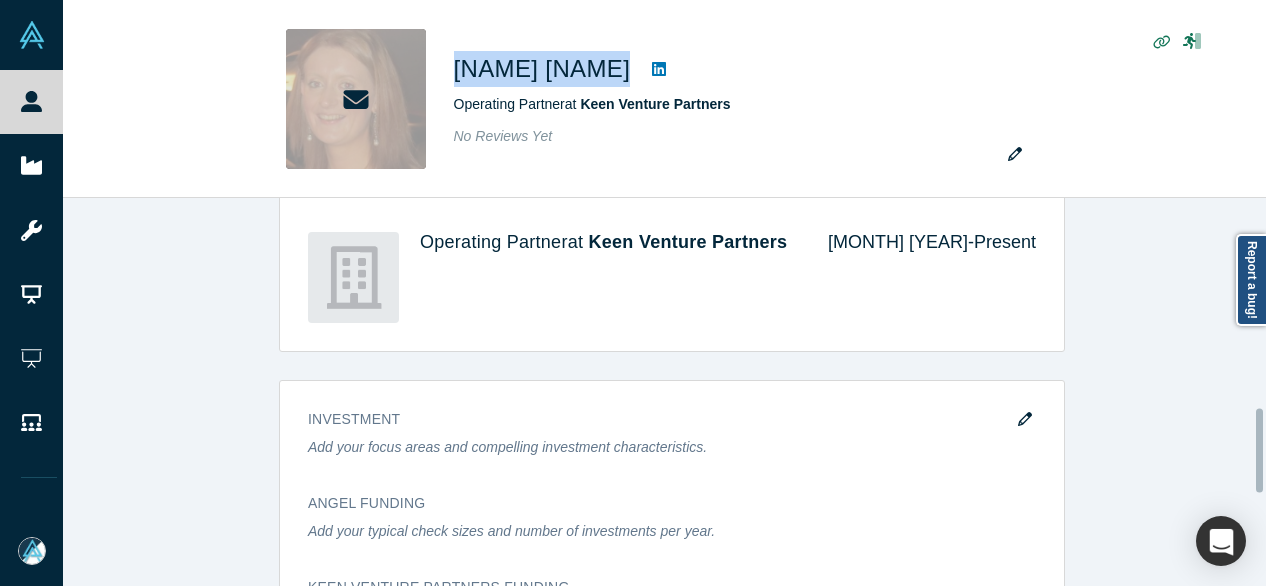 scroll, scrollTop: 900, scrollLeft: 0, axis: vertical 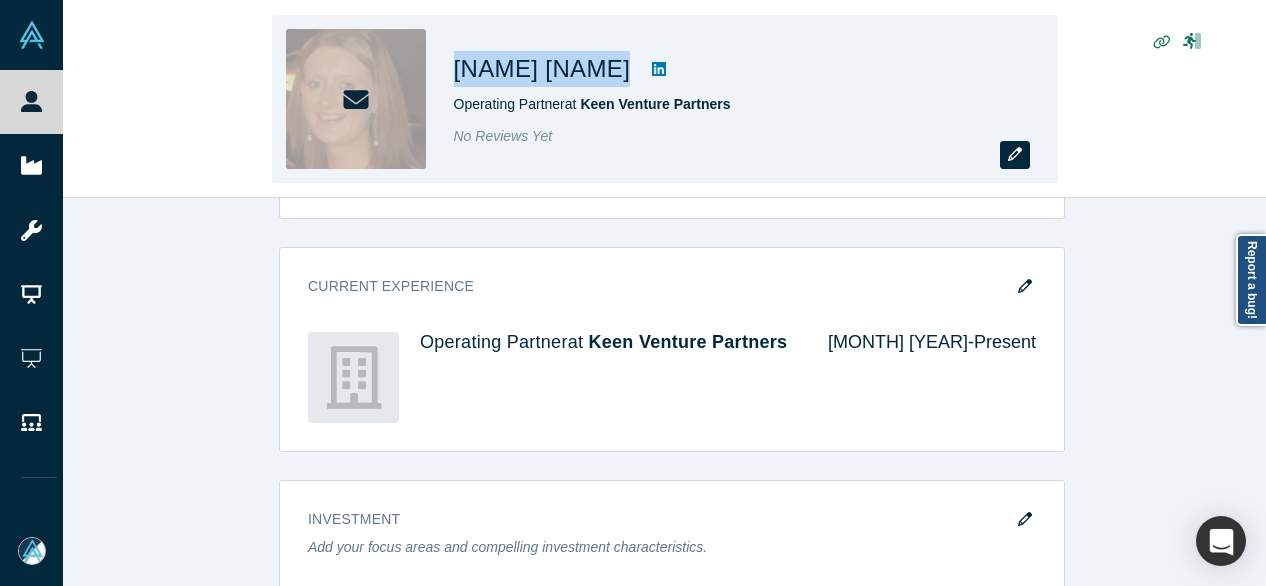 click 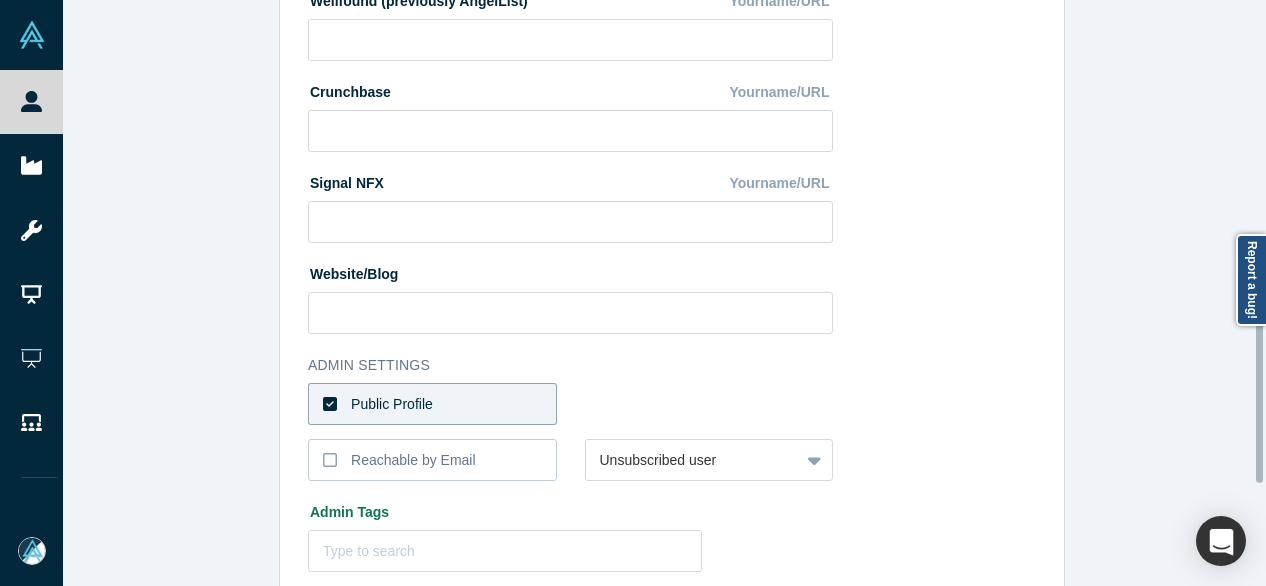 scroll, scrollTop: 896, scrollLeft: 0, axis: vertical 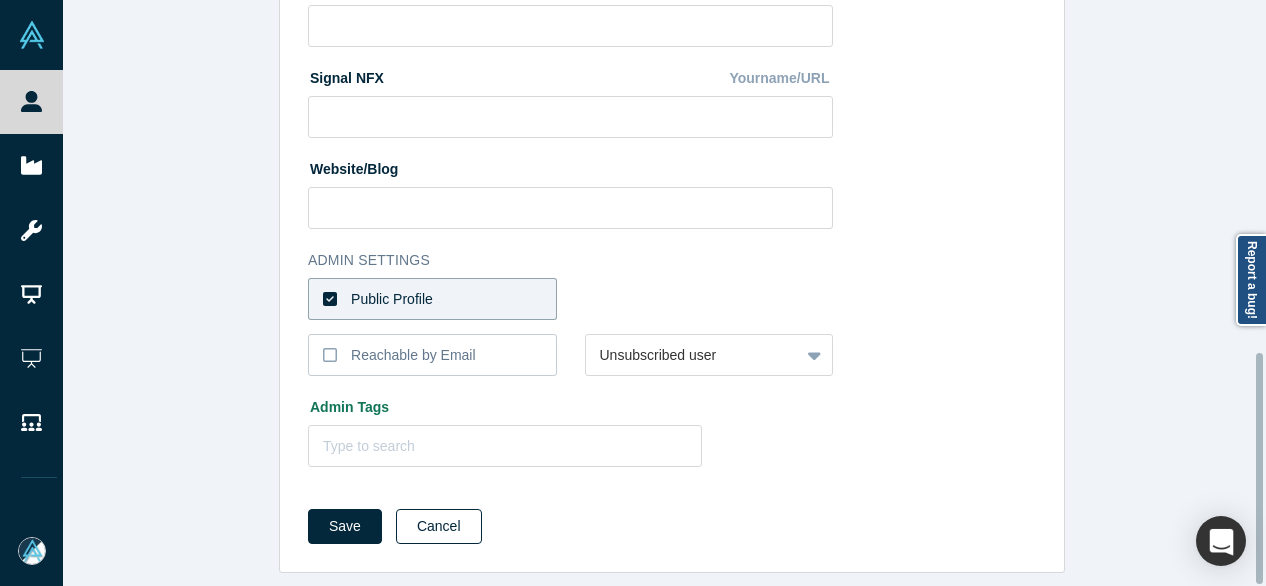 click on "Cancel" at bounding box center (439, 526) 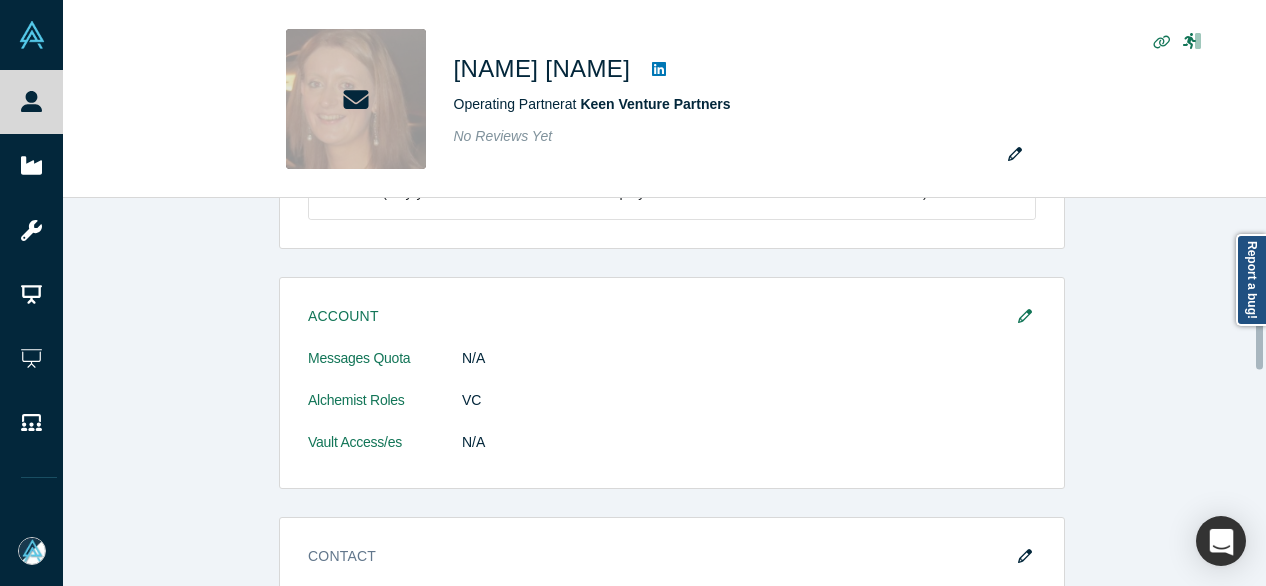 scroll, scrollTop: 400, scrollLeft: 0, axis: vertical 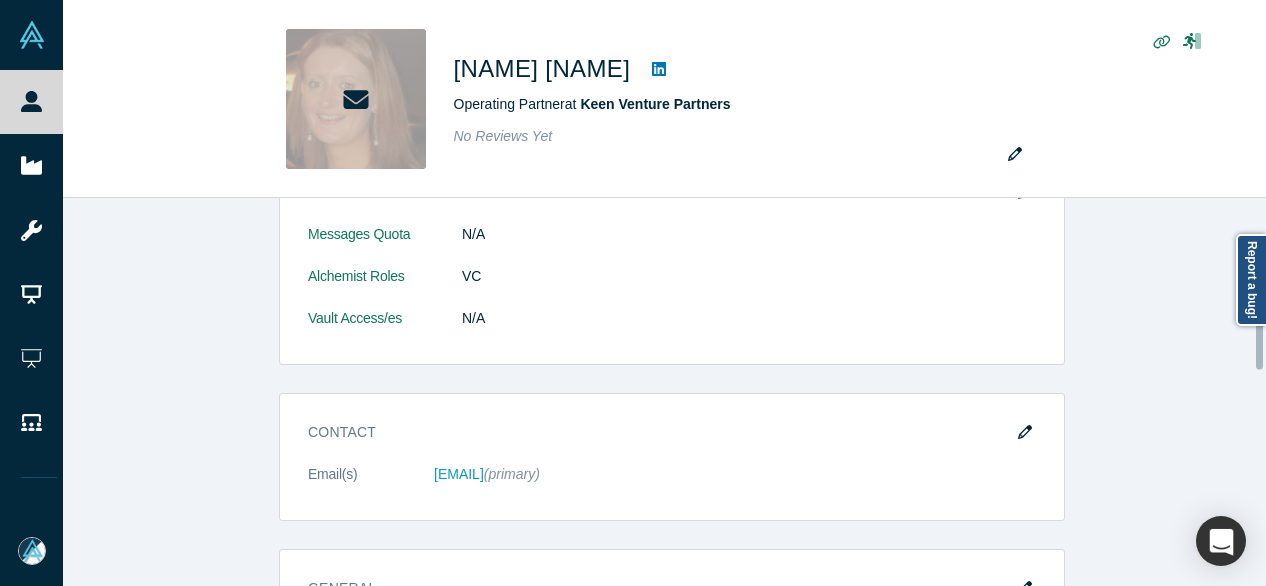 drag, startPoint x: 1016, startPoint y: 433, endPoint x: 739, endPoint y: 348, distance: 289.74817 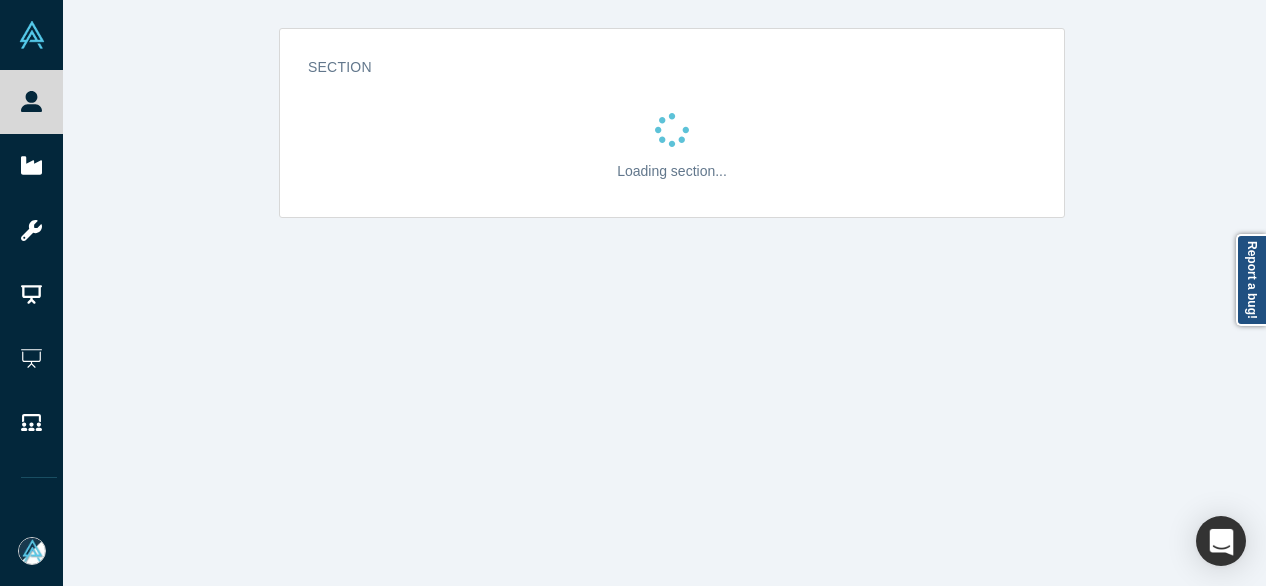 scroll, scrollTop: 0, scrollLeft: 0, axis: both 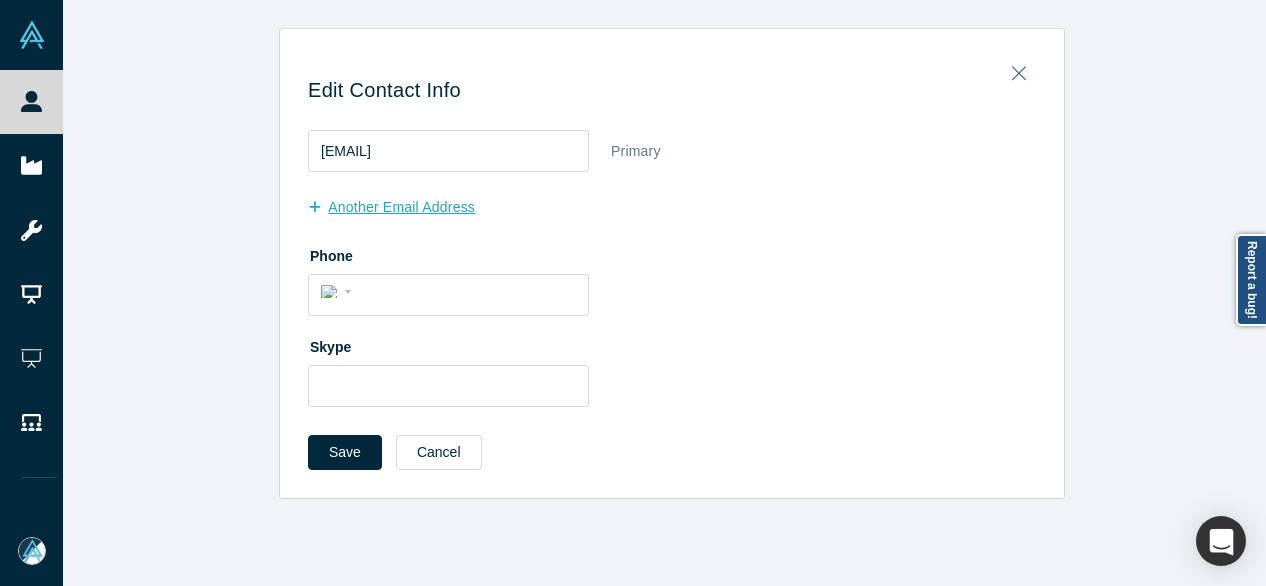 click on "another Email Address" at bounding box center (402, 207) 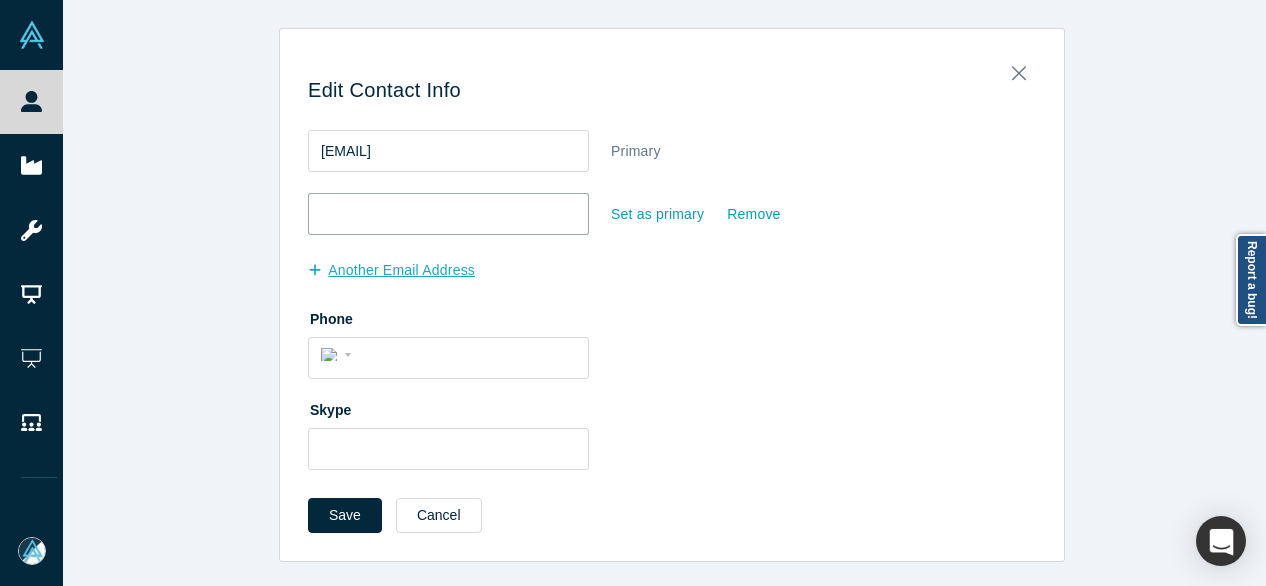 click at bounding box center (448, 214) 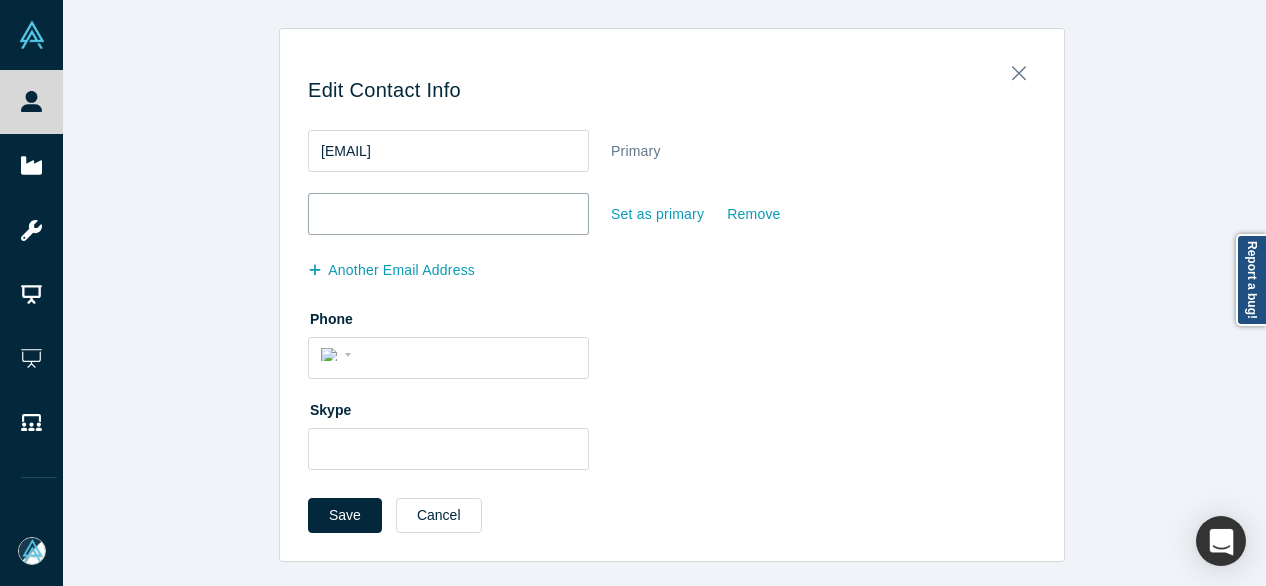 paste on "saramcmunn@gmail.com" 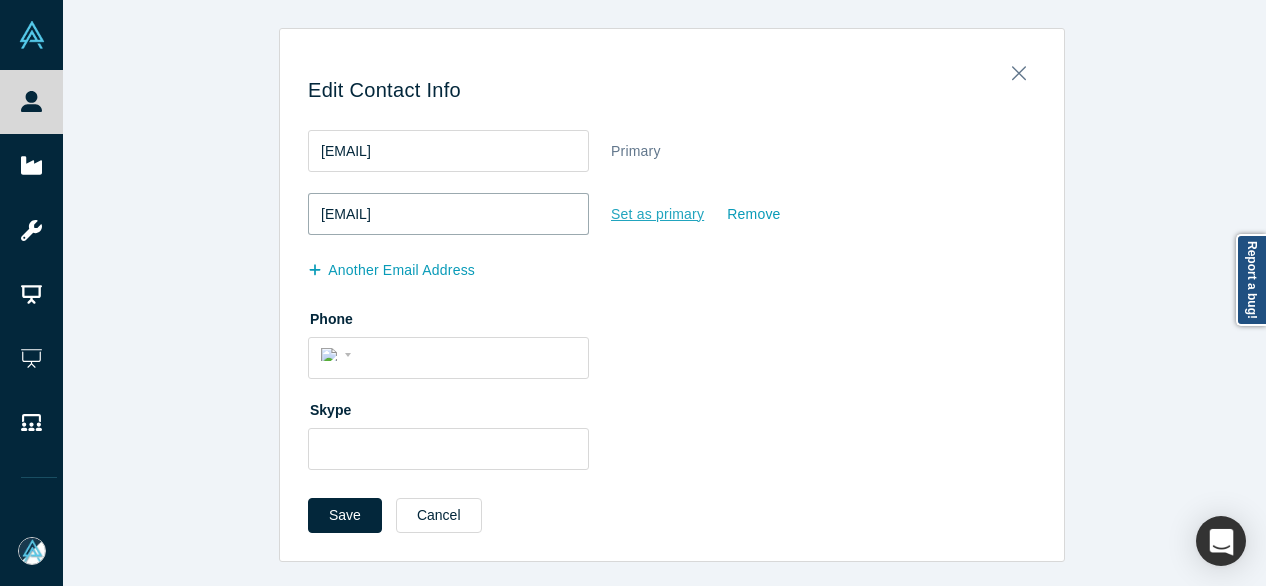type on "saramcmunn@gmail.com" 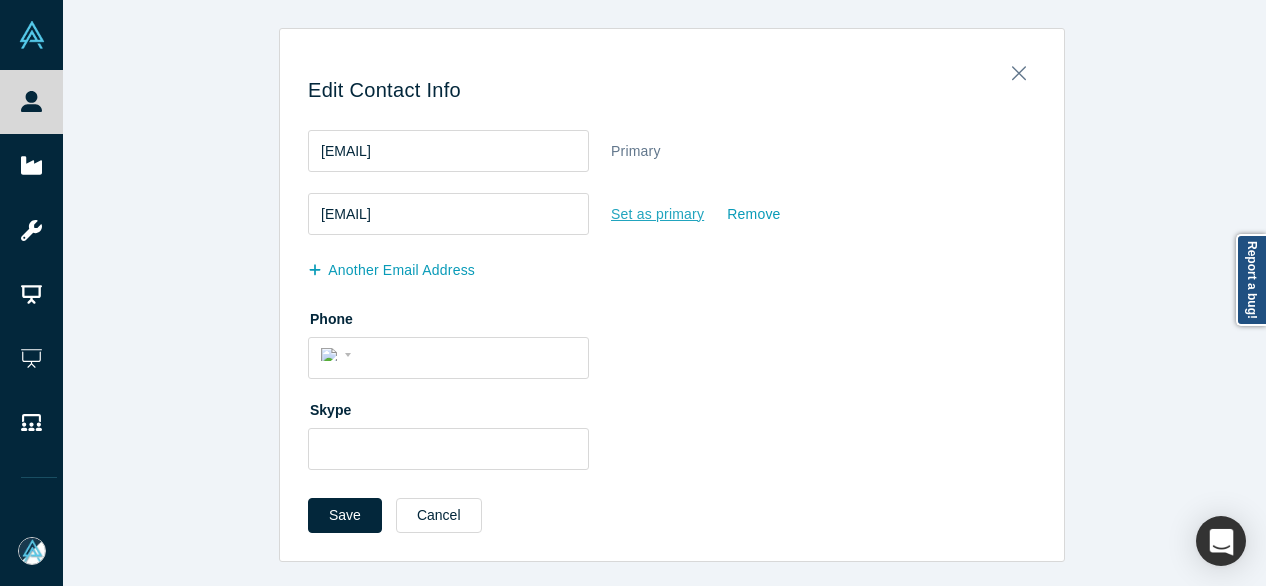 click on "Set as primary" at bounding box center (657, 214) 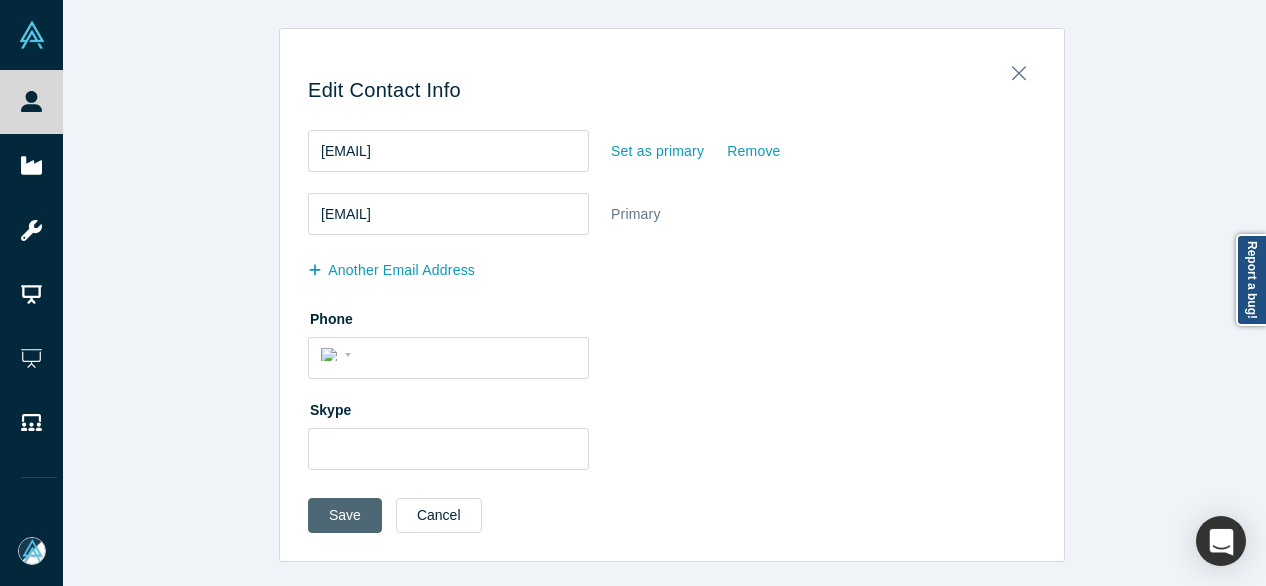 click on "Save" at bounding box center (345, 515) 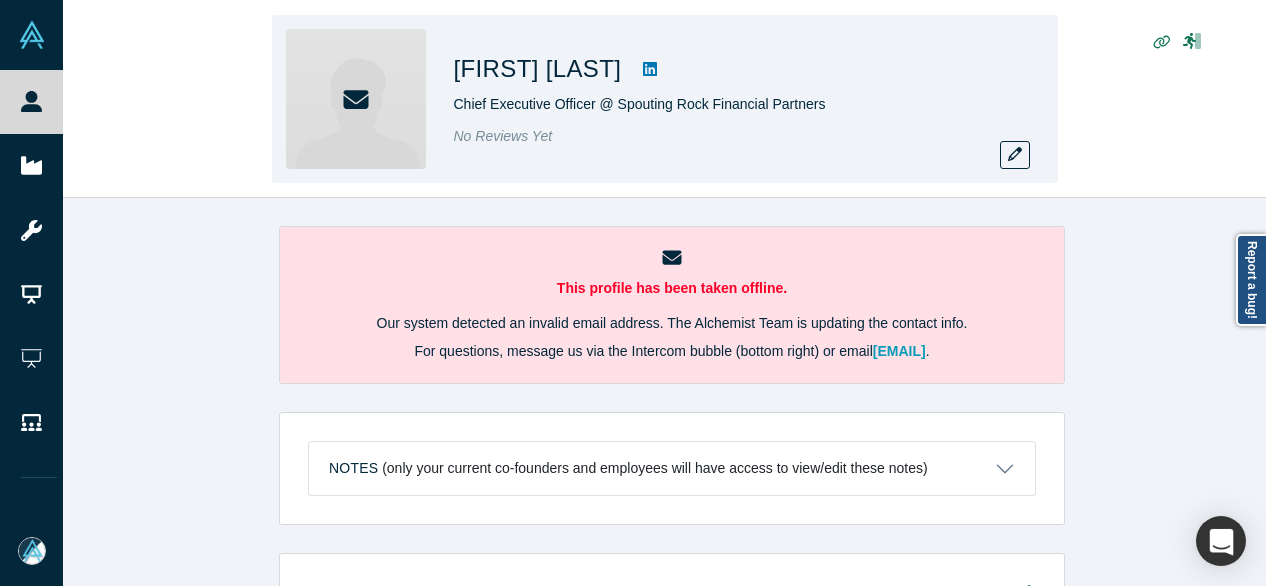 scroll, scrollTop: 0, scrollLeft: 0, axis: both 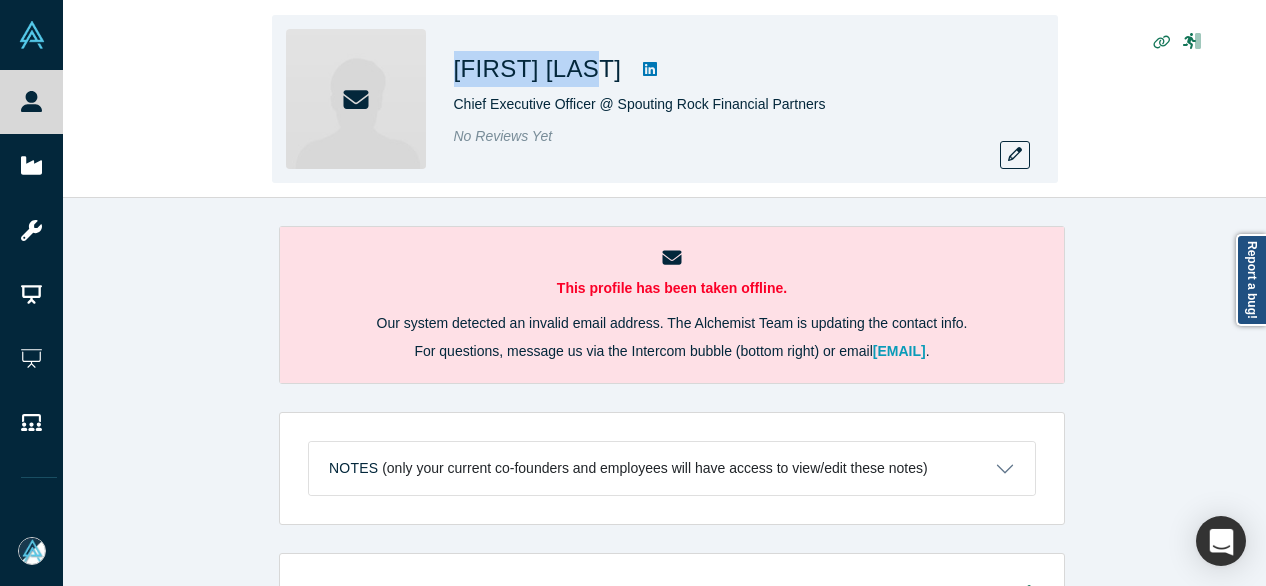 drag, startPoint x: 468, startPoint y: 65, endPoint x: 600, endPoint y: 75, distance: 132.37825 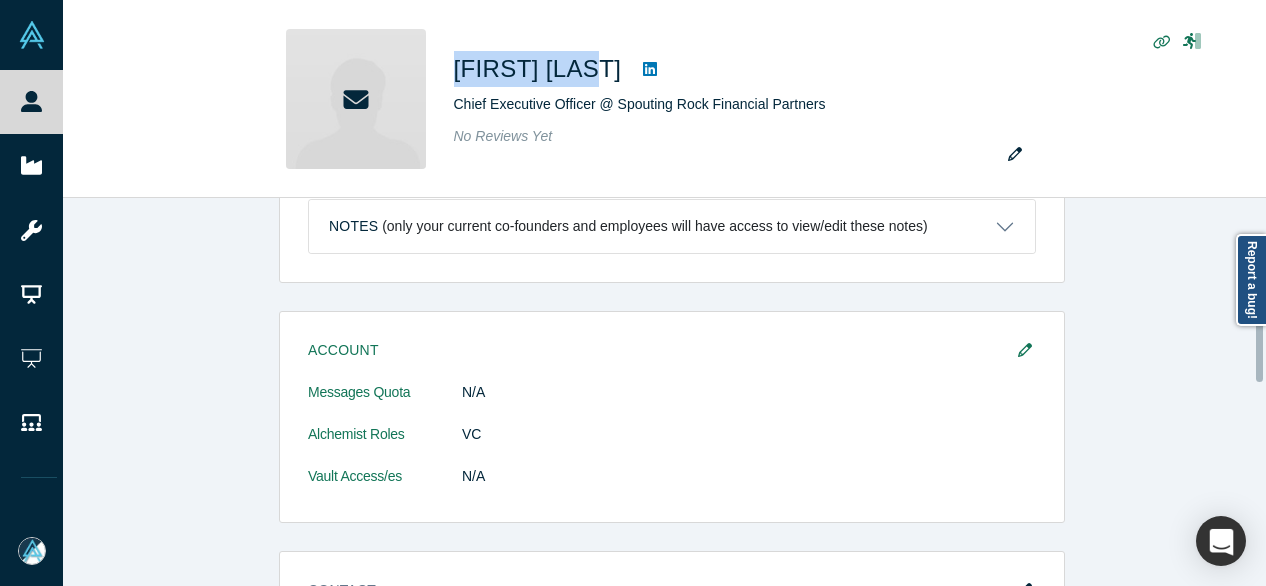 scroll, scrollTop: 400, scrollLeft: 0, axis: vertical 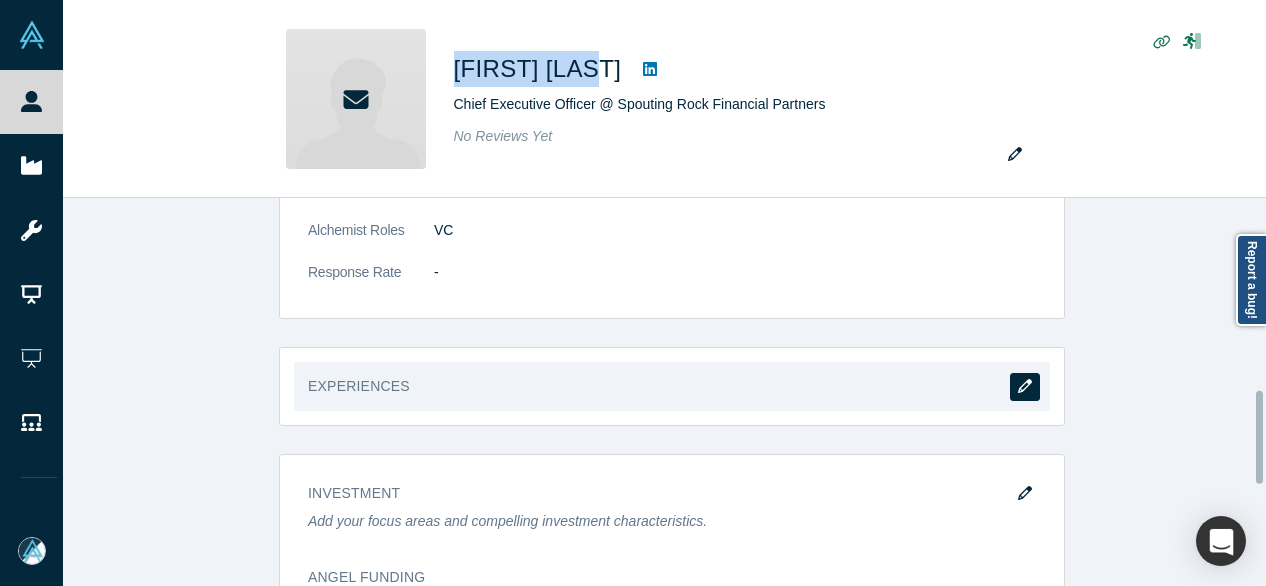 click at bounding box center [1025, 387] 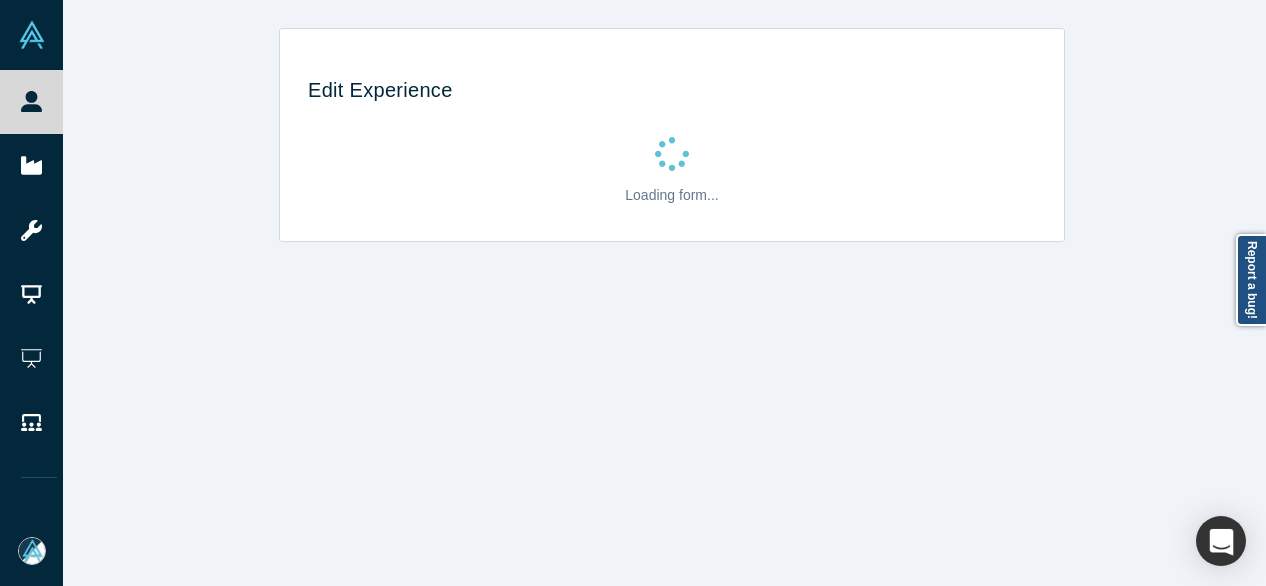 scroll, scrollTop: 0, scrollLeft: 0, axis: both 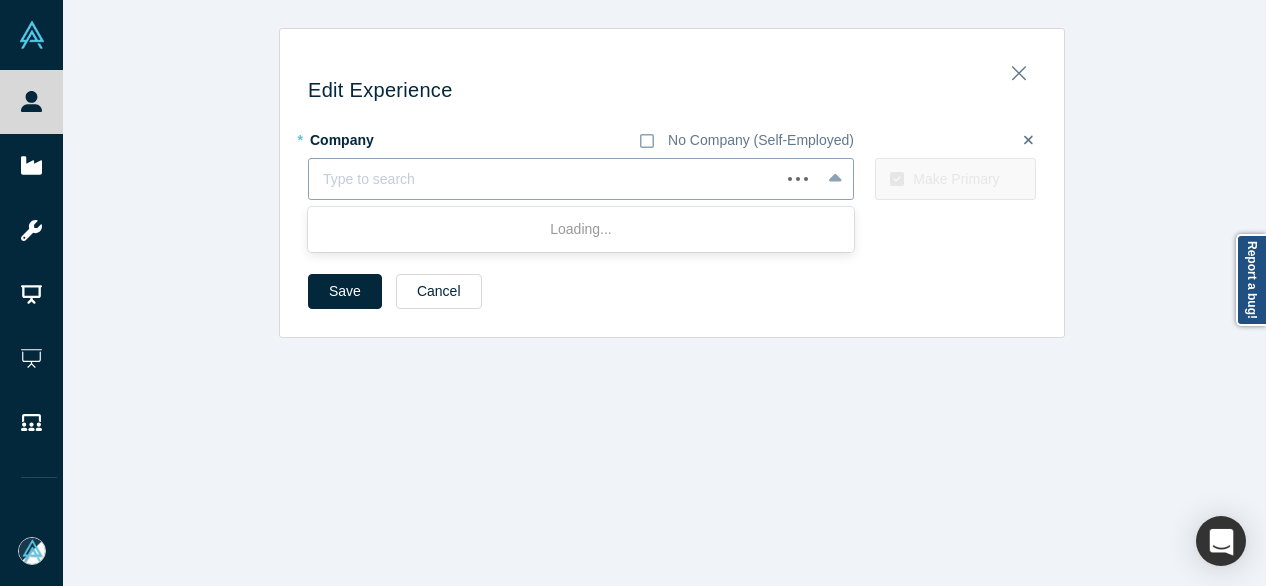 click at bounding box center (544, 179) 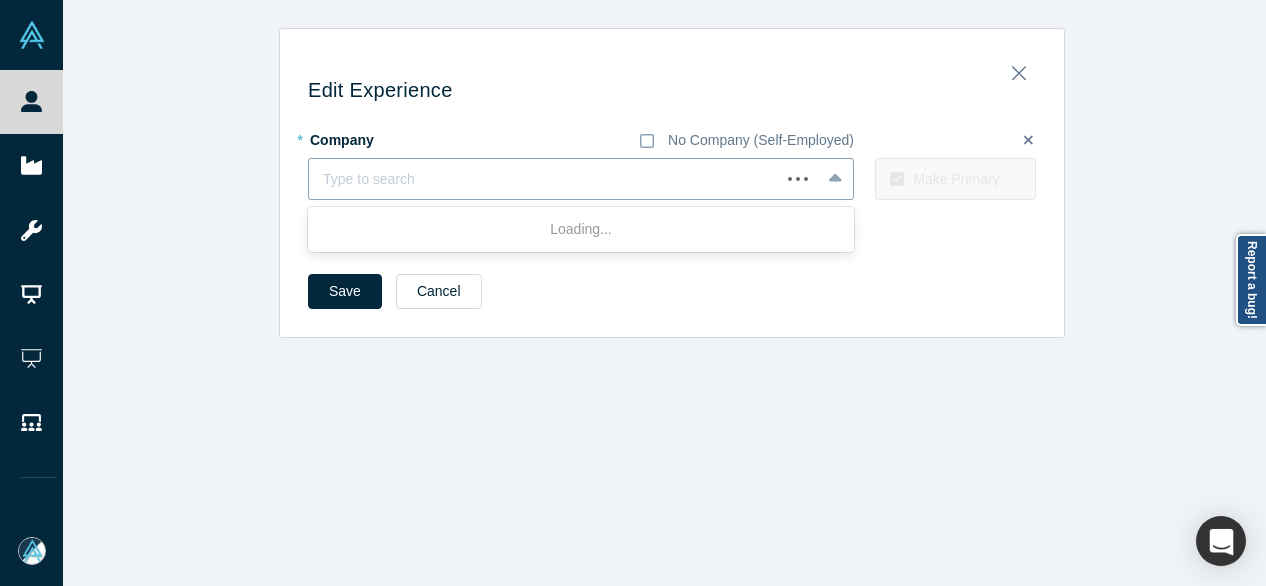 paste on "Medicus Pharma Ltd." 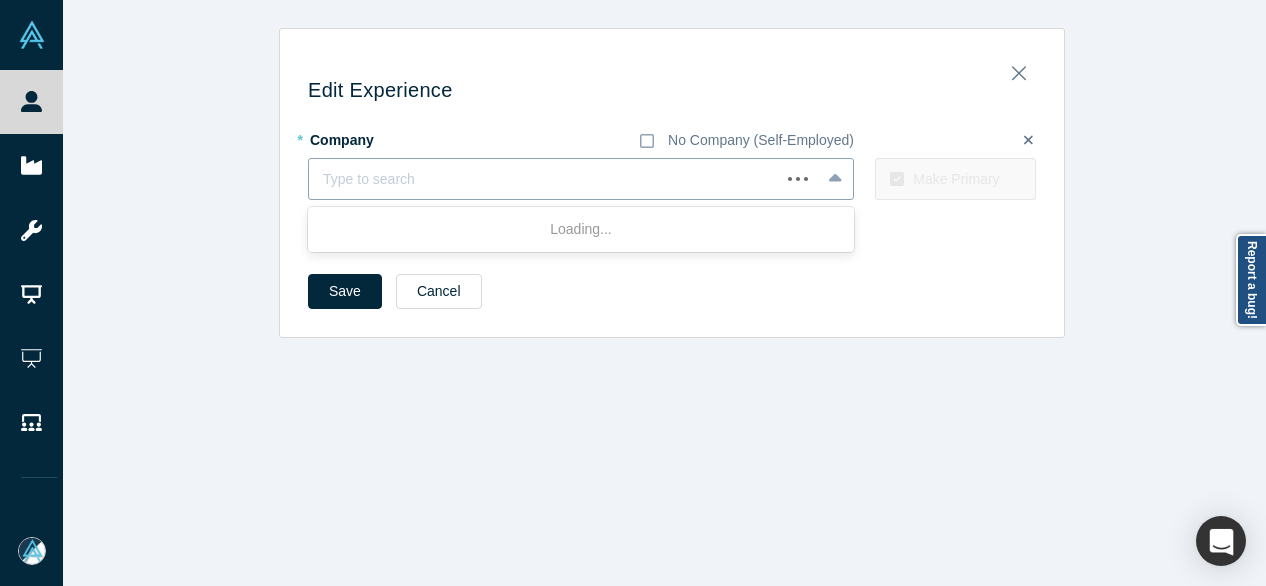type on "Medicus Pharma Ltd." 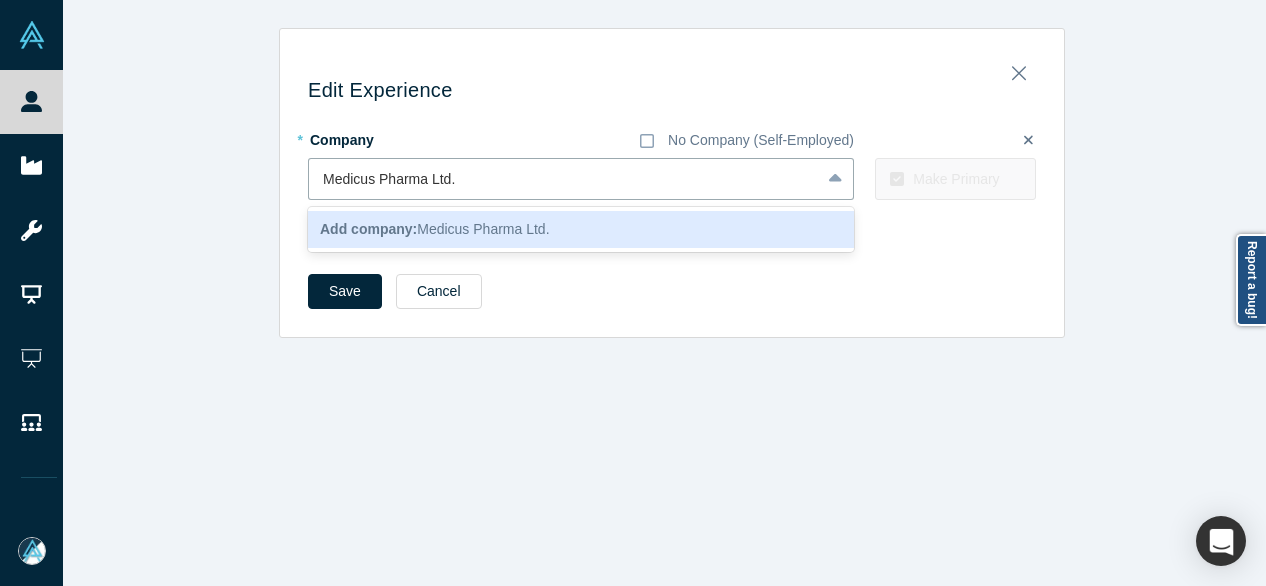 click on "Add company:  Medicus Pharma Ltd." at bounding box center [581, 229] 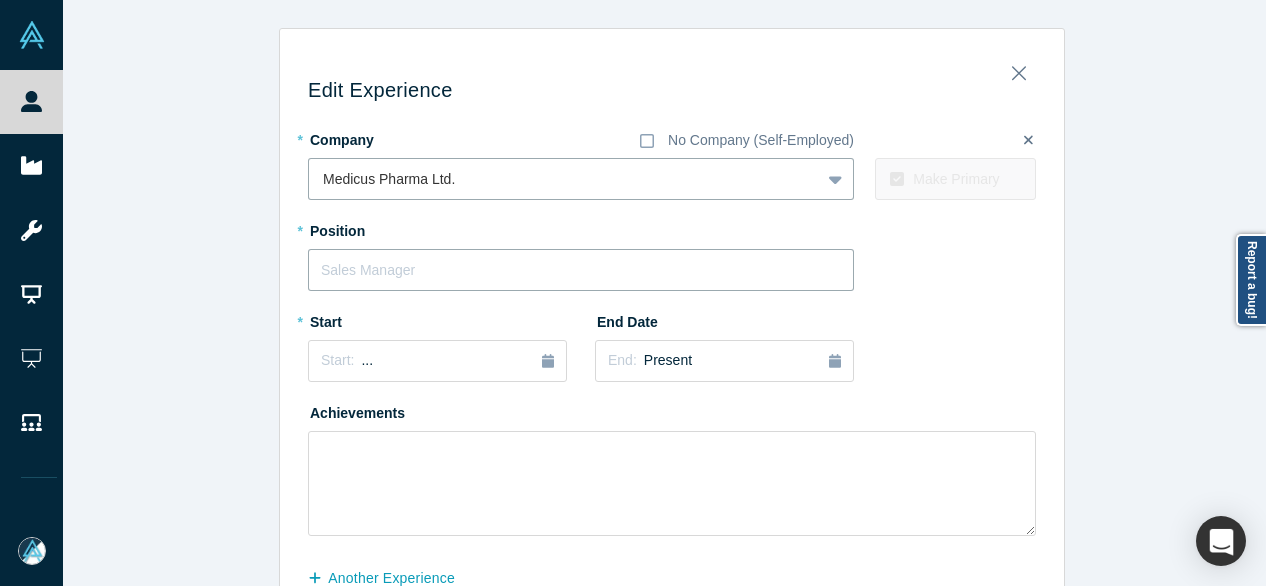 click at bounding box center [581, 270] 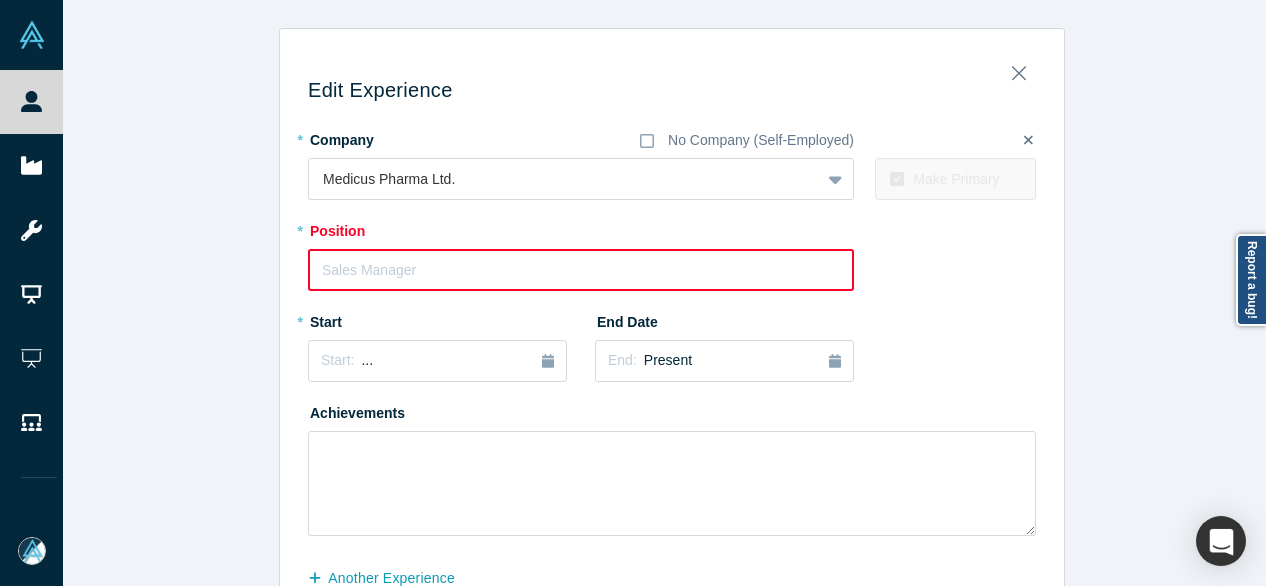 paste on "Chief Operating Officer, Operations" 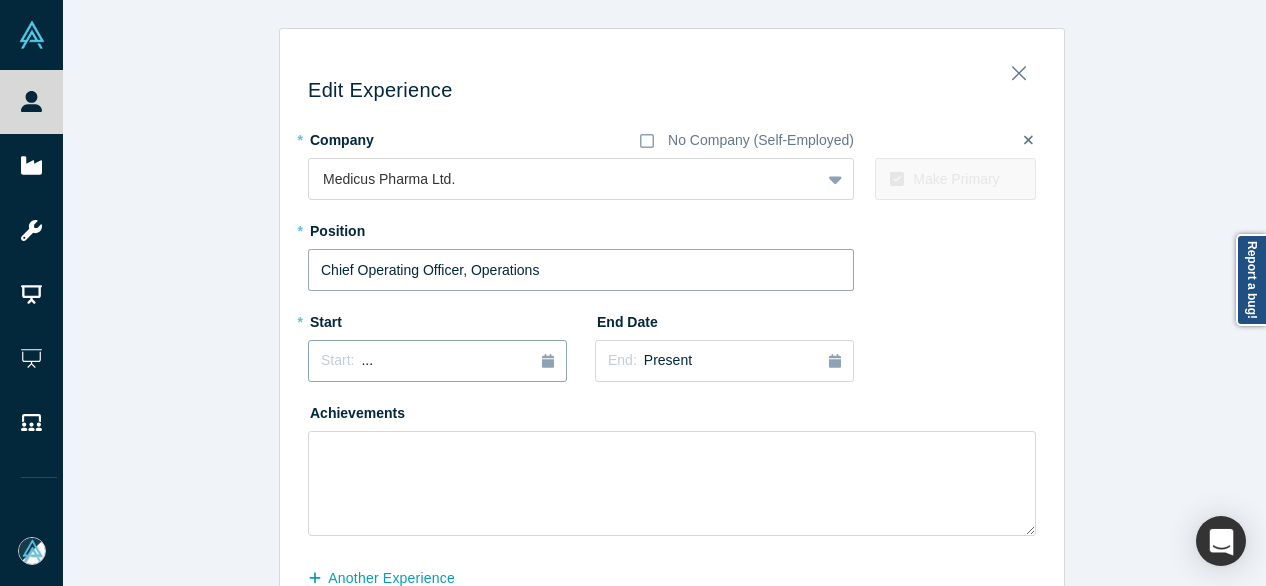 type on "Chief Operating Officer, Operations" 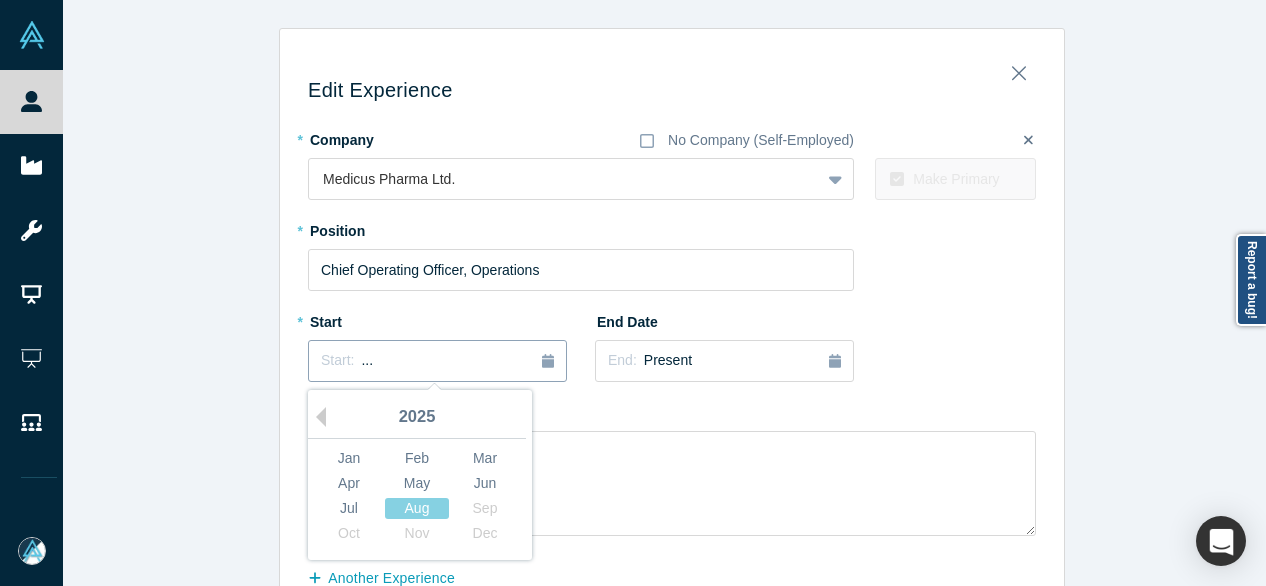 click on "Start: ..." at bounding box center [437, 361] 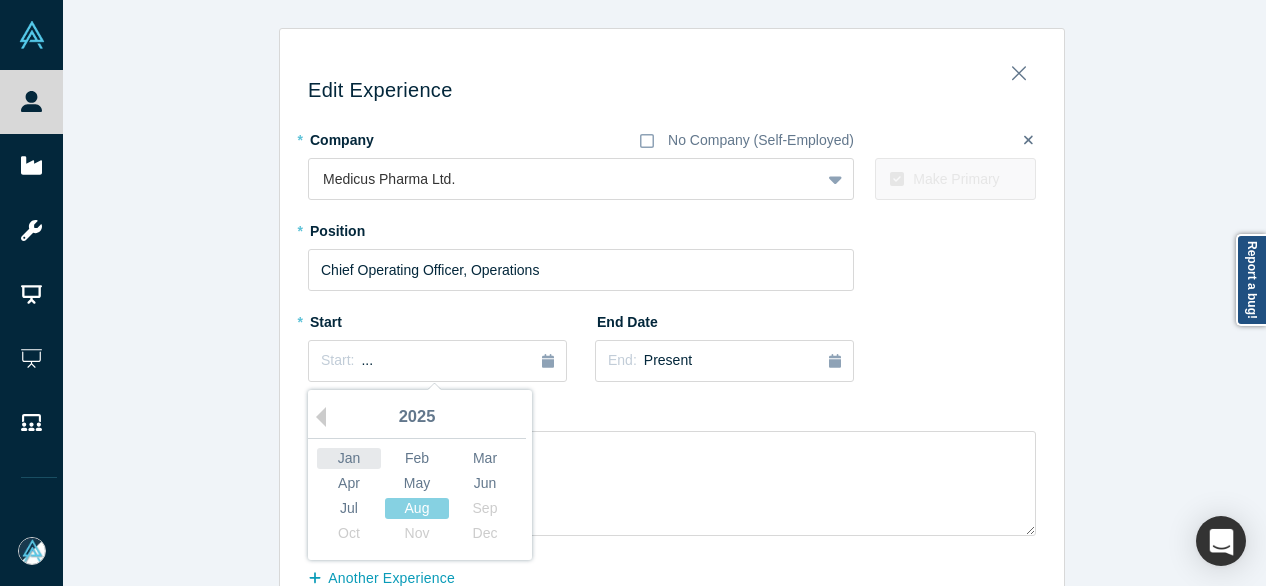 click on "Jan" at bounding box center (349, 458) 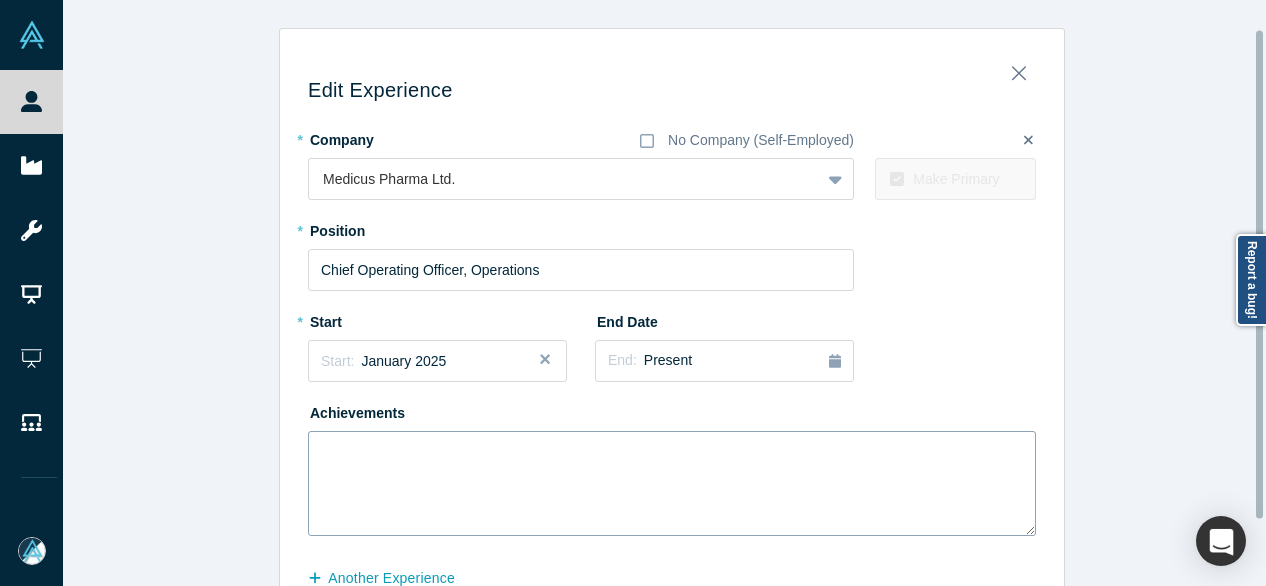 scroll, scrollTop: 114, scrollLeft: 0, axis: vertical 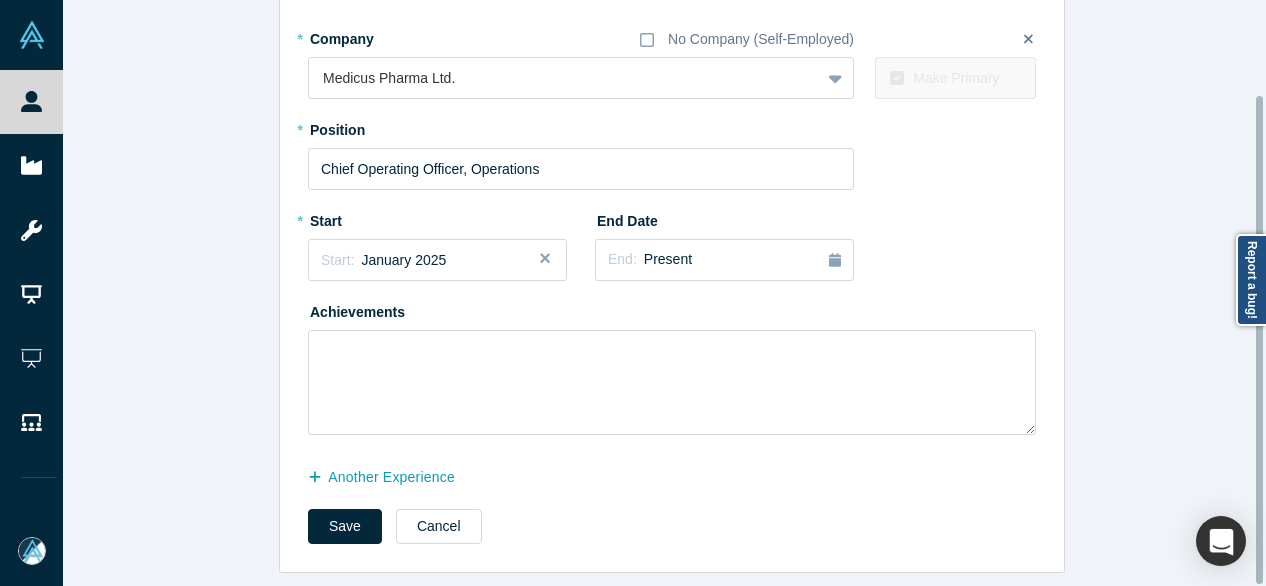 click on "Save" at bounding box center [345, 526] 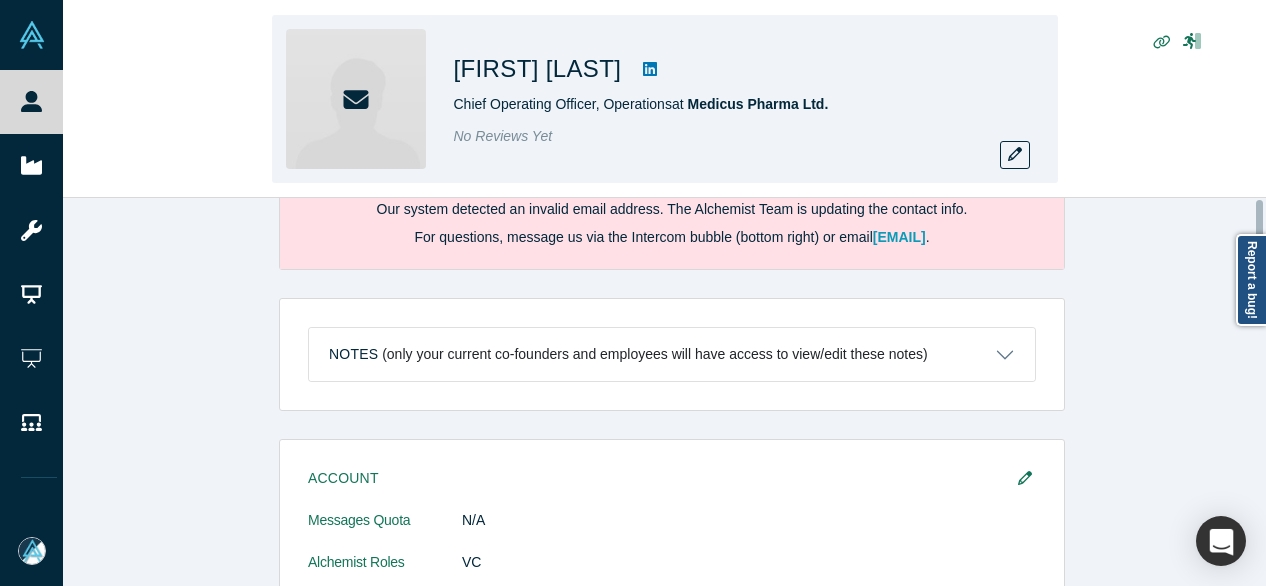 scroll, scrollTop: 0, scrollLeft: 0, axis: both 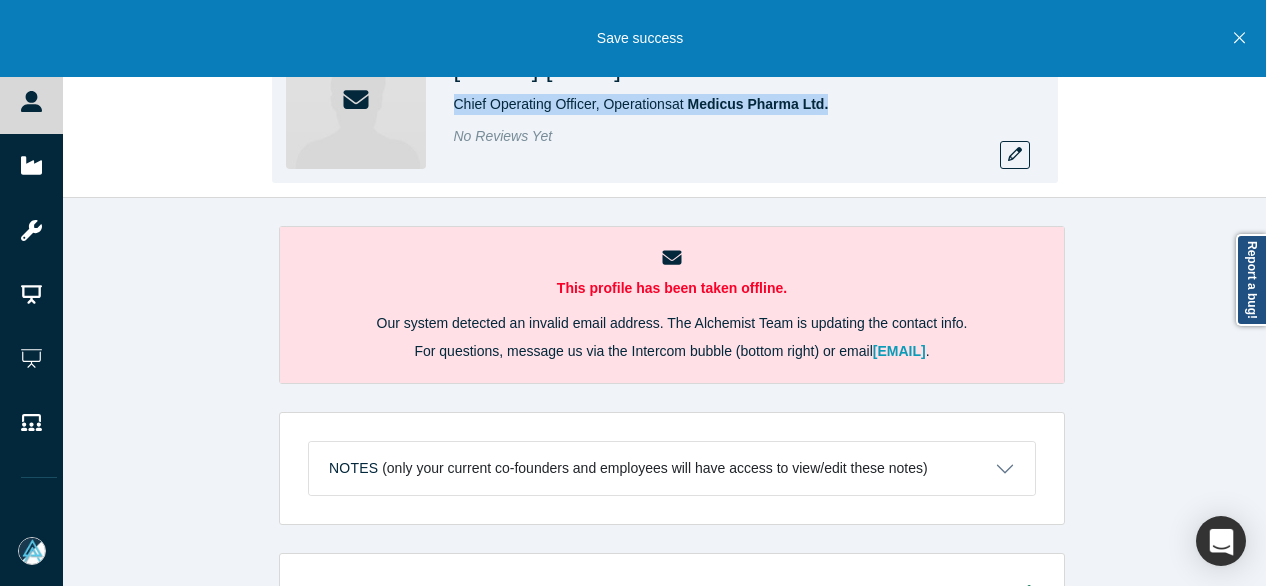 drag, startPoint x: 446, startPoint y: 108, endPoint x: 861, endPoint y: 115, distance: 415.05902 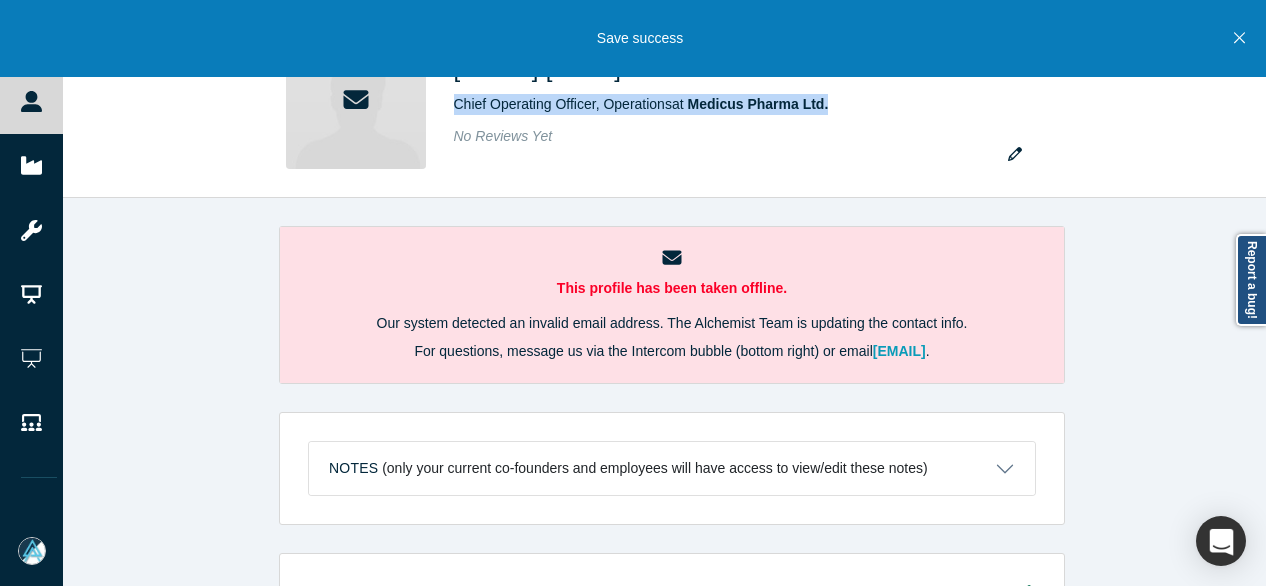 copy on "Chief Operating Officer, Operations  at   Medicus Pharma Ltd." 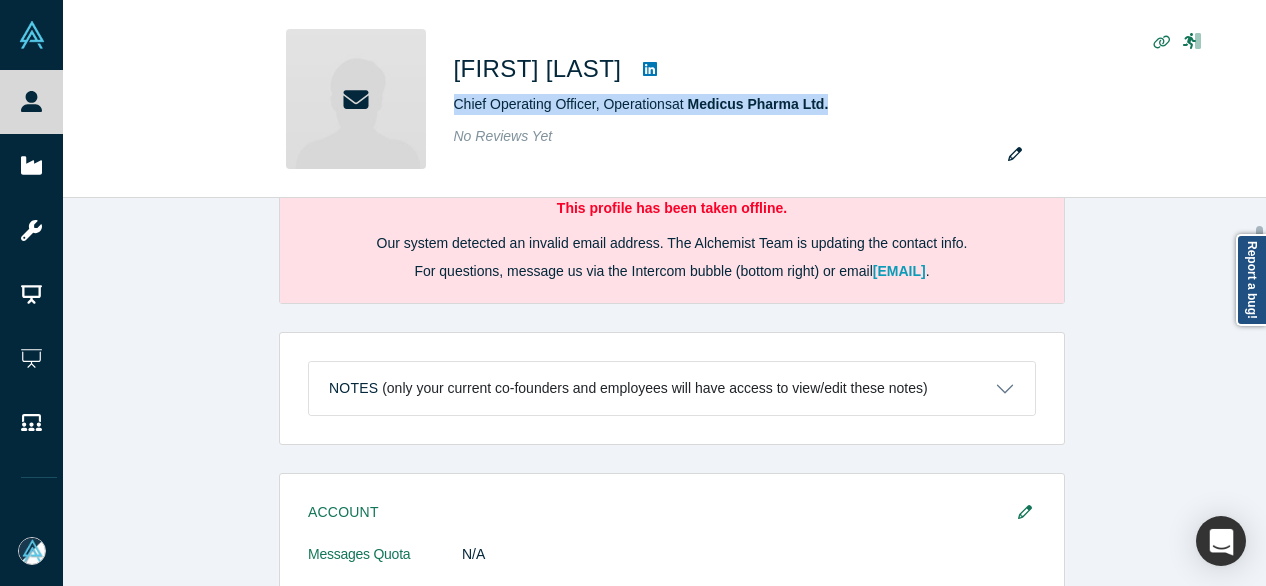 scroll, scrollTop: 300, scrollLeft: 0, axis: vertical 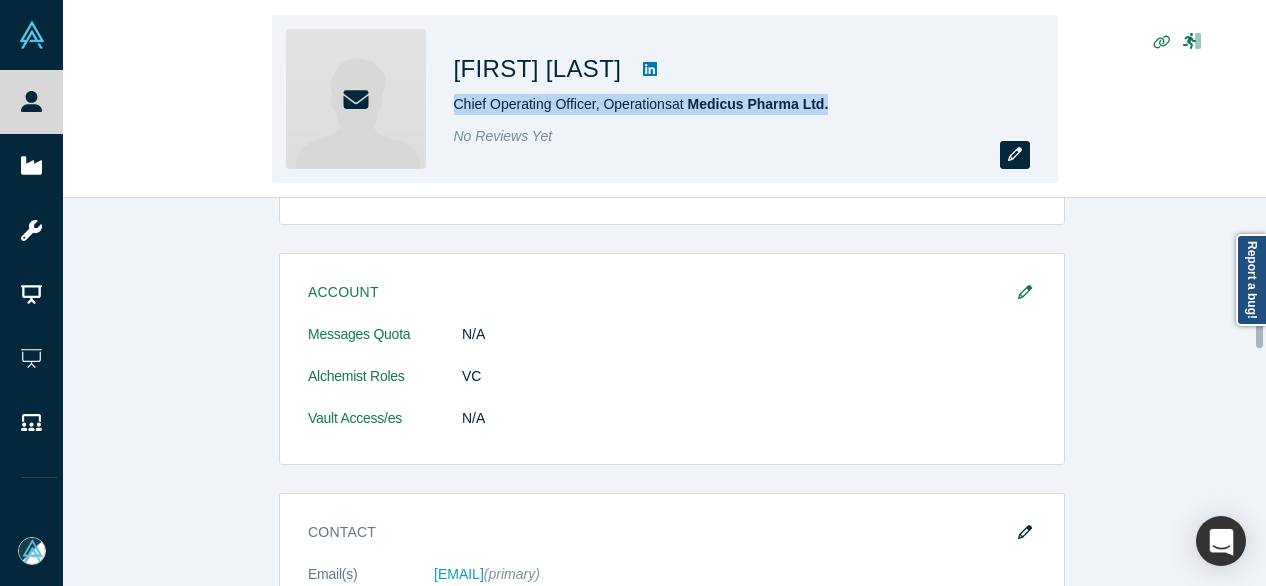 click 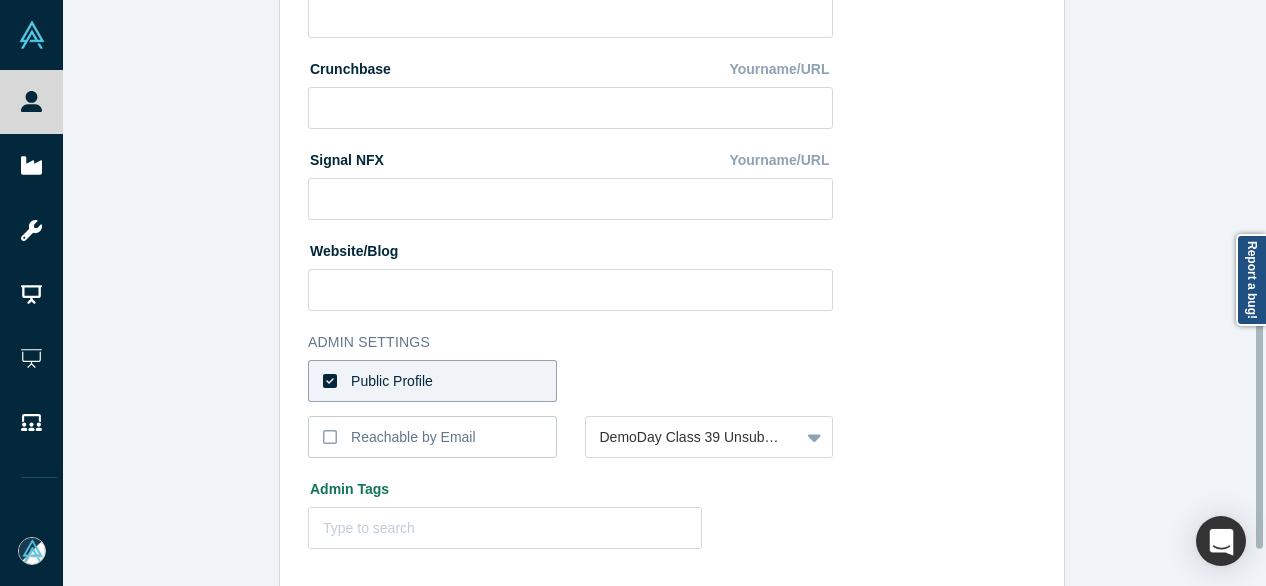 scroll, scrollTop: 896, scrollLeft: 0, axis: vertical 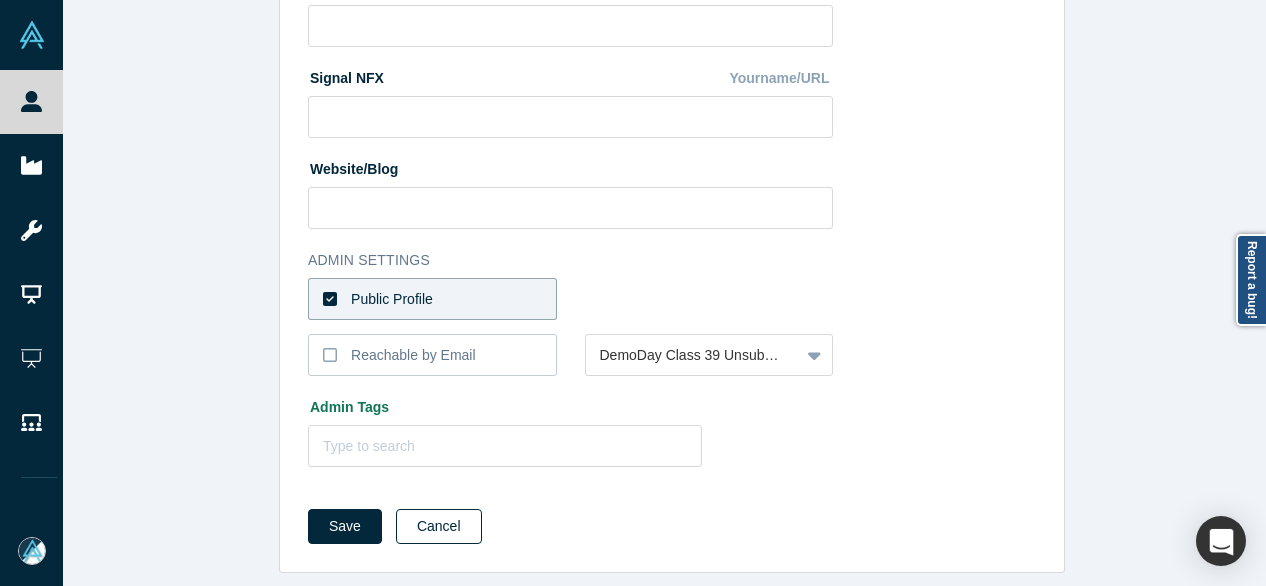 click on "Cancel" at bounding box center (439, 526) 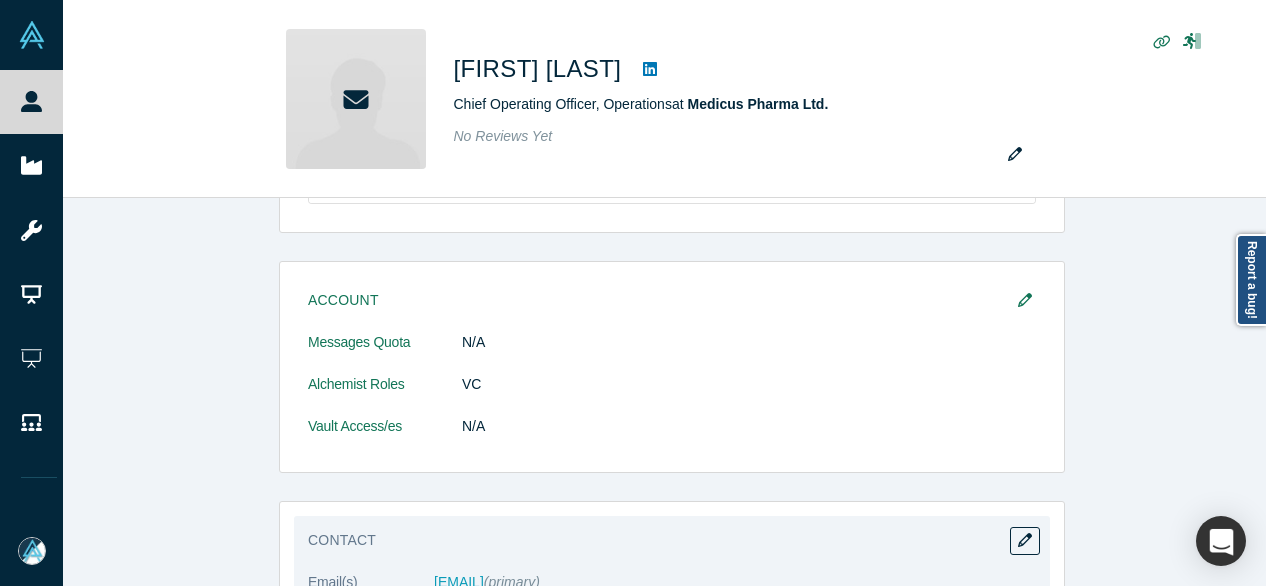 scroll, scrollTop: 400, scrollLeft: 0, axis: vertical 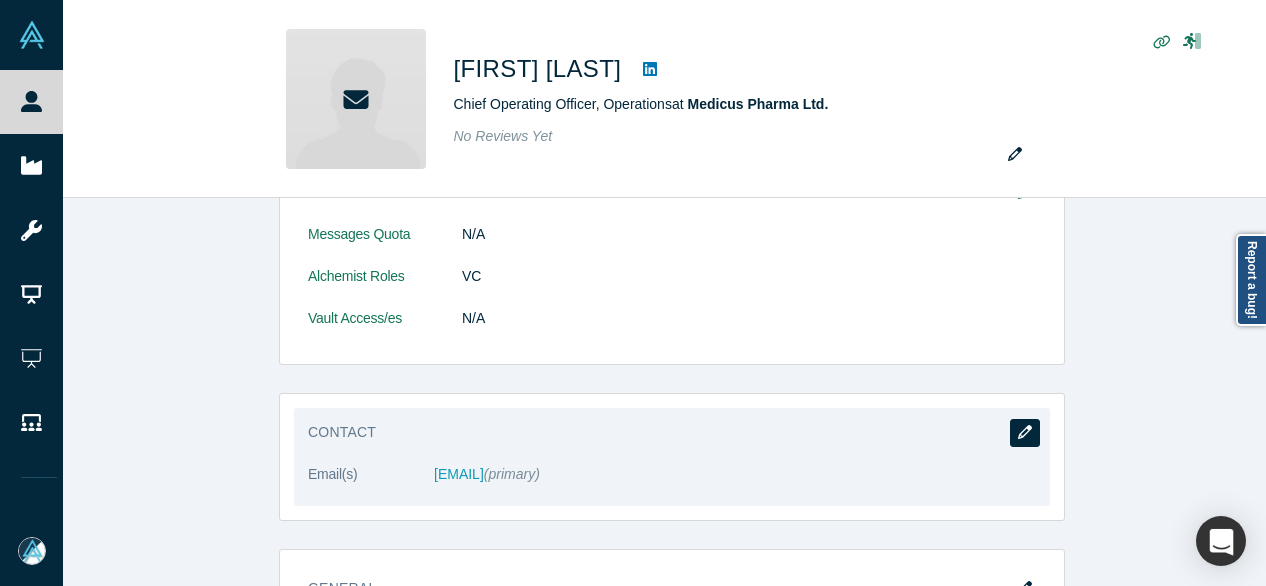 click at bounding box center [1025, 433] 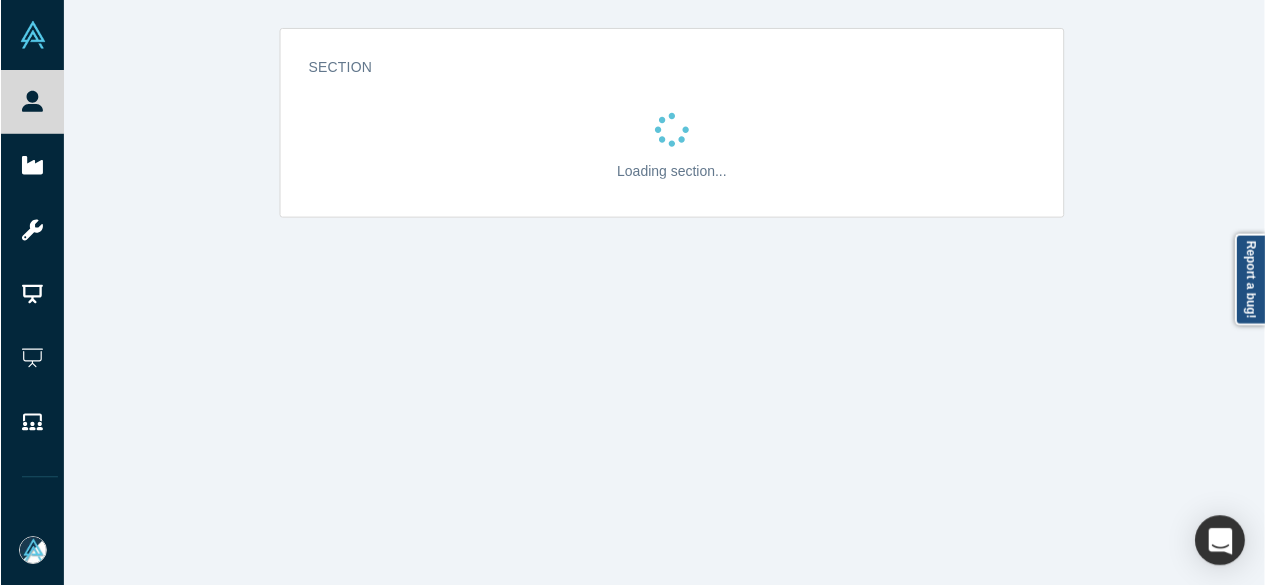 scroll, scrollTop: 0, scrollLeft: 0, axis: both 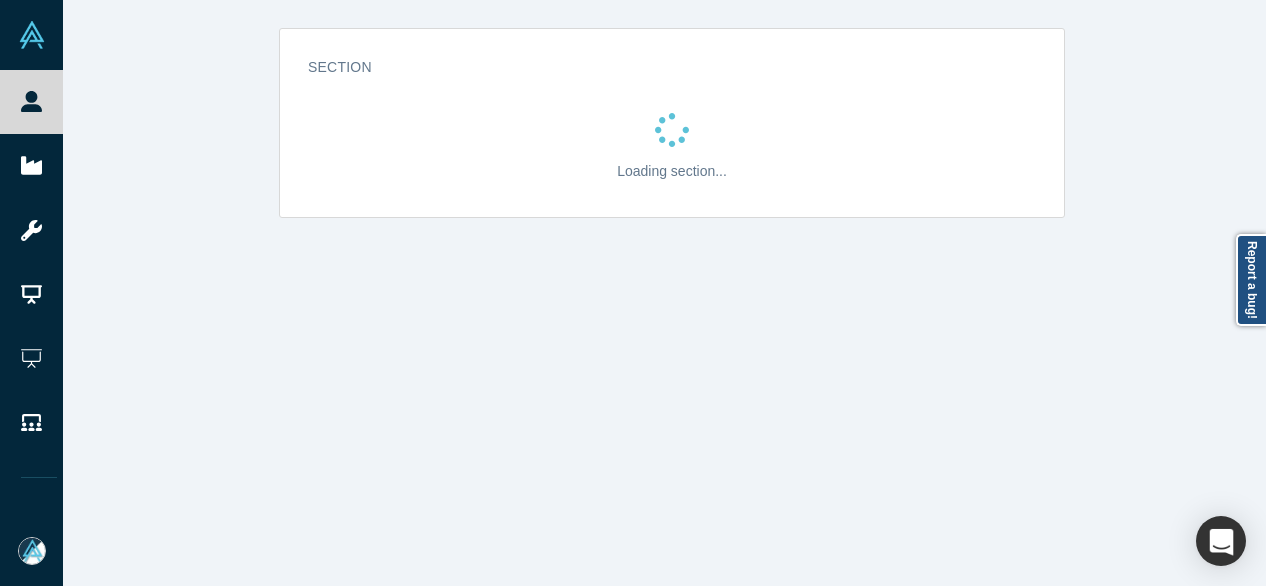 select on "US" 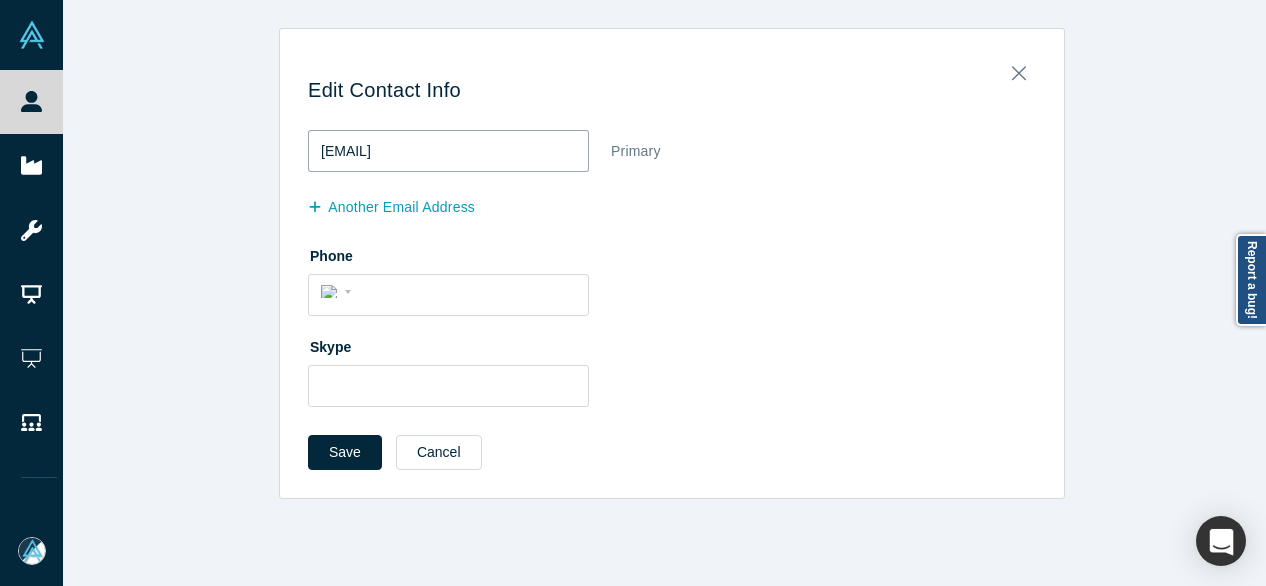 drag, startPoint x: 479, startPoint y: 157, endPoint x: 257, endPoint y: 162, distance: 222.0563 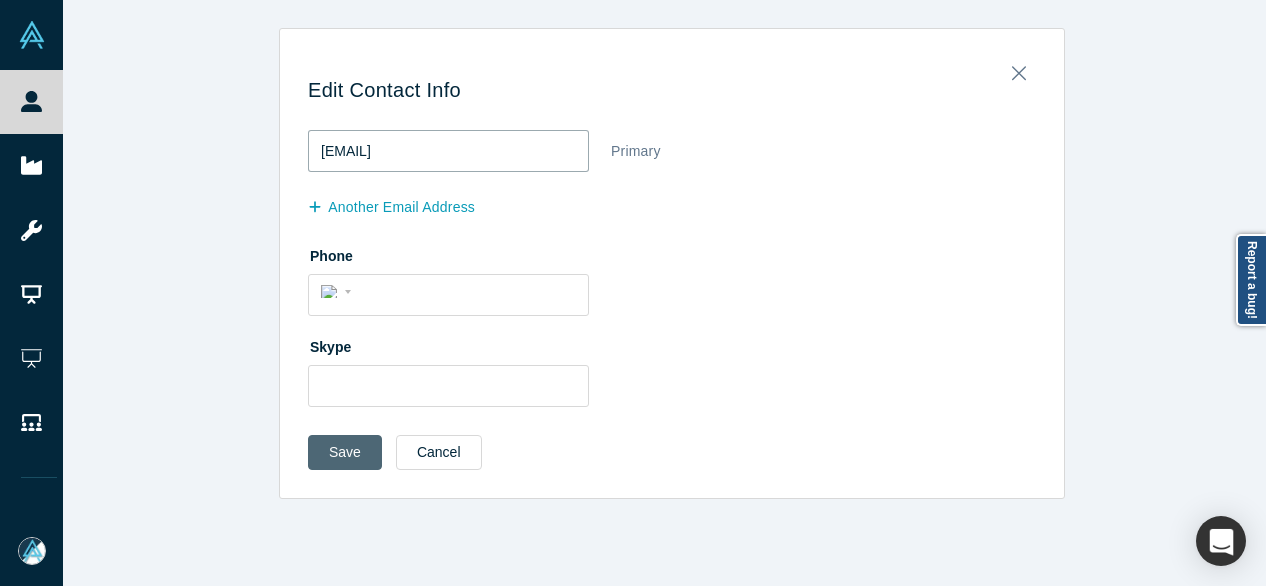 type on "[EMAIL]" 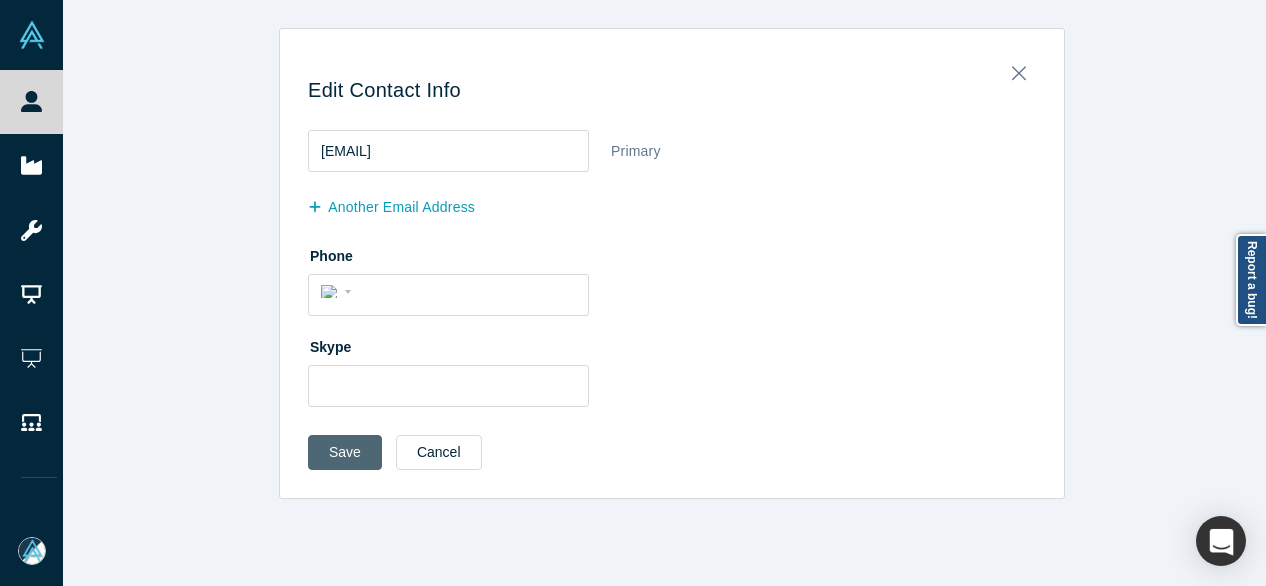 click on "Save" at bounding box center (345, 452) 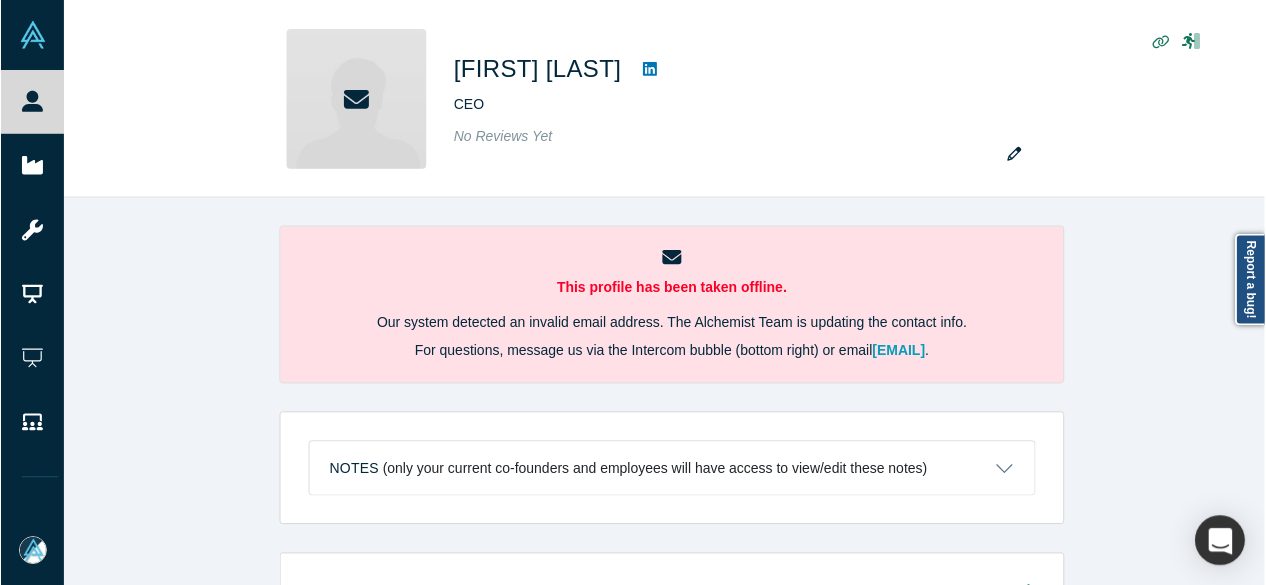 scroll, scrollTop: 0, scrollLeft: 0, axis: both 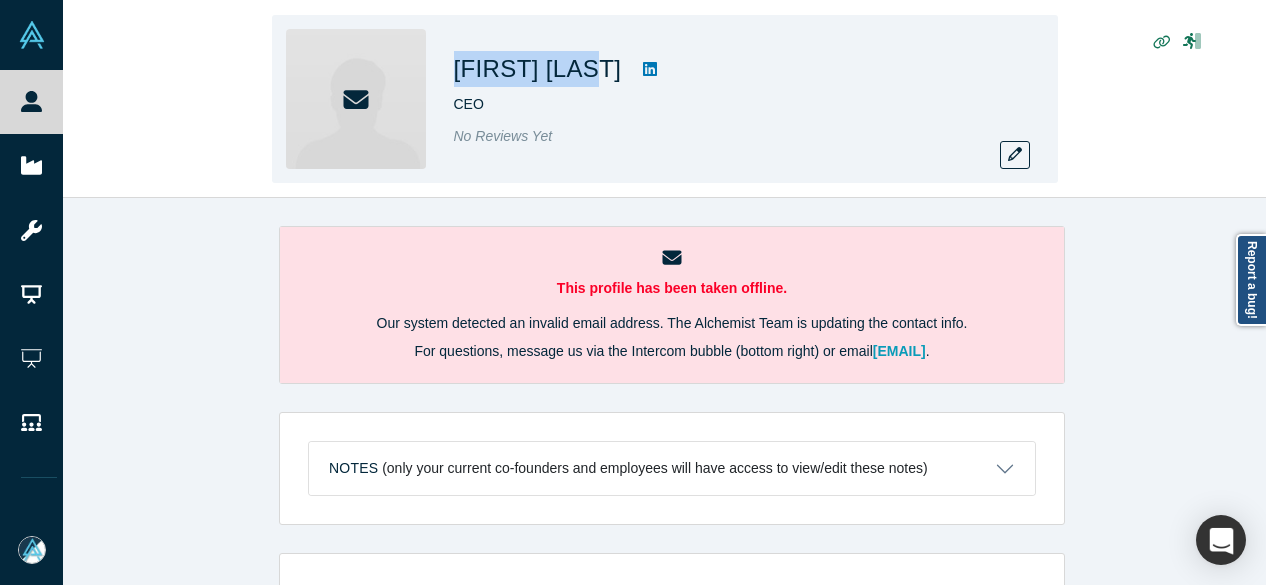 drag, startPoint x: 448, startPoint y: 57, endPoint x: 598, endPoint y: 79, distance: 151.60475 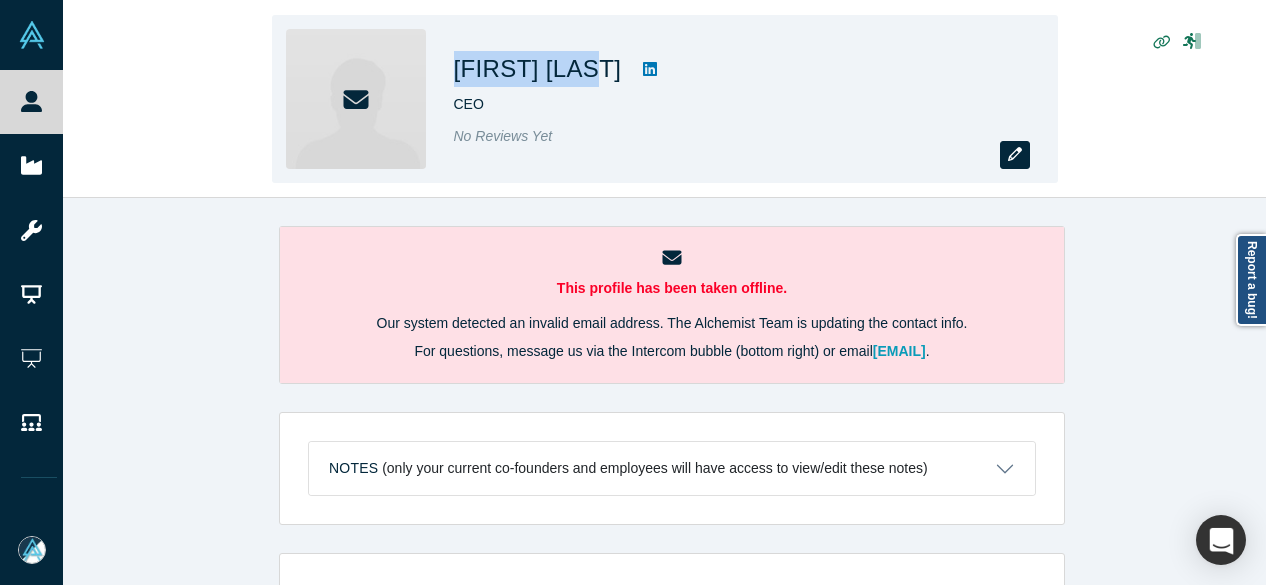 click 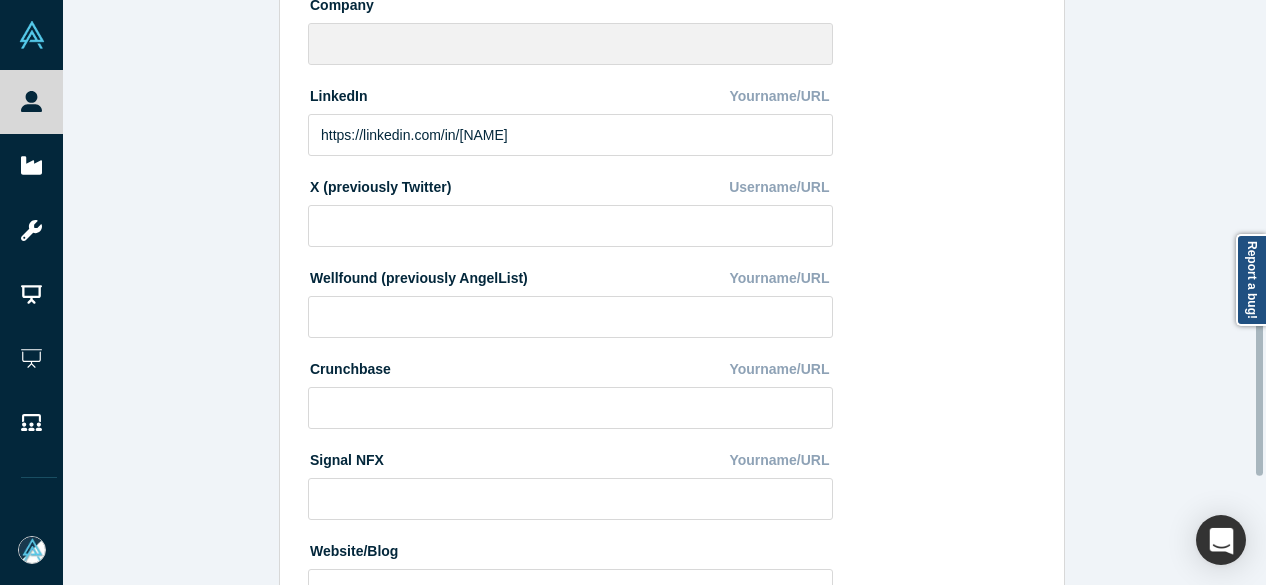 scroll, scrollTop: 896, scrollLeft: 0, axis: vertical 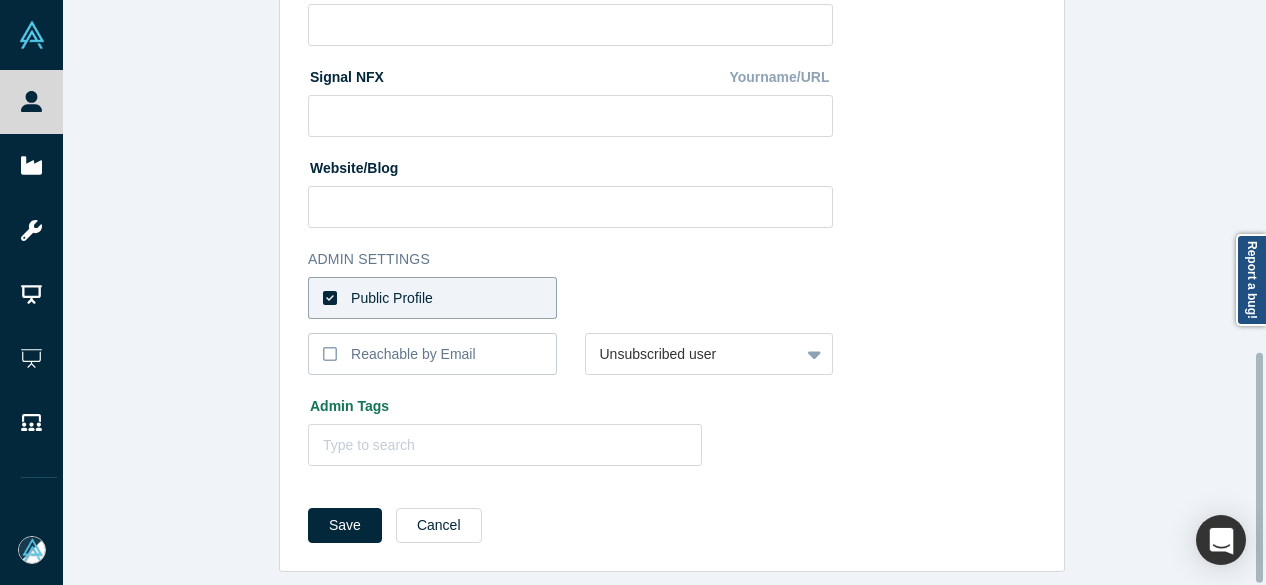 click on "Public Profile" at bounding box center (432, 298) 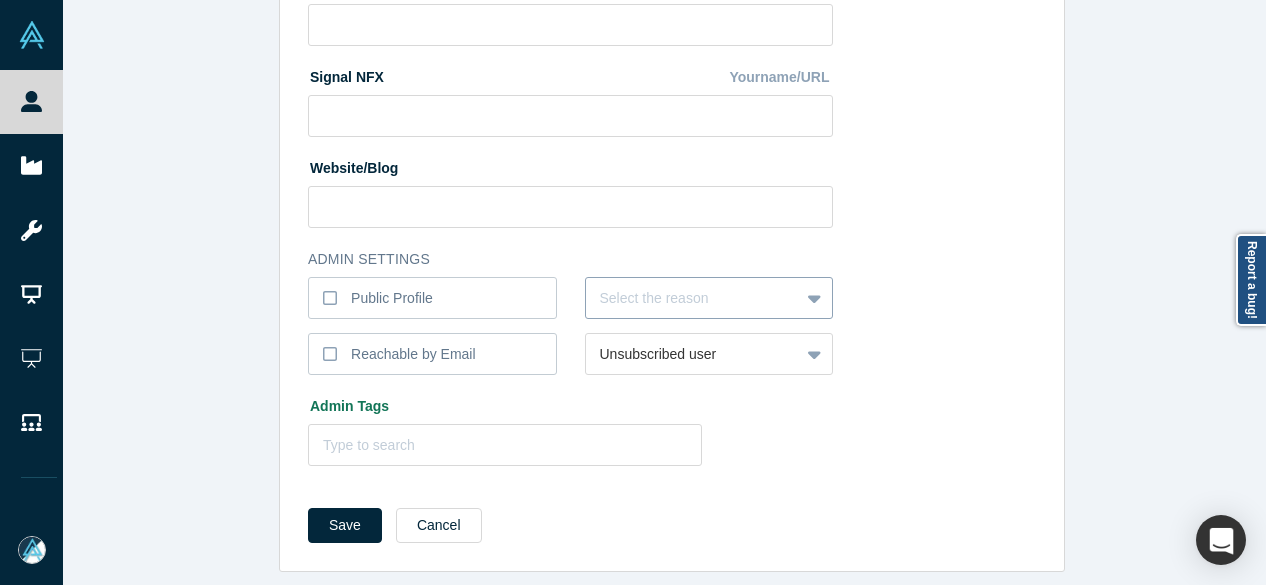 click at bounding box center (693, 298) 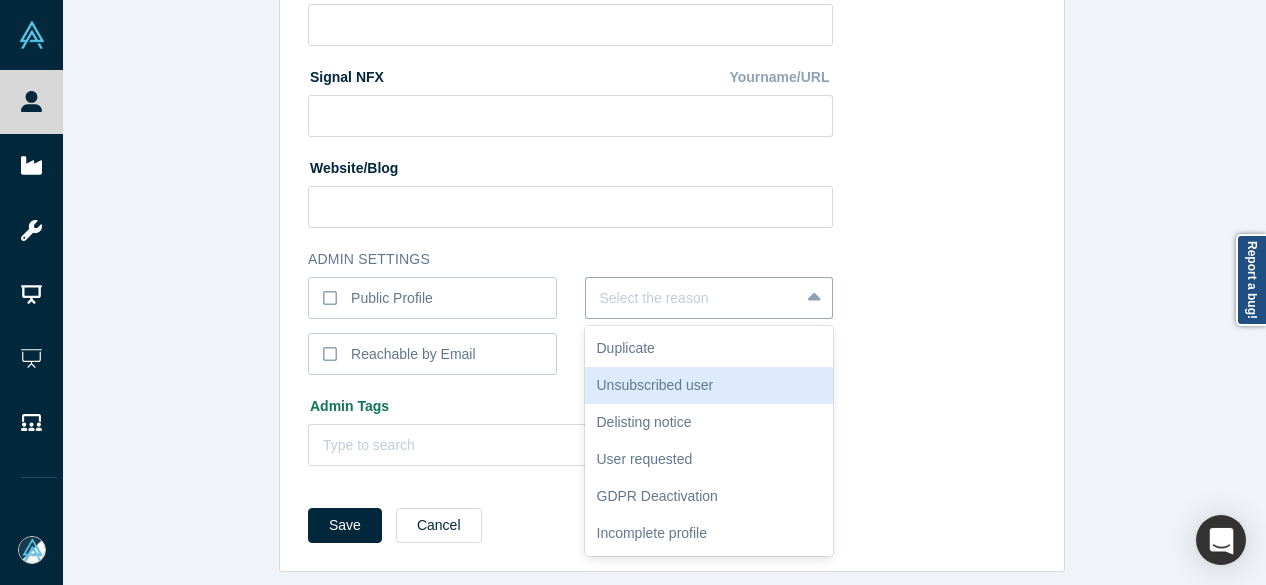 click on "Unsubscribed user" at bounding box center [709, 385] 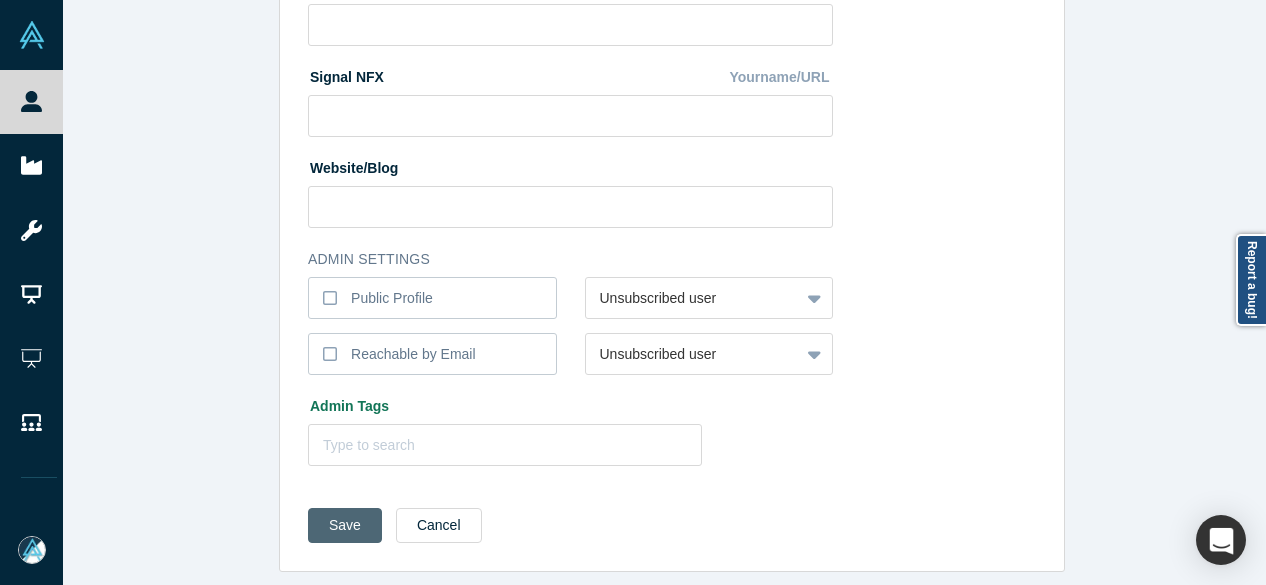 click on "Save" at bounding box center [345, 525] 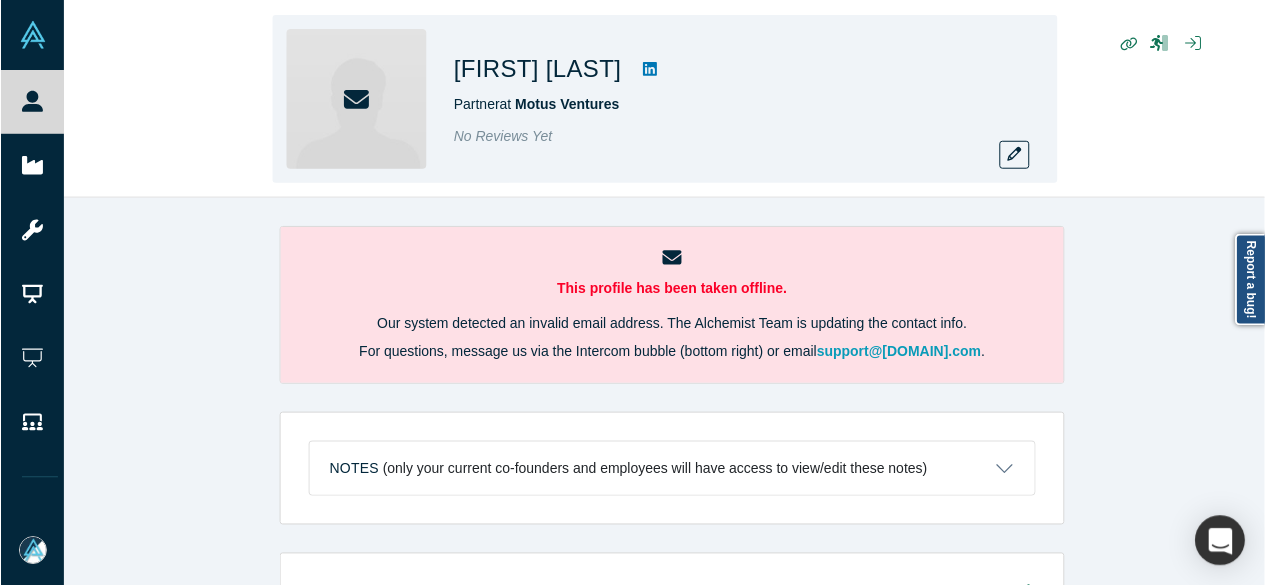 scroll, scrollTop: 0, scrollLeft: 0, axis: both 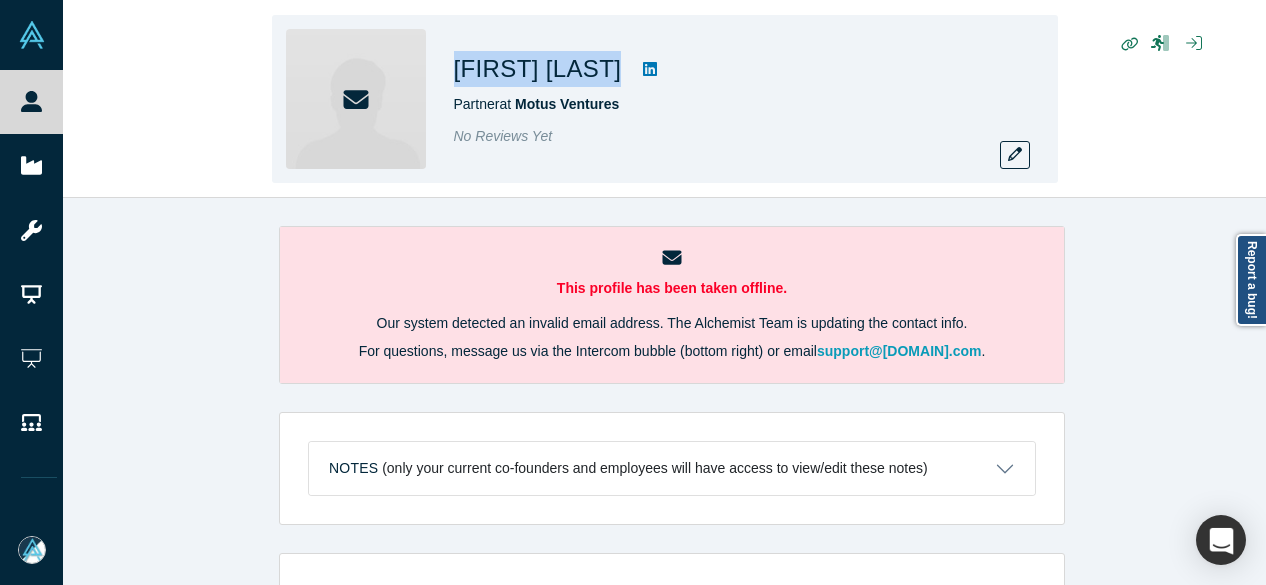 drag, startPoint x: 453, startPoint y: 67, endPoint x: 564, endPoint y: 67, distance: 111 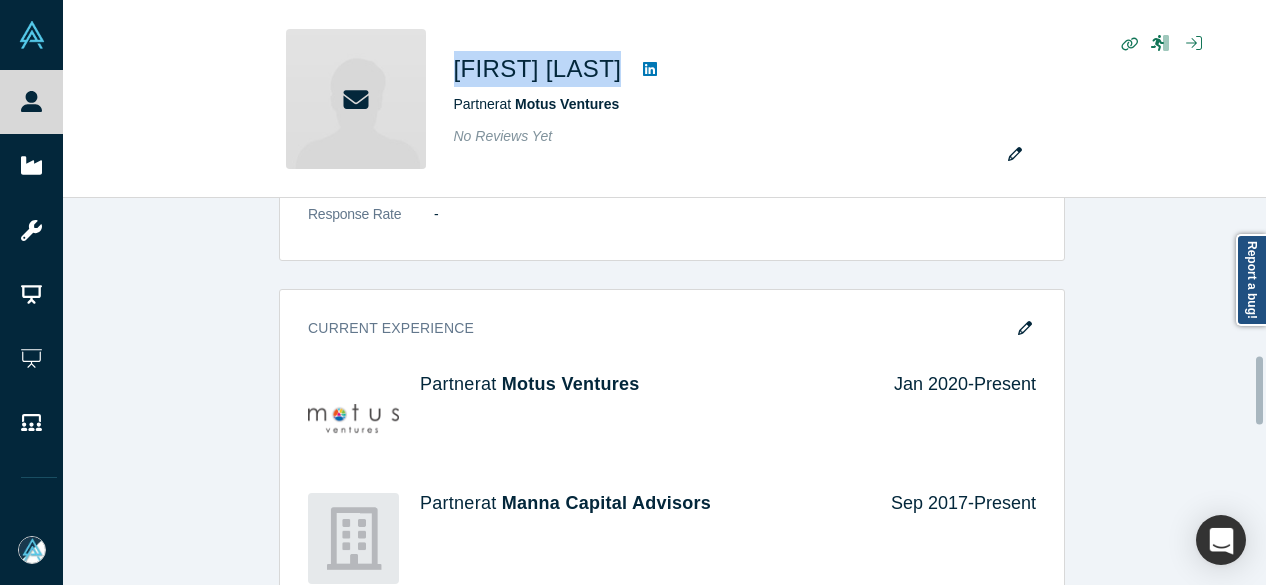 scroll, scrollTop: 900, scrollLeft: 0, axis: vertical 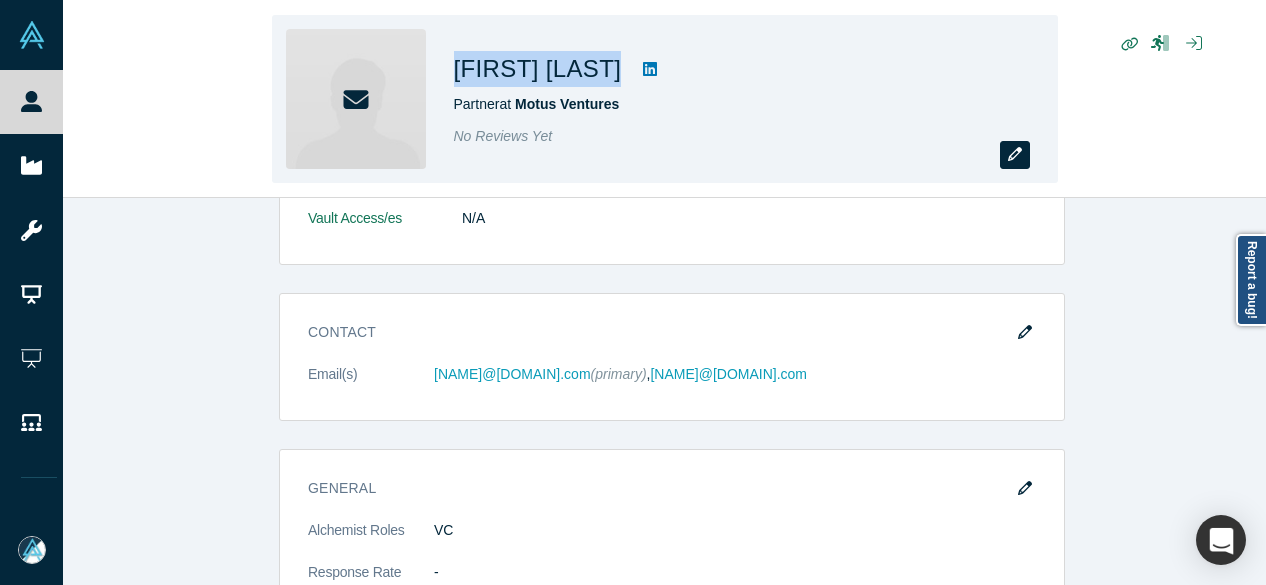 click 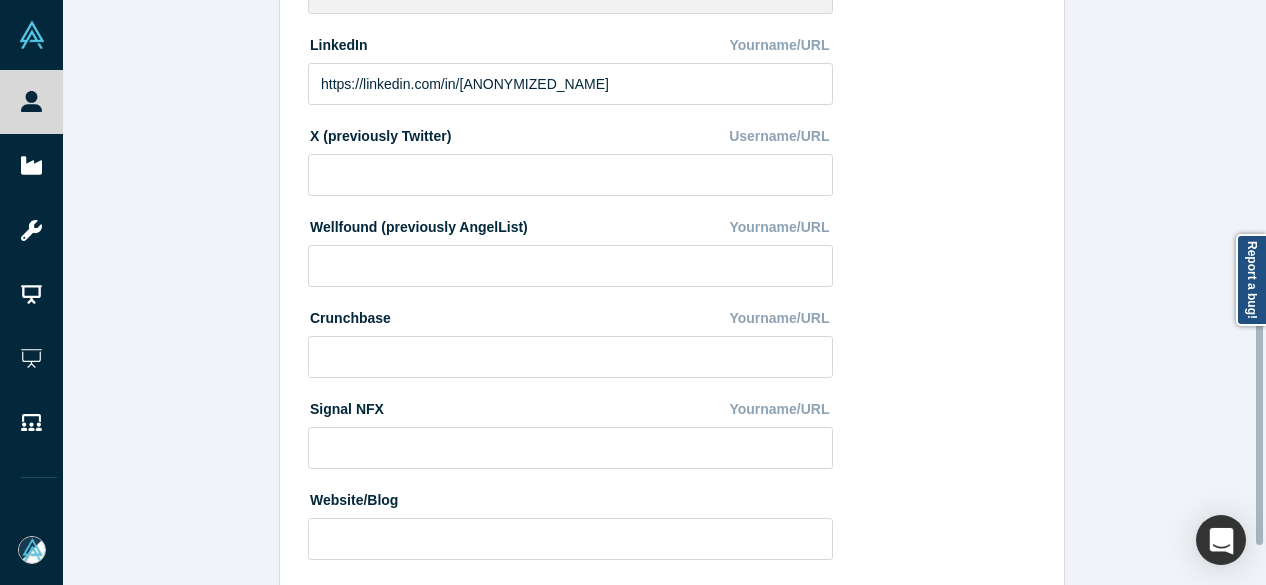 scroll, scrollTop: 800, scrollLeft: 0, axis: vertical 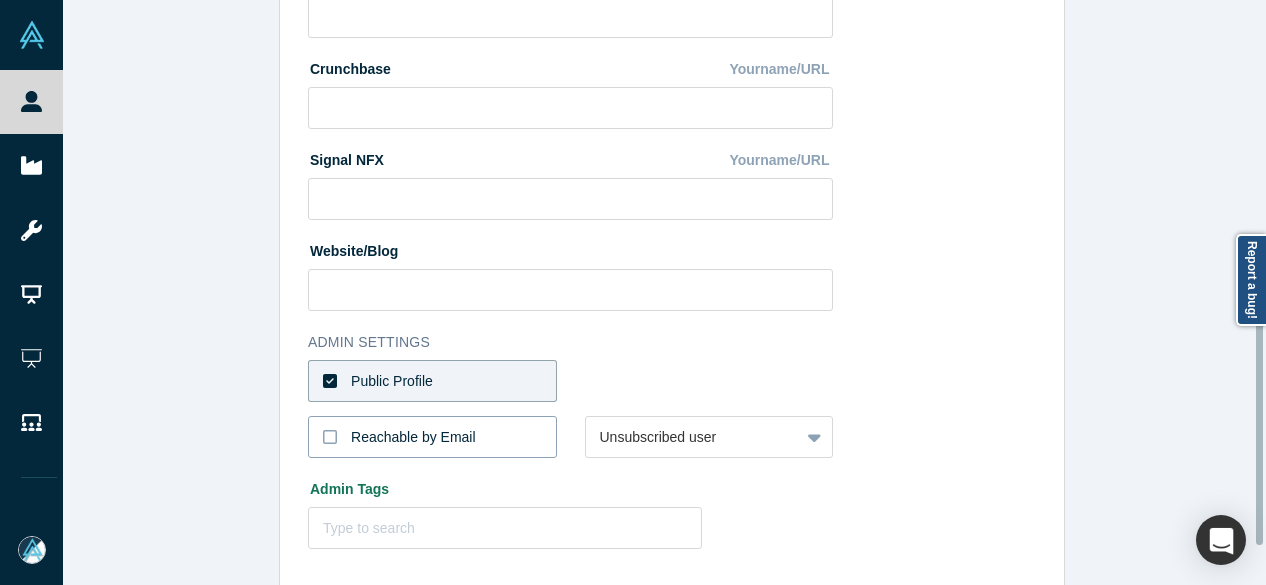 click on "Reachable by Email" at bounding box center (413, 437) 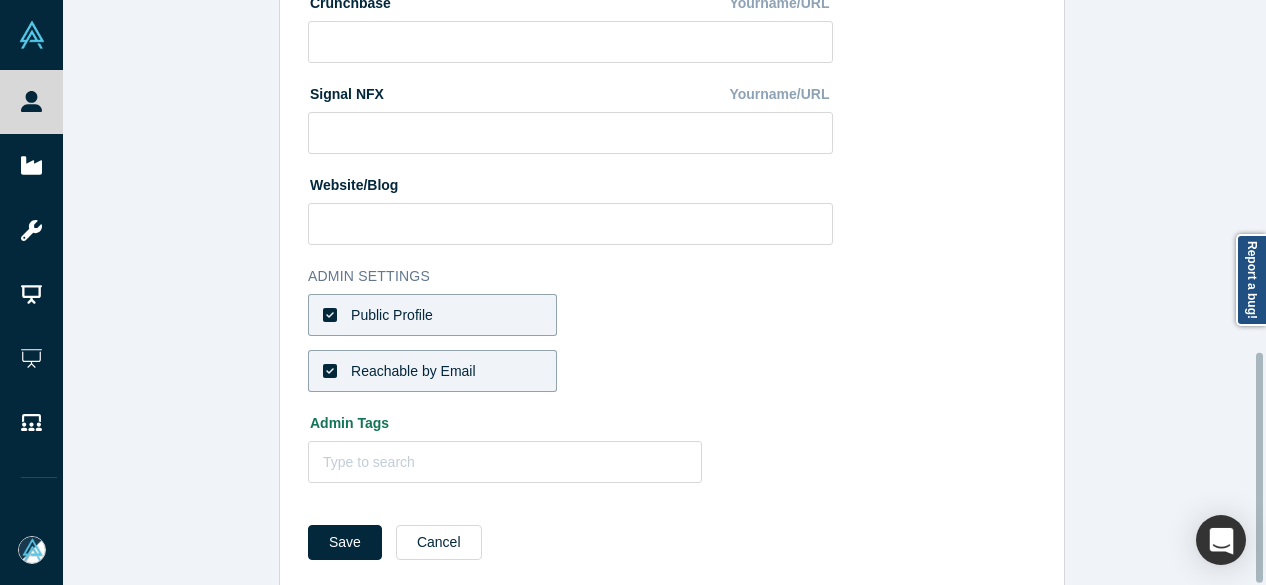 scroll, scrollTop: 896, scrollLeft: 0, axis: vertical 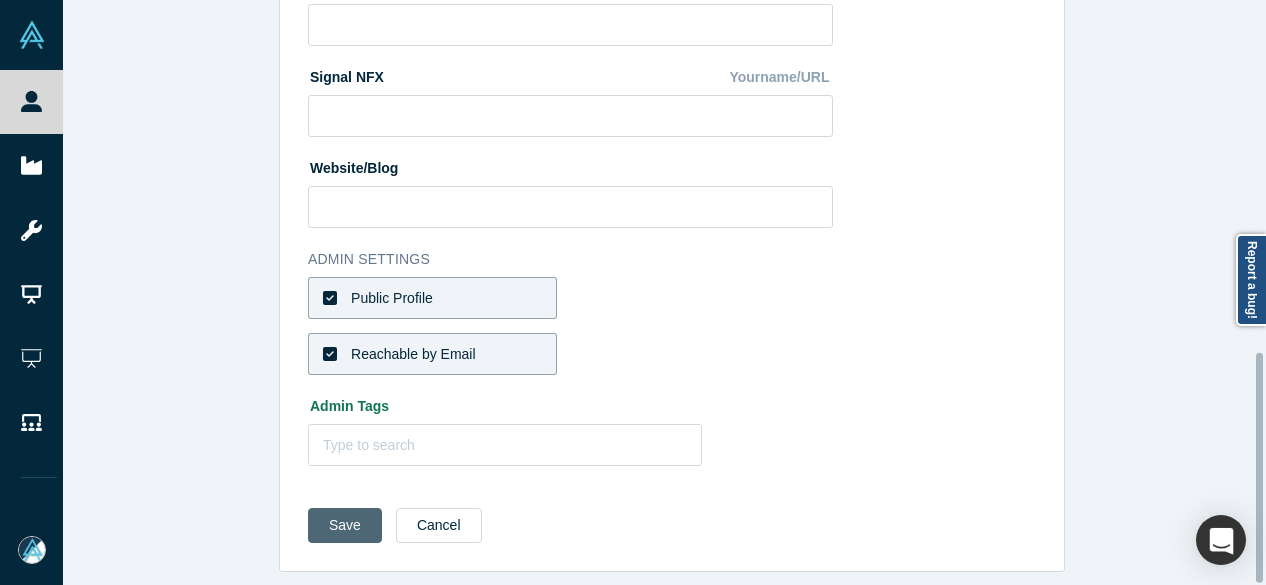 click on "Save" at bounding box center [345, 525] 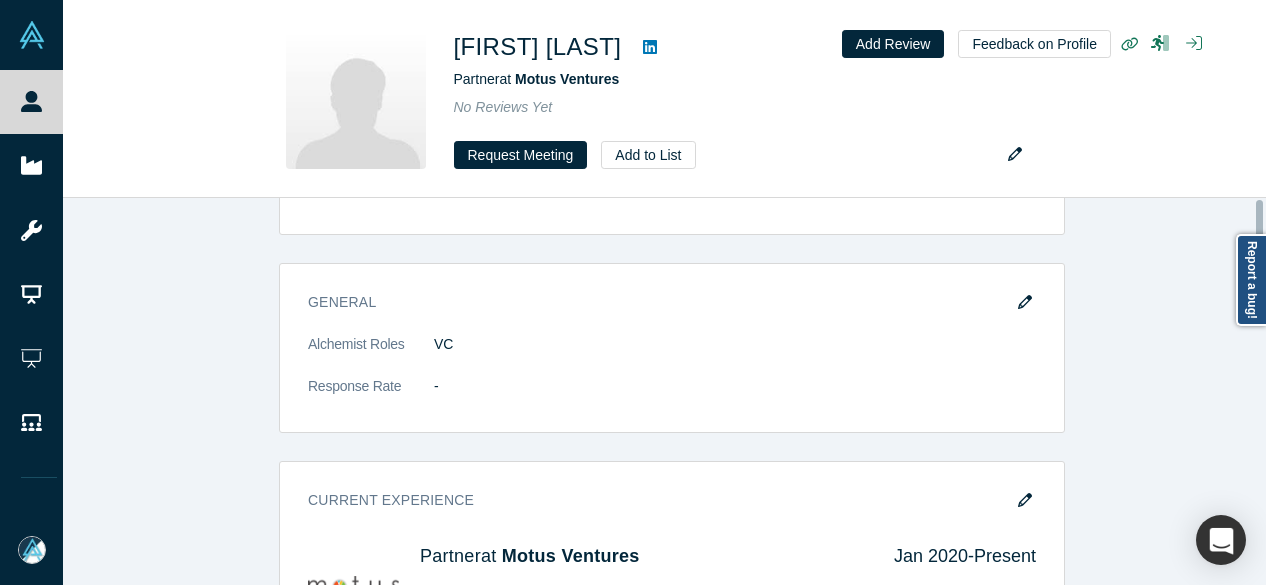 scroll, scrollTop: 0, scrollLeft: 0, axis: both 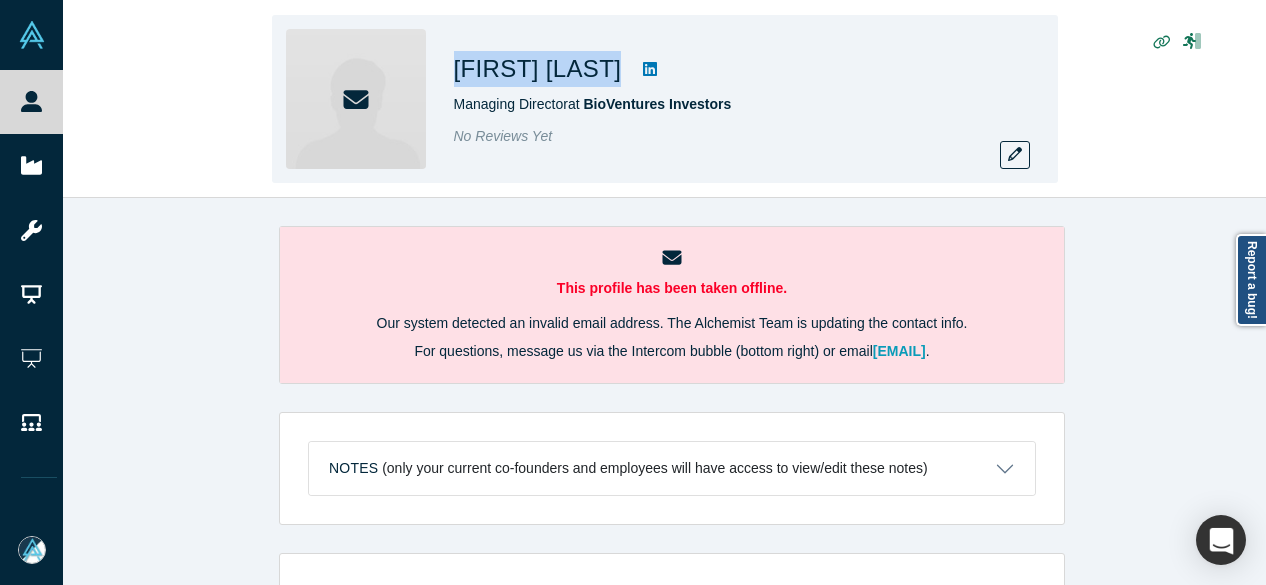 click on "[FIRST] [LAST]" at bounding box center [538, 69] 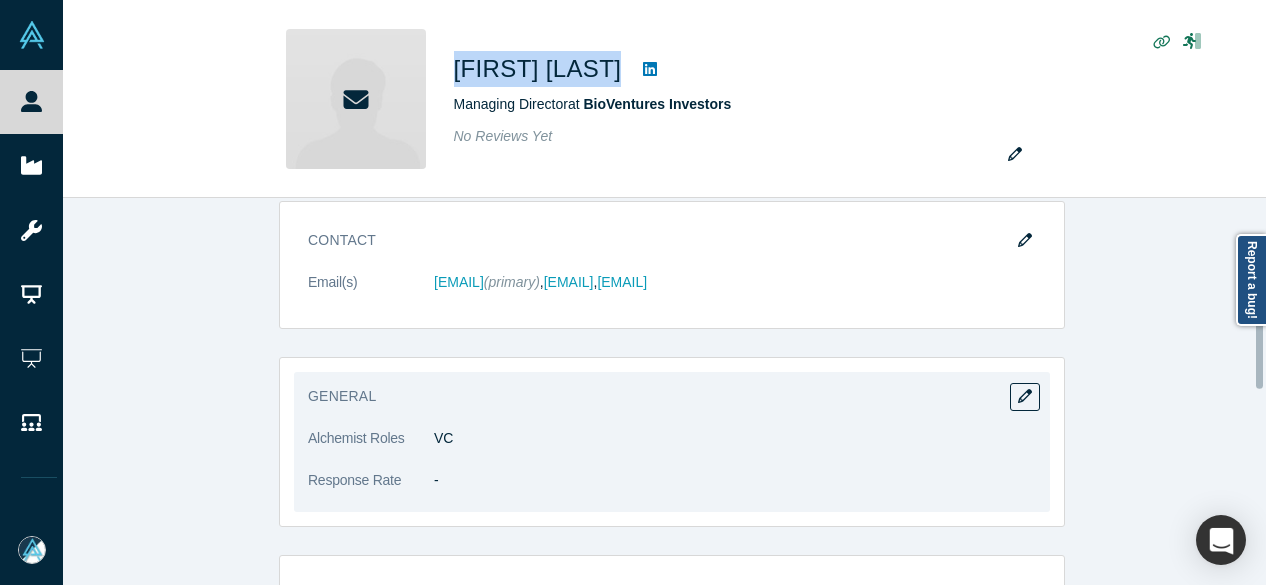 scroll, scrollTop: 800, scrollLeft: 0, axis: vertical 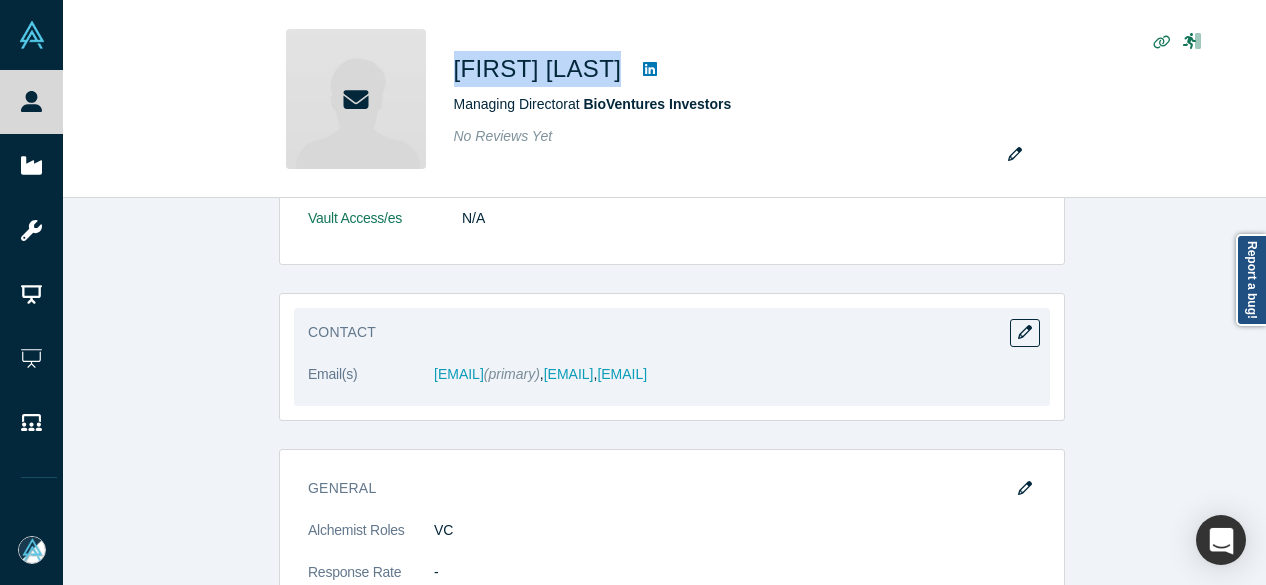 drag, startPoint x: 420, startPoint y: 368, endPoint x: 666, endPoint y: 377, distance: 246.16458 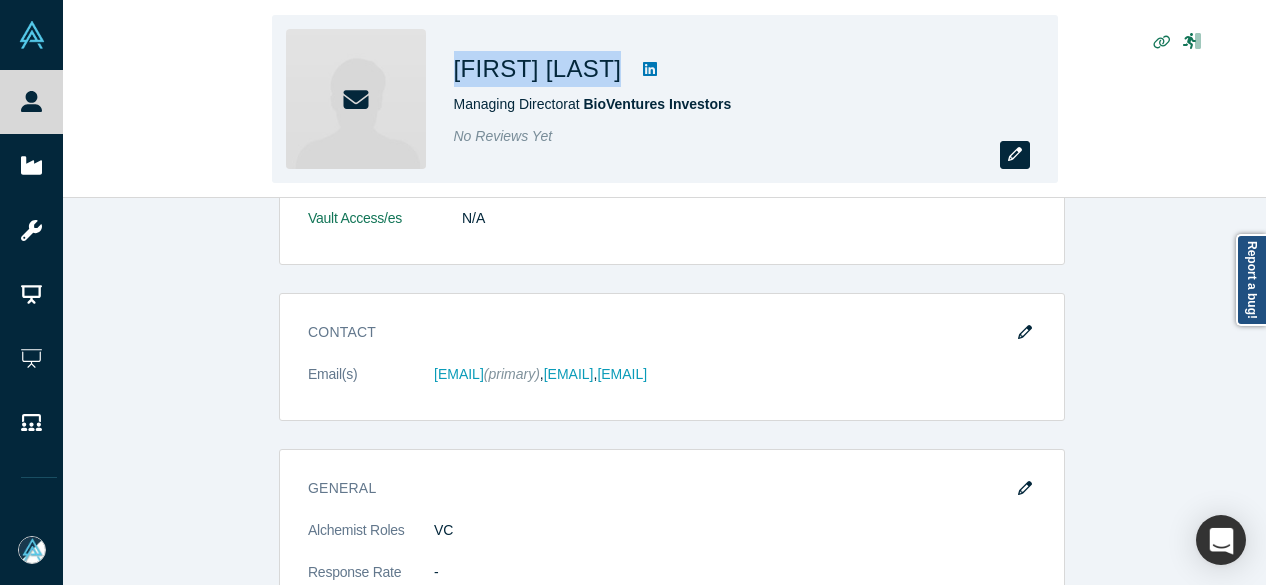 click at bounding box center (1015, 155) 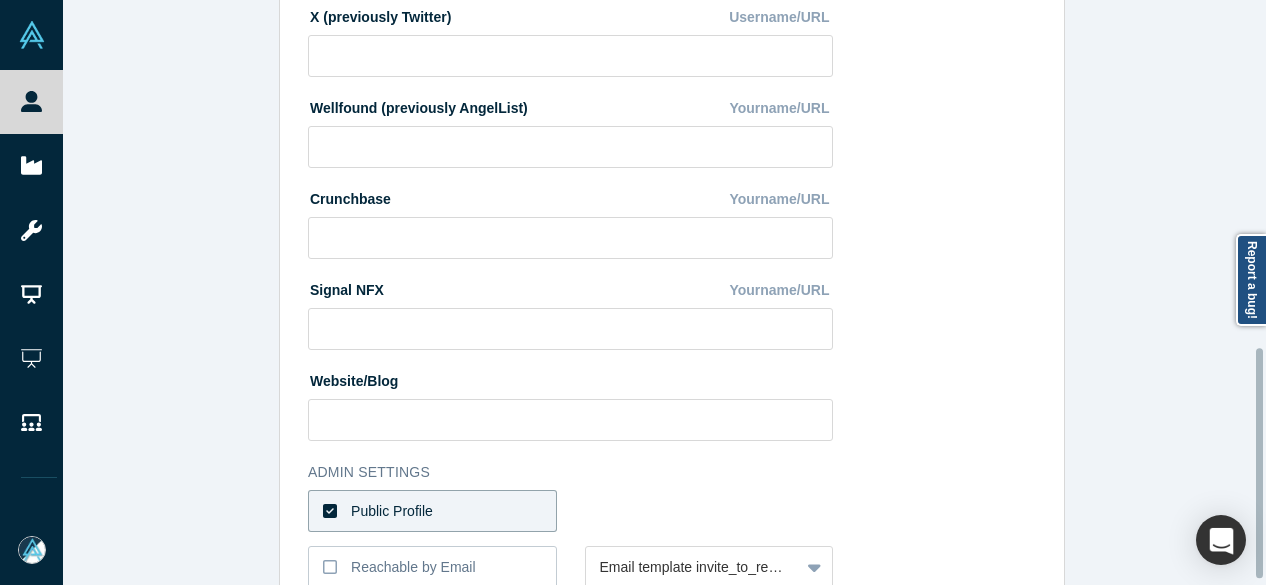 scroll, scrollTop: 896, scrollLeft: 0, axis: vertical 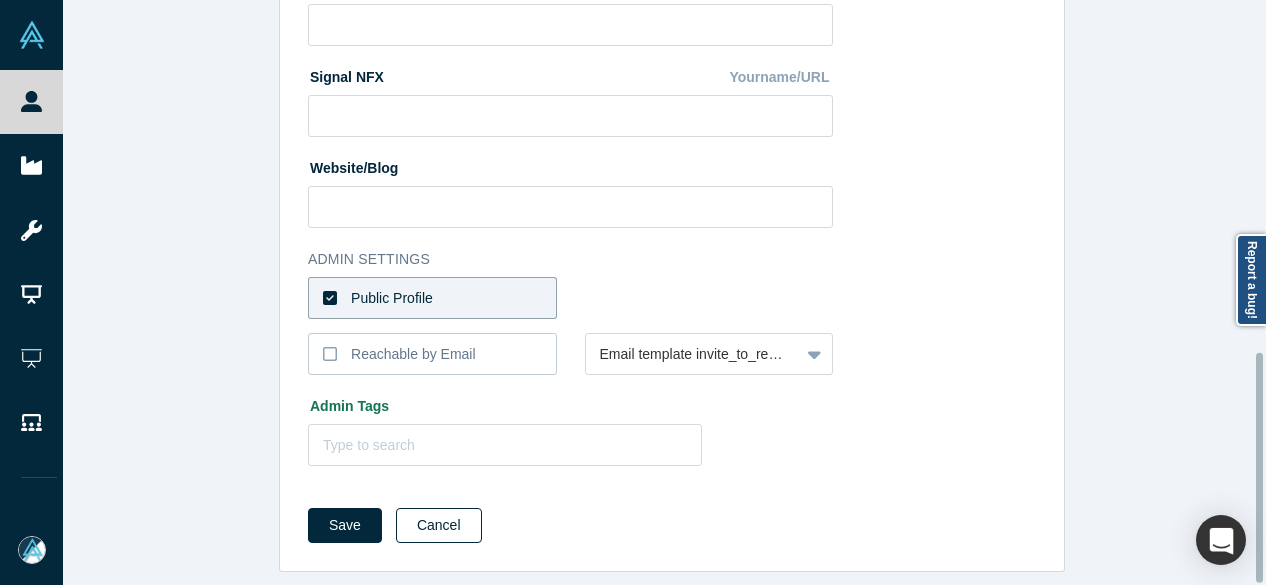 click on "Cancel" at bounding box center [439, 525] 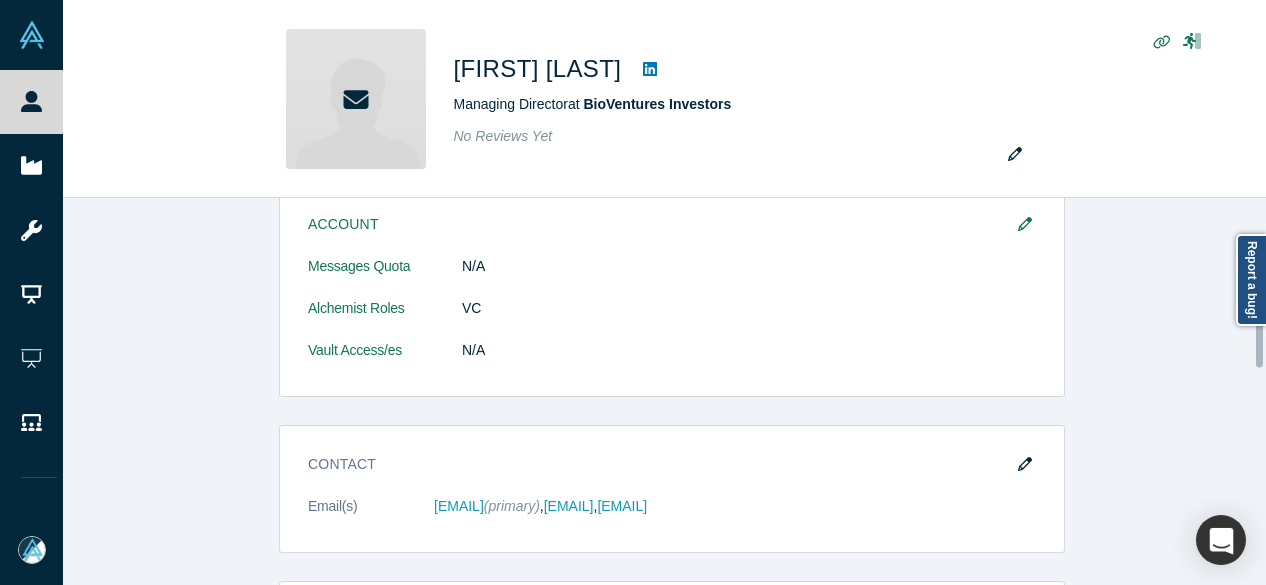 scroll, scrollTop: 400, scrollLeft: 0, axis: vertical 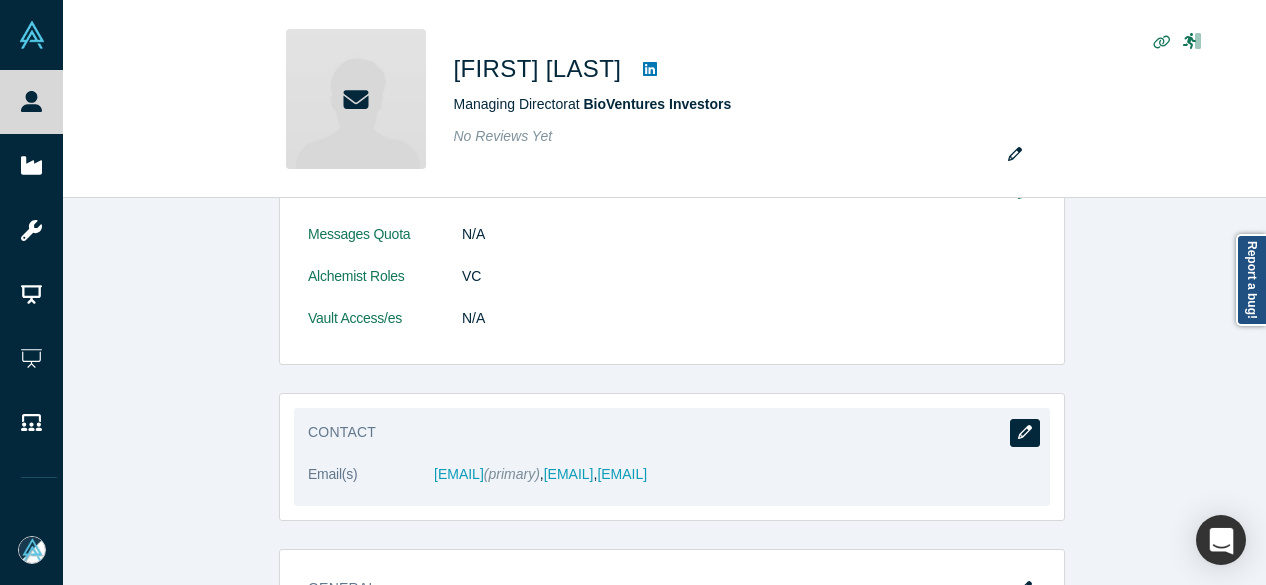 click at bounding box center (1025, 433) 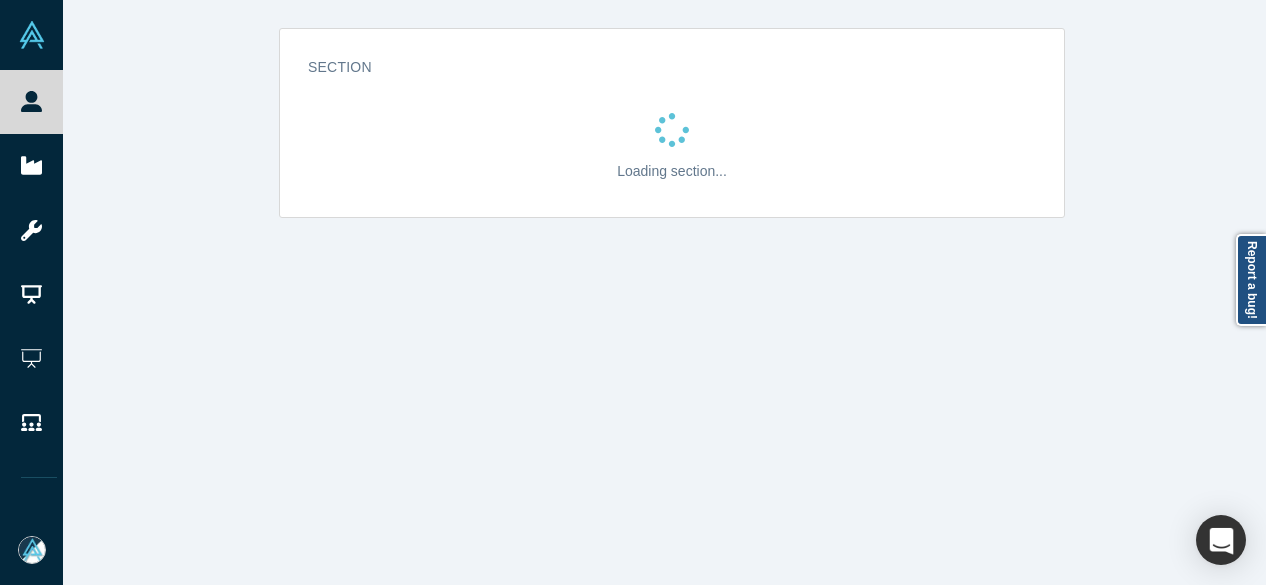 scroll, scrollTop: 0, scrollLeft: 0, axis: both 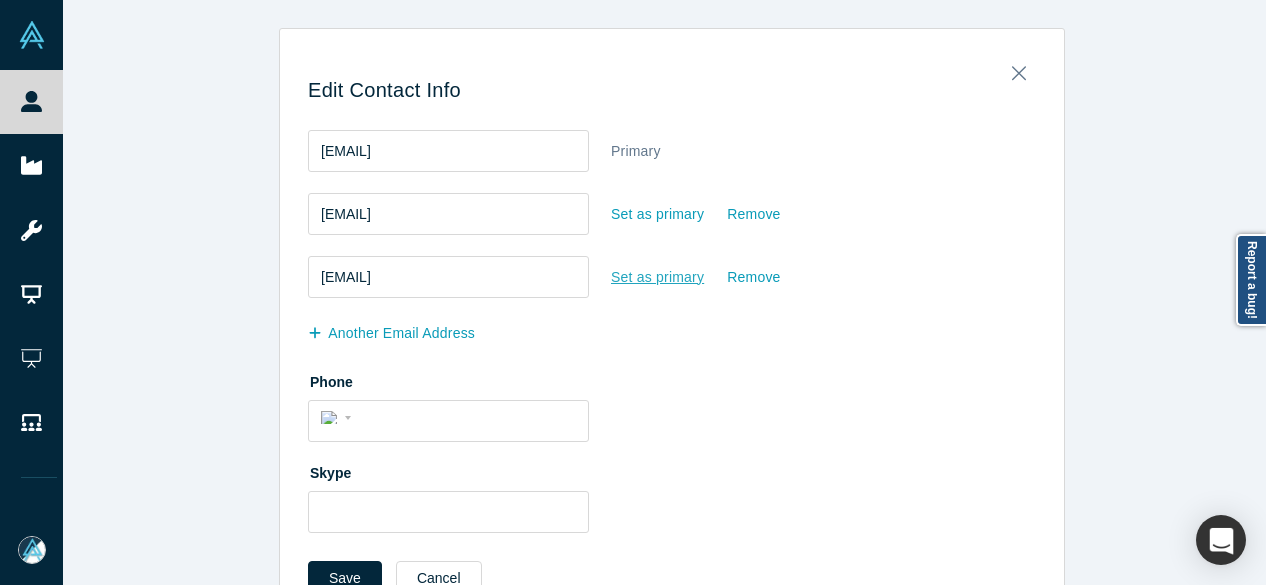 click on "Set as primary" at bounding box center [657, 277] 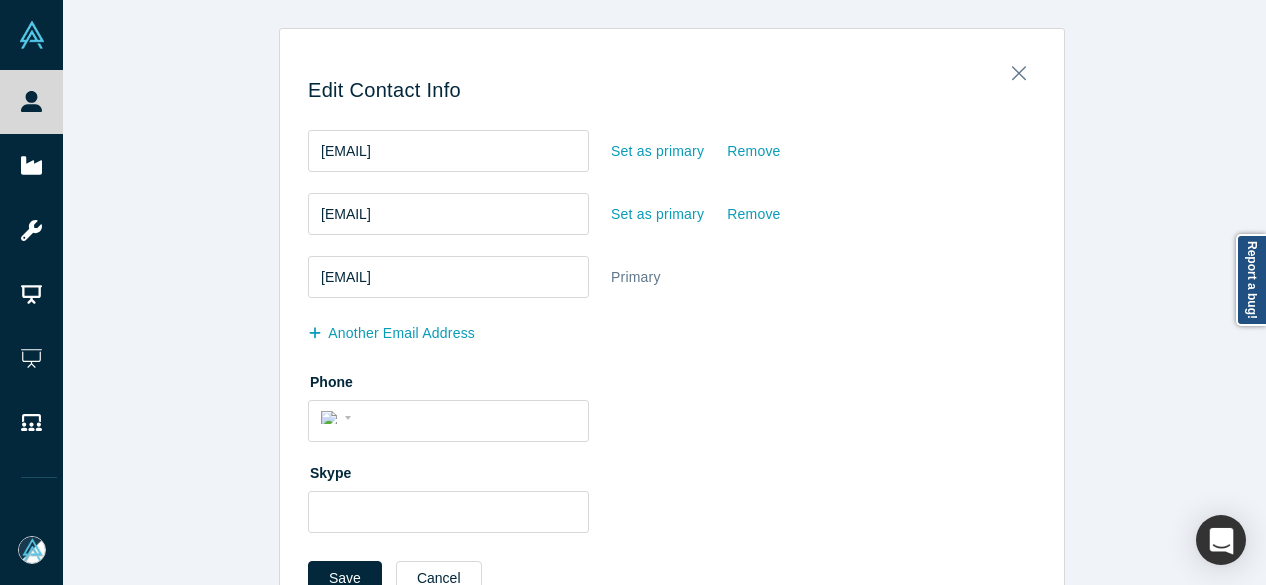 click on "wgilbert@bioventuresinvestors.com Set as primary Remove walter.gilbert@bioventuresinvestors.com Set as primary Remove walter.gilbert@gmail.com Primary another Email Address Phone International Afghanistan Åland Islands Albania Algeria American Samoa Andorra Angola Anguilla Antigua and Barbuda Argentina Armenia Aruba Ascension Island Australia Austria Azerbaijan Bahamas Bahrain Bangladesh Barbados Belarus Belgium Belize Benin Bermuda Bhutan Bolivia, plurinational state of Bonaire, Sint Eustatius and Saba Bosnia and Herzegovina Botswana Brazil British Indian Ocean Territory Brunei Darussalam Bulgaria Burkina Faso Burma Burundi Cambodia Cameroon Canada Cape Verde Cayman Islands Central African Republic Chad Chile China Christmas Island Cocos (Keeling) Islands Colombia Comoros Congo Congo, Democratic Republic of the Cook Islands Costa Rica Cote d'Ivoire Croatia Cuba Curaçao Cyprus Czech Republic Denmark Djibouti Dominica Dominican Republic Ecuador Egypt El Salvador Equatorial Guinea Eritrea Estonia Ethiopia" at bounding box center [672, 366] 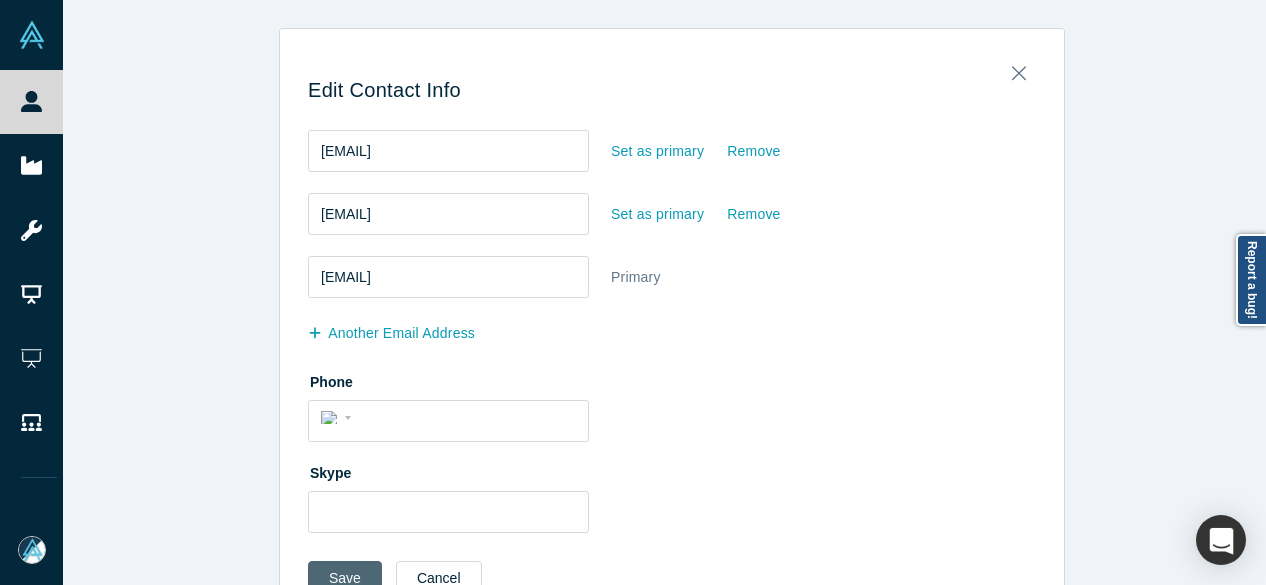 click on "Save" at bounding box center (345, 578) 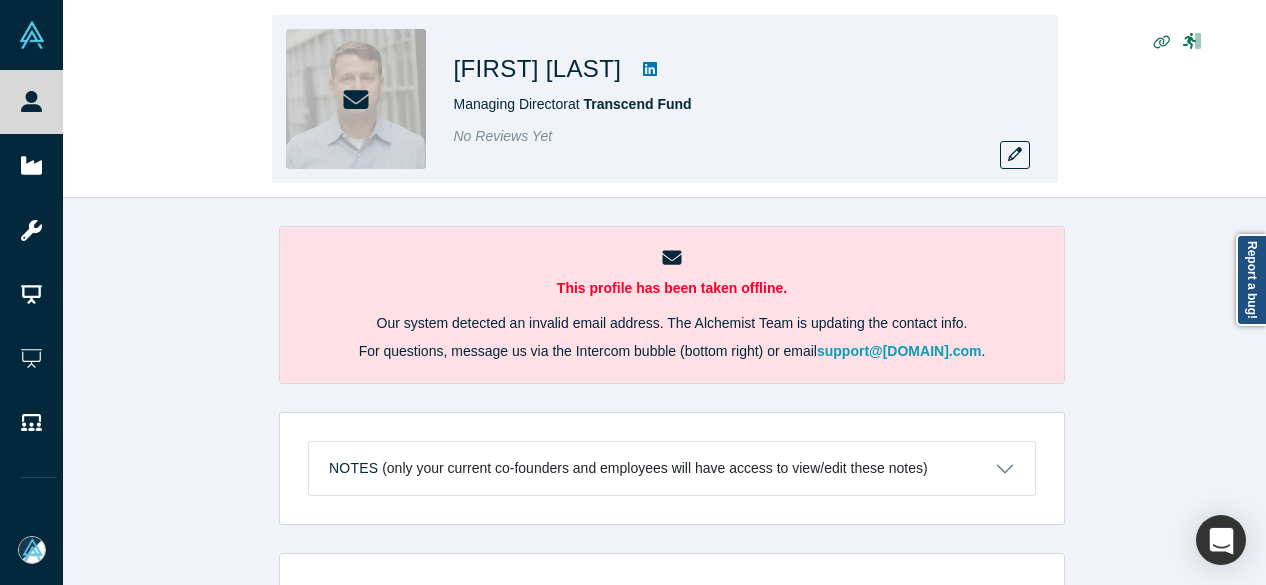 scroll, scrollTop: 0, scrollLeft: 0, axis: both 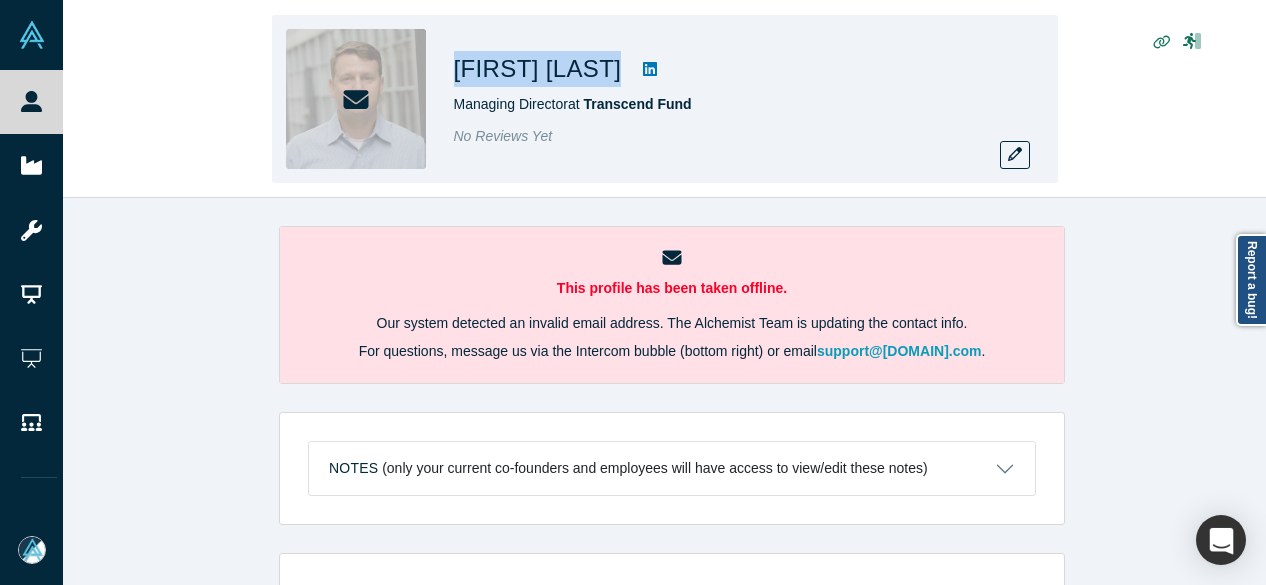 drag, startPoint x: 444, startPoint y: 63, endPoint x: 603, endPoint y: 84, distance: 160.3808 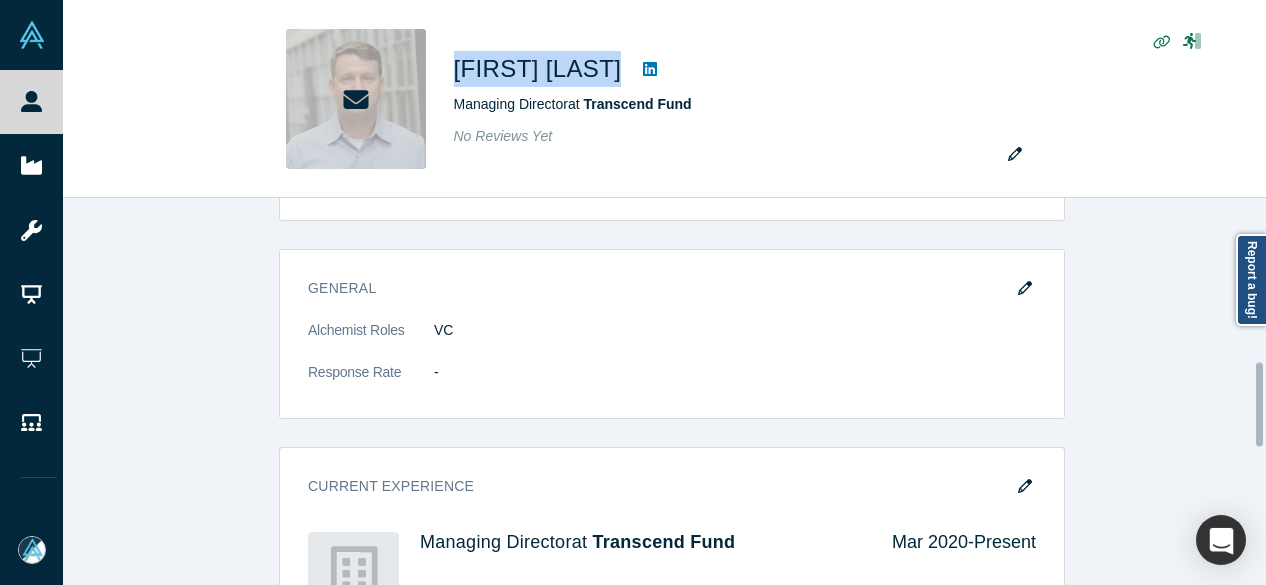 scroll, scrollTop: 900, scrollLeft: 0, axis: vertical 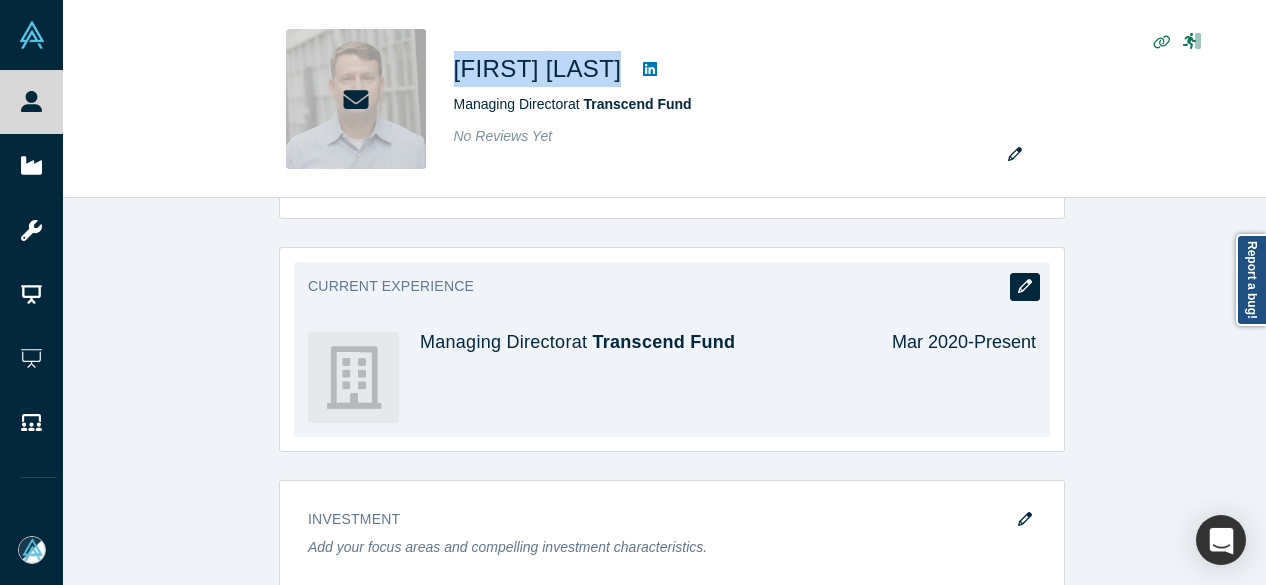 click 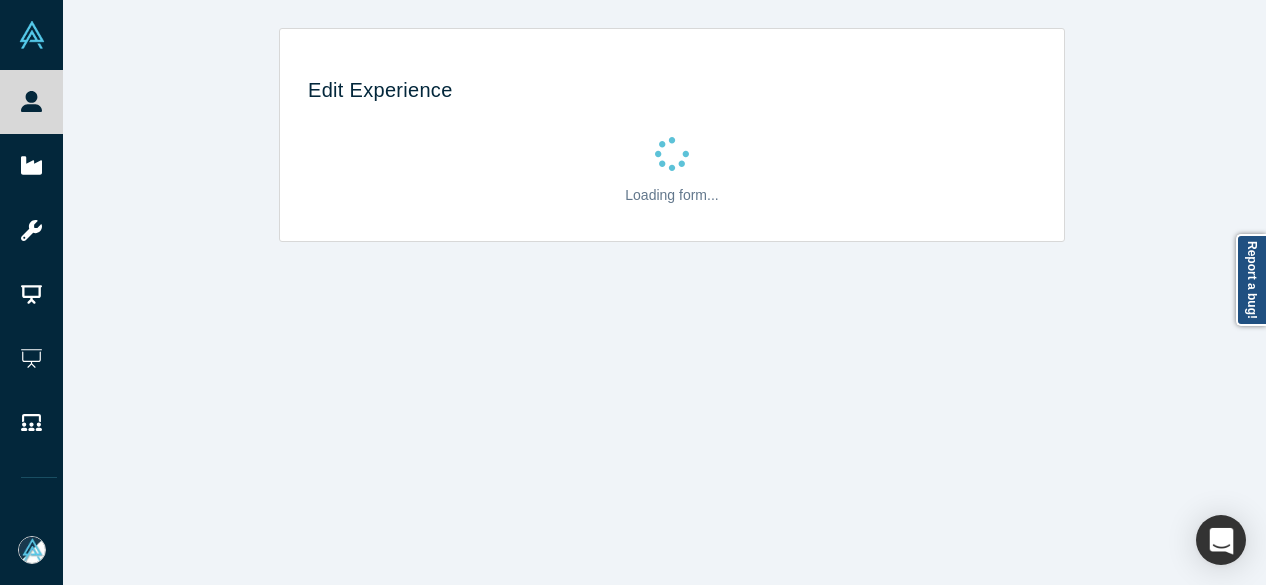 scroll, scrollTop: 0, scrollLeft: 0, axis: both 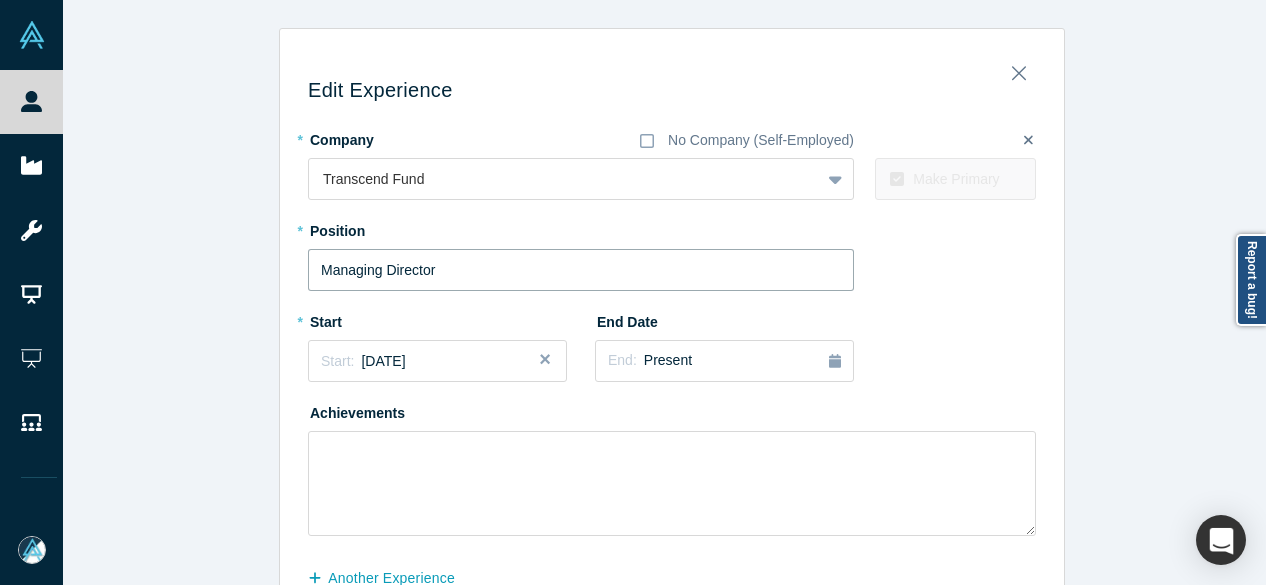 drag, startPoint x: 446, startPoint y: 270, endPoint x: 275, endPoint y: 274, distance: 171.04678 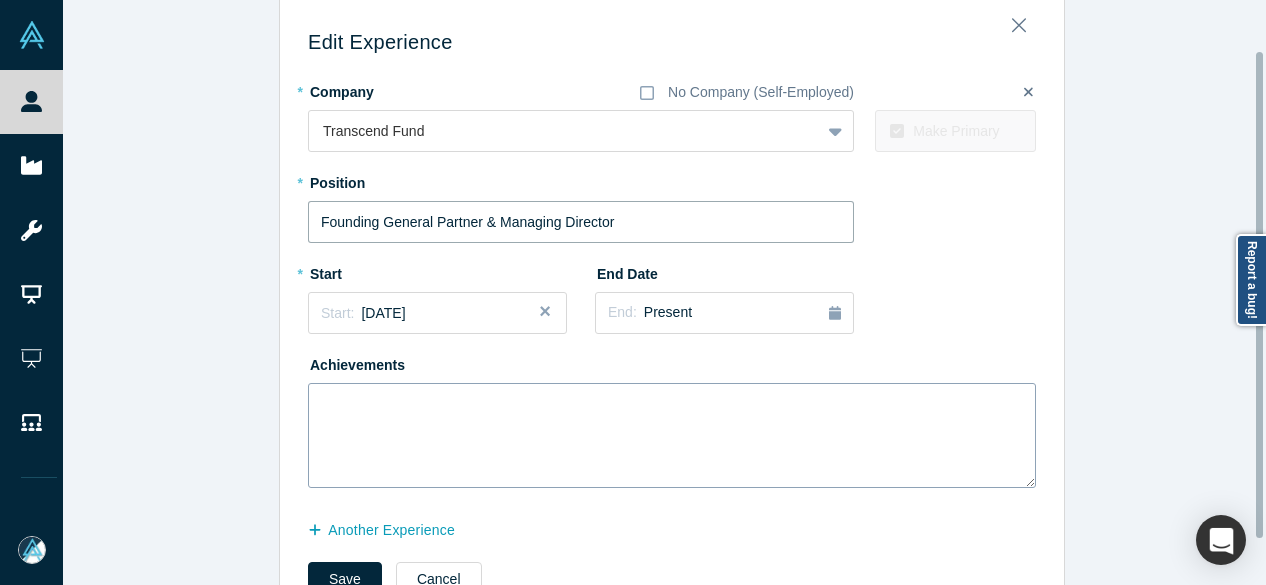 scroll, scrollTop: 114, scrollLeft: 0, axis: vertical 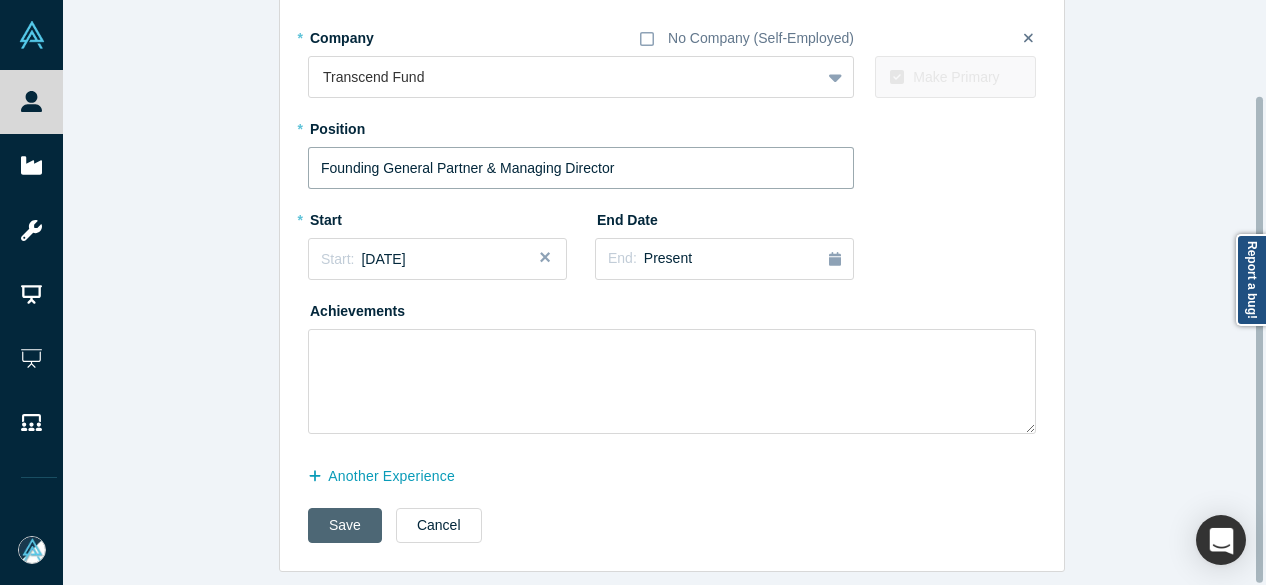 type on "Founding General Partner & Managing Director" 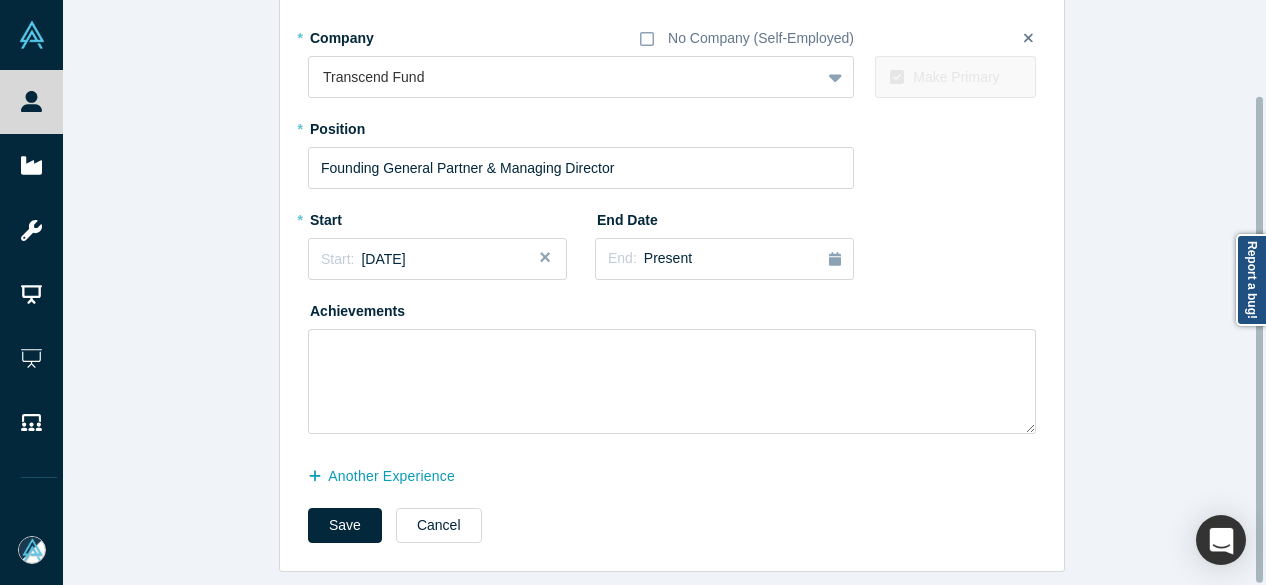 drag, startPoint x: 344, startPoint y: 513, endPoint x: 310, endPoint y: 549, distance: 49.517673 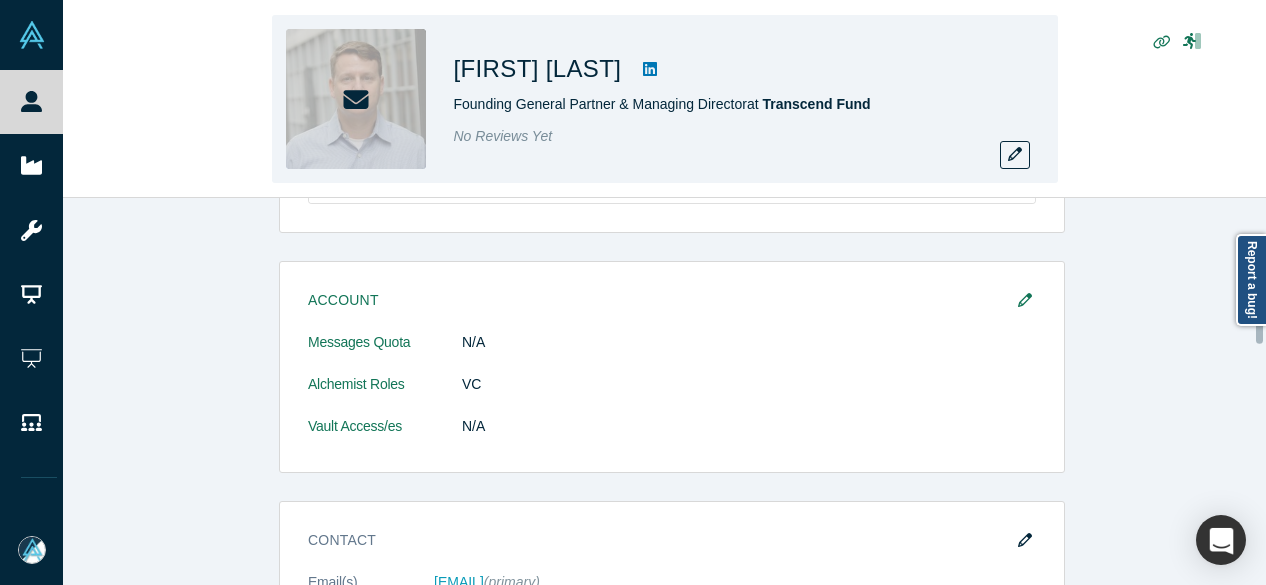 scroll, scrollTop: 300, scrollLeft: 0, axis: vertical 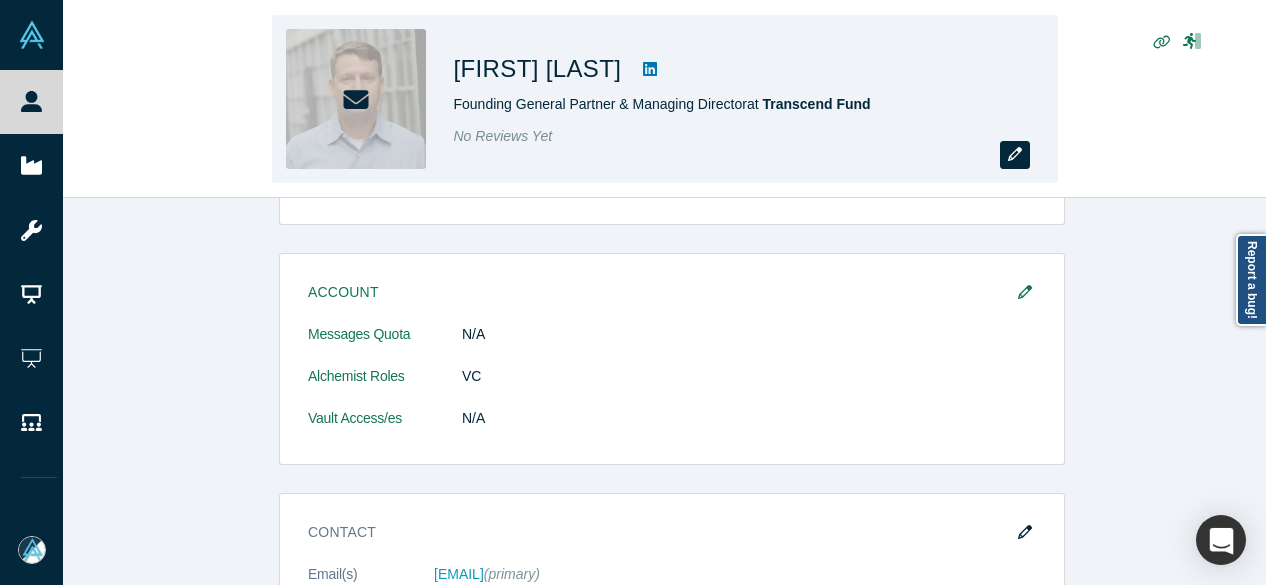 click at bounding box center [1015, 155] 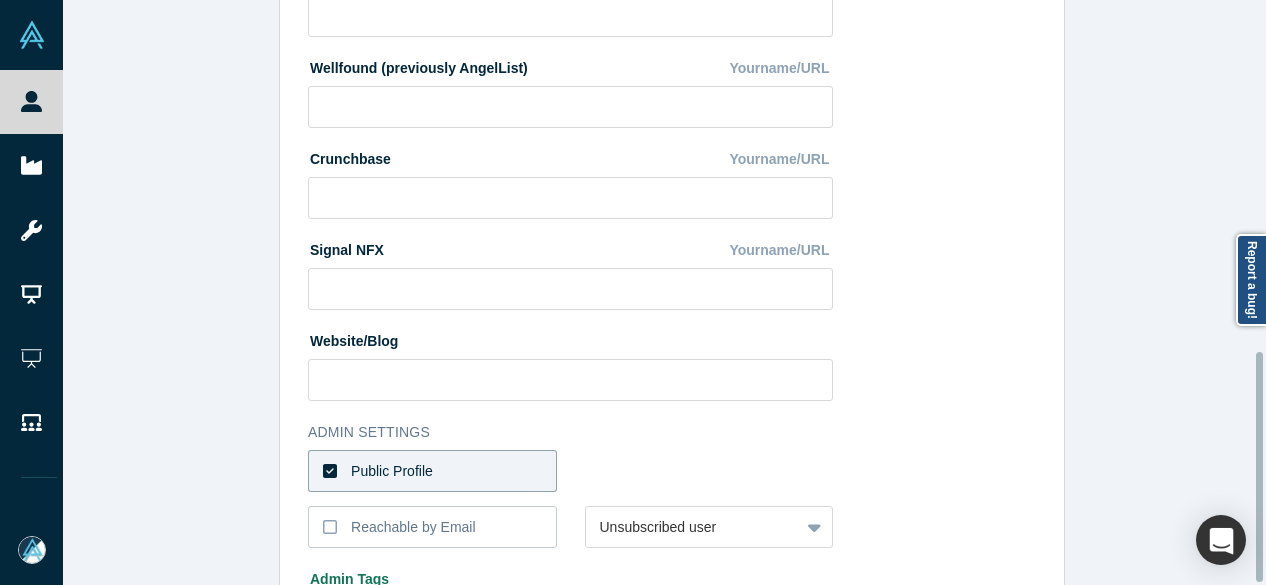 scroll, scrollTop: 896, scrollLeft: 0, axis: vertical 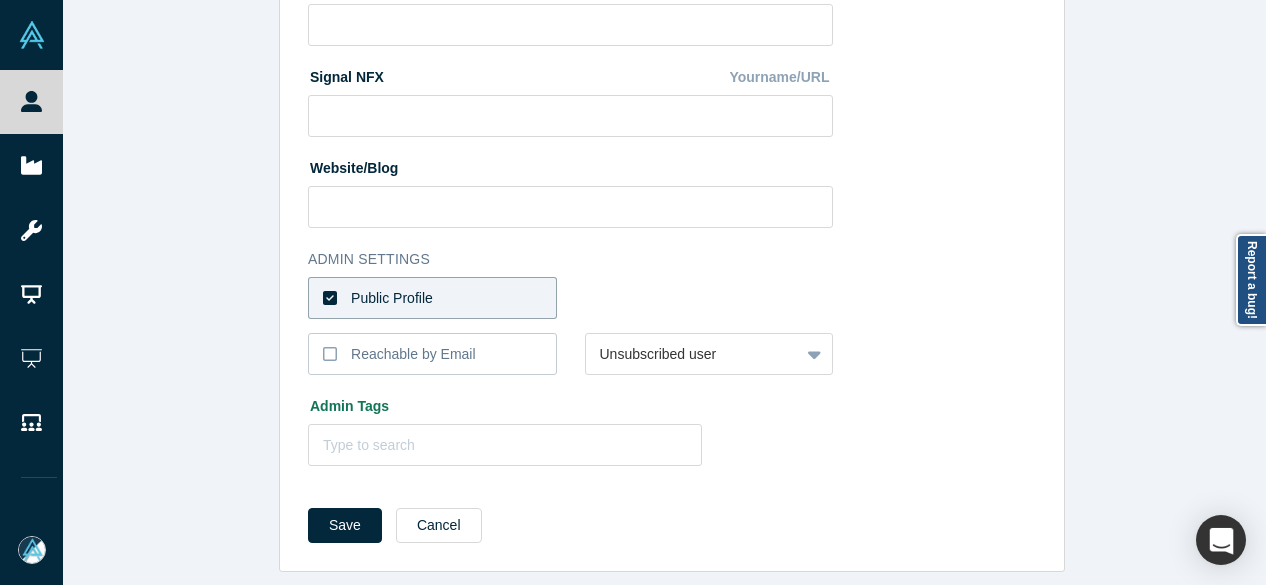 click on "Public Profile" at bounding box center [432, 298] 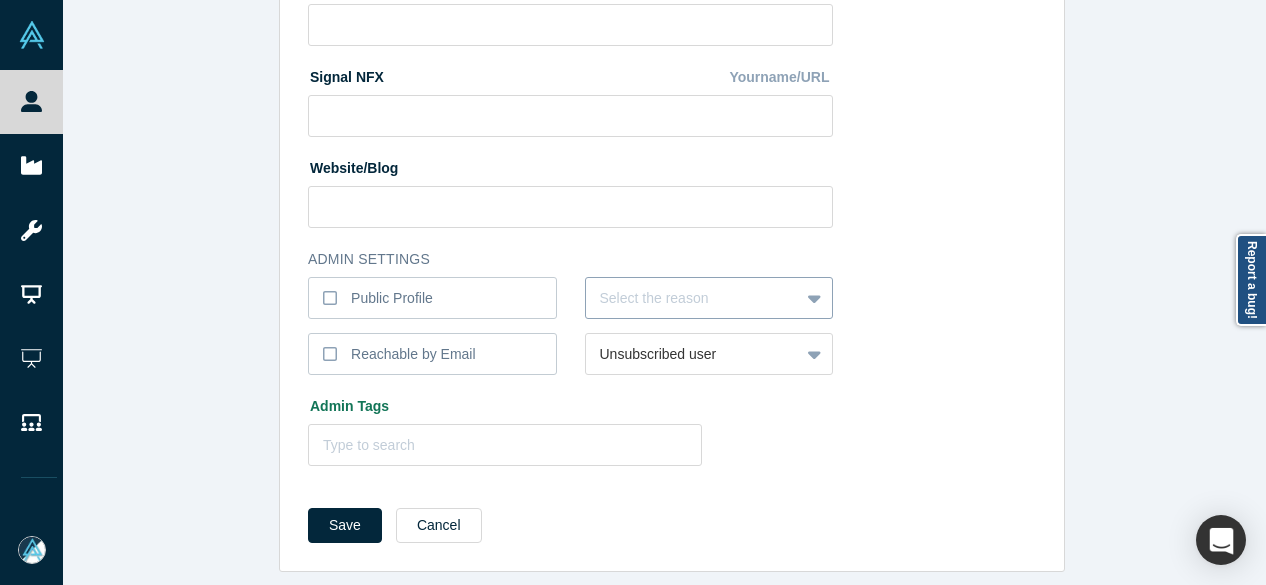click at bounding box center [693, 298] 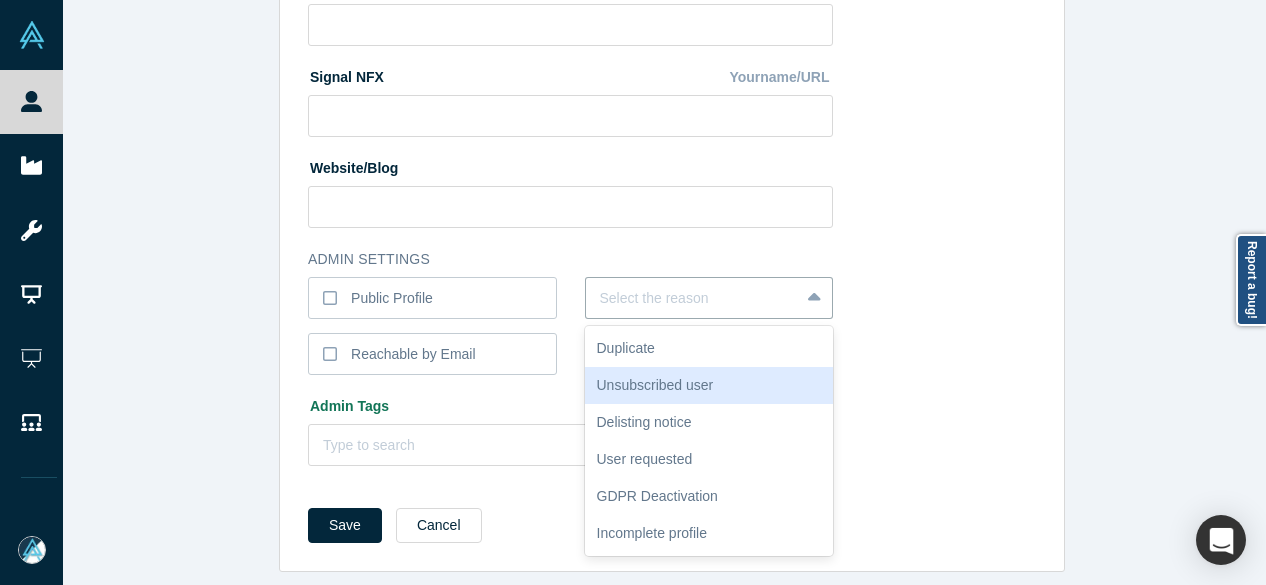 click on "Unsubscribed user" at bounding box center (709, 385) 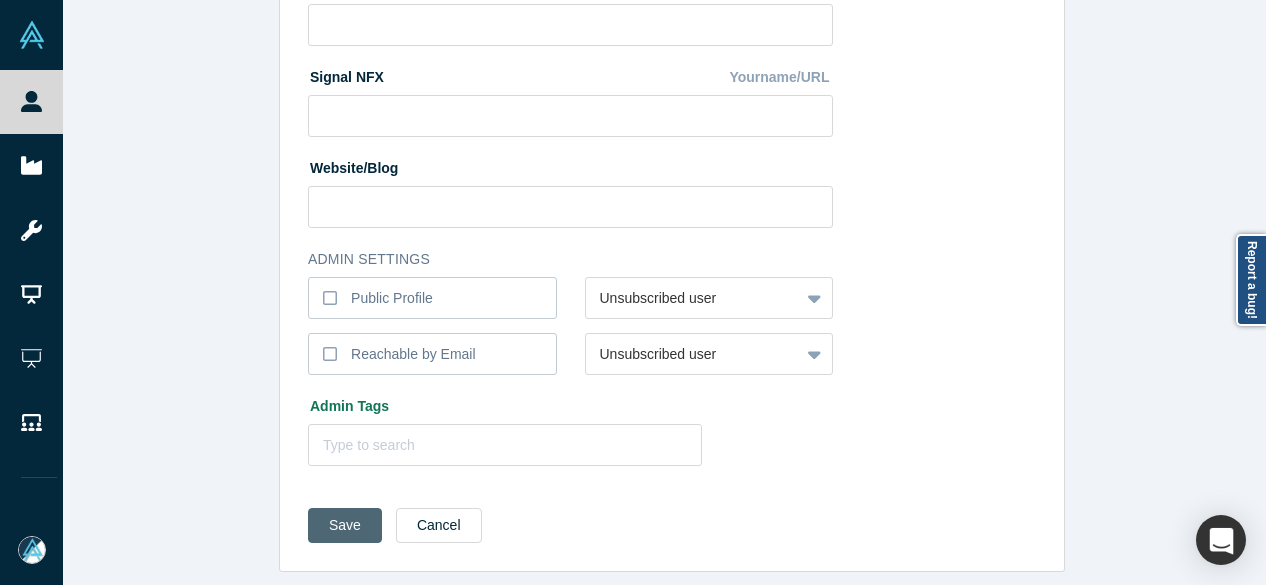 click on "Save" at bounding box center (345, 525) 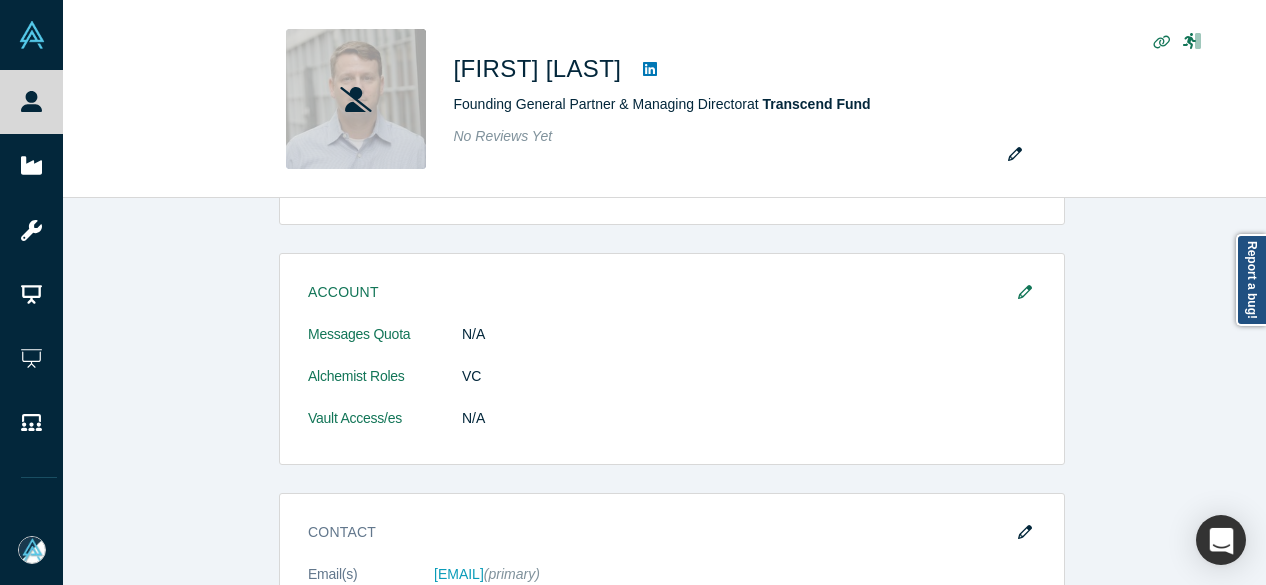 scroll, scrollTop: 0, scrollLeft: 0, axis: both 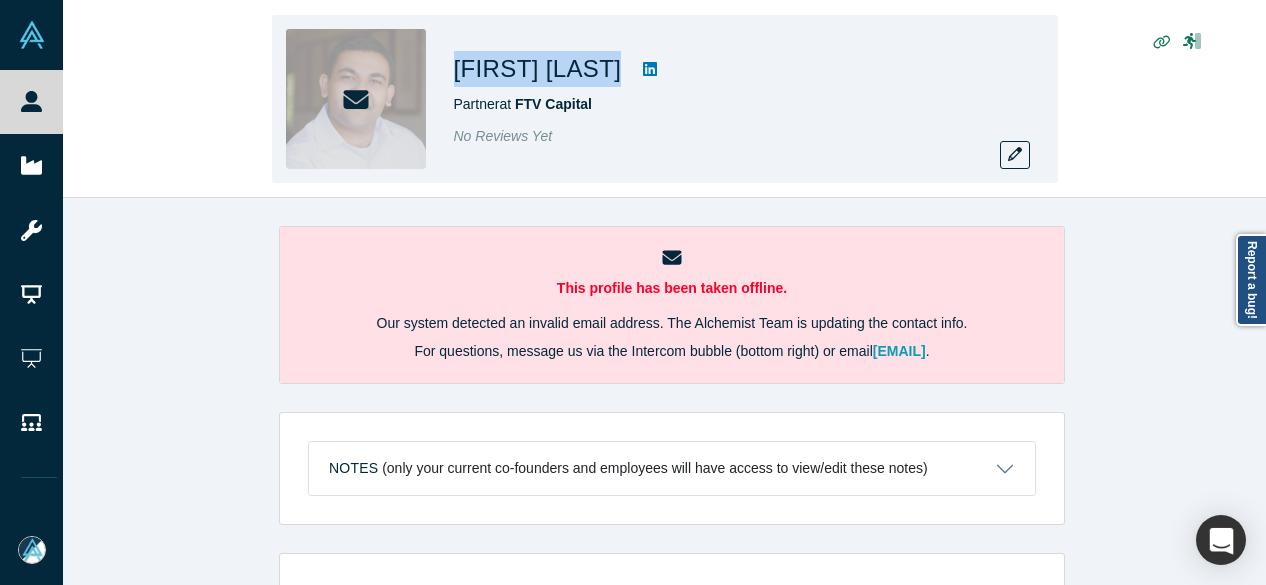 drag, startPoint x: 455, startPoint y: 77, endPoint x: 688, endPoint y: 75, distance: 233.00859 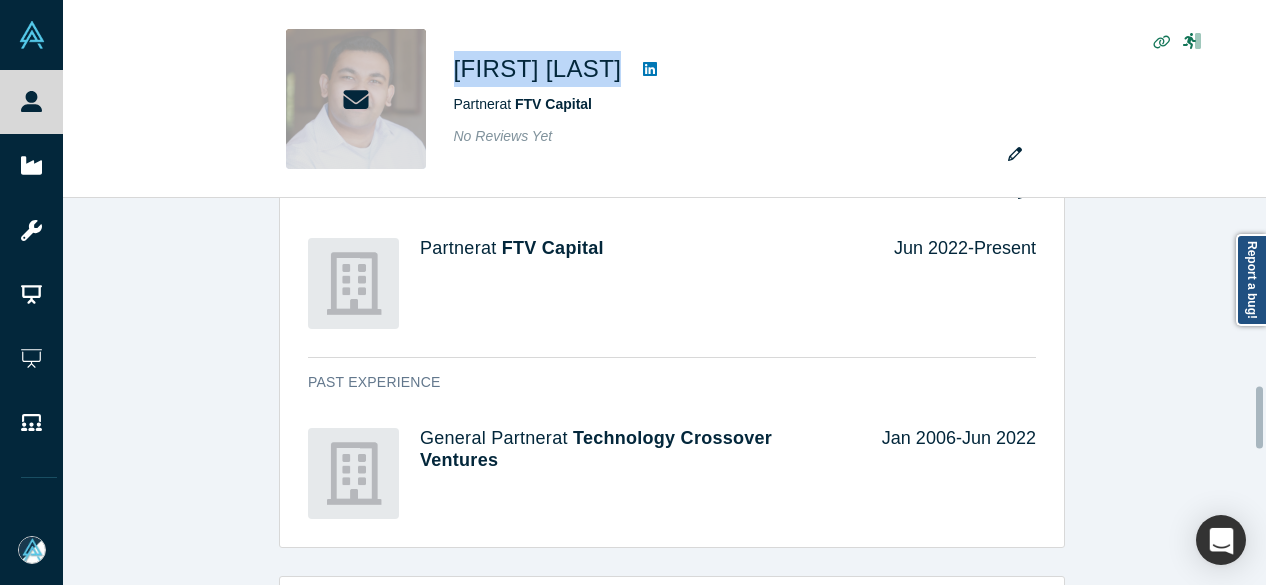 scroll, scrollTop: 1200, scrollLeft: 0, axis: vertical 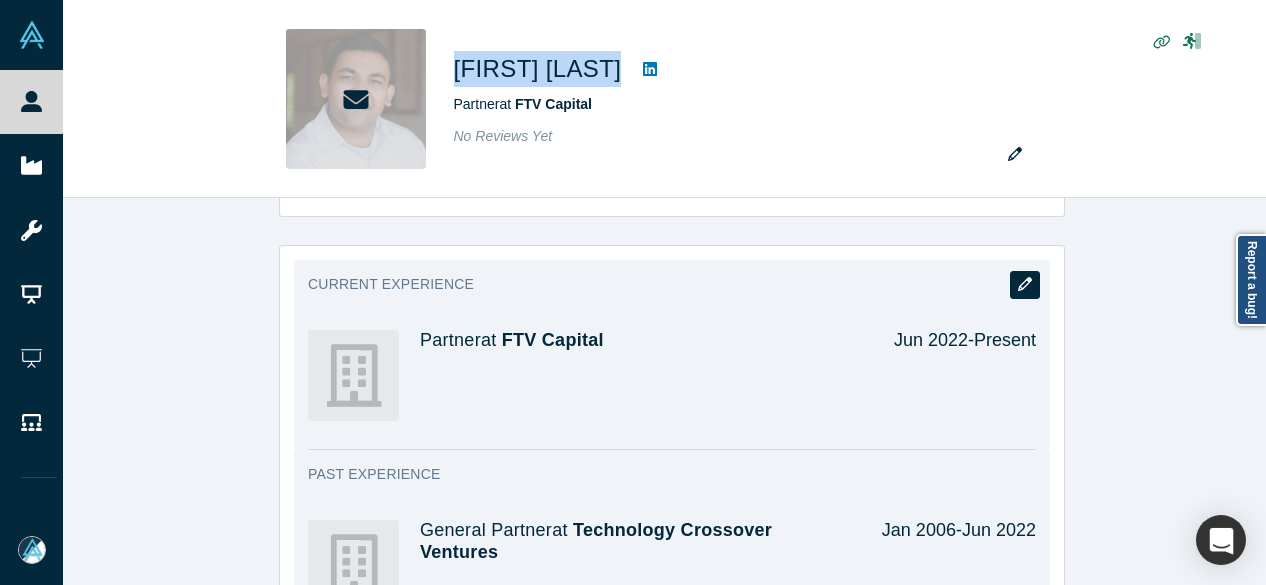 click at bounding box center (1025, 285) 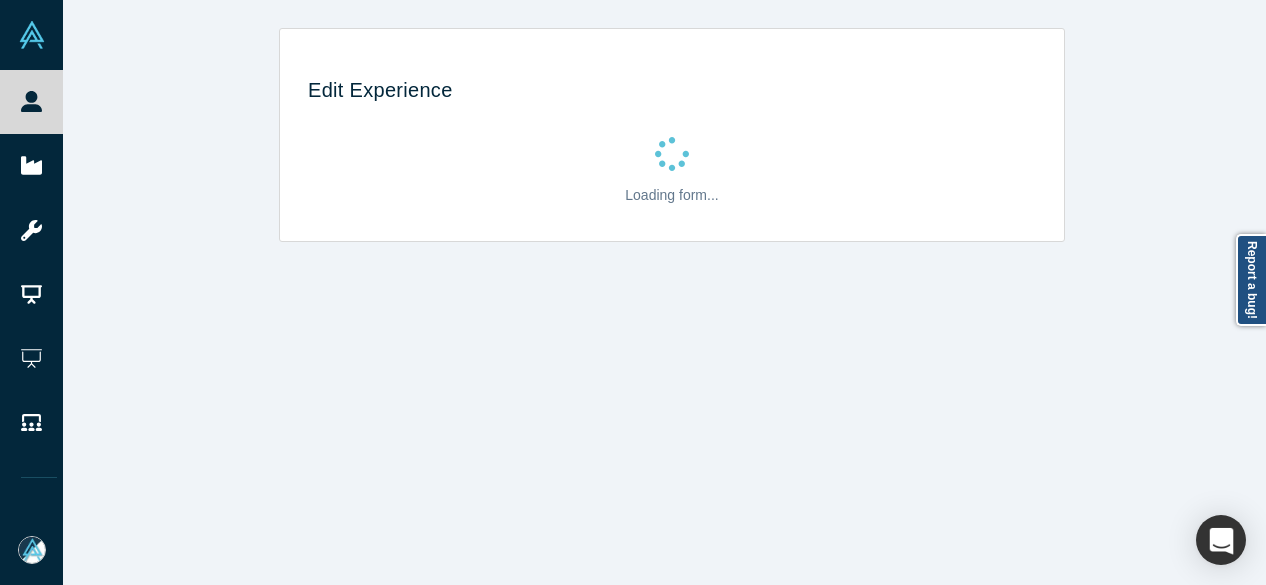 scroll, scrollTop: 0, scrollLeft: 0, axis: both 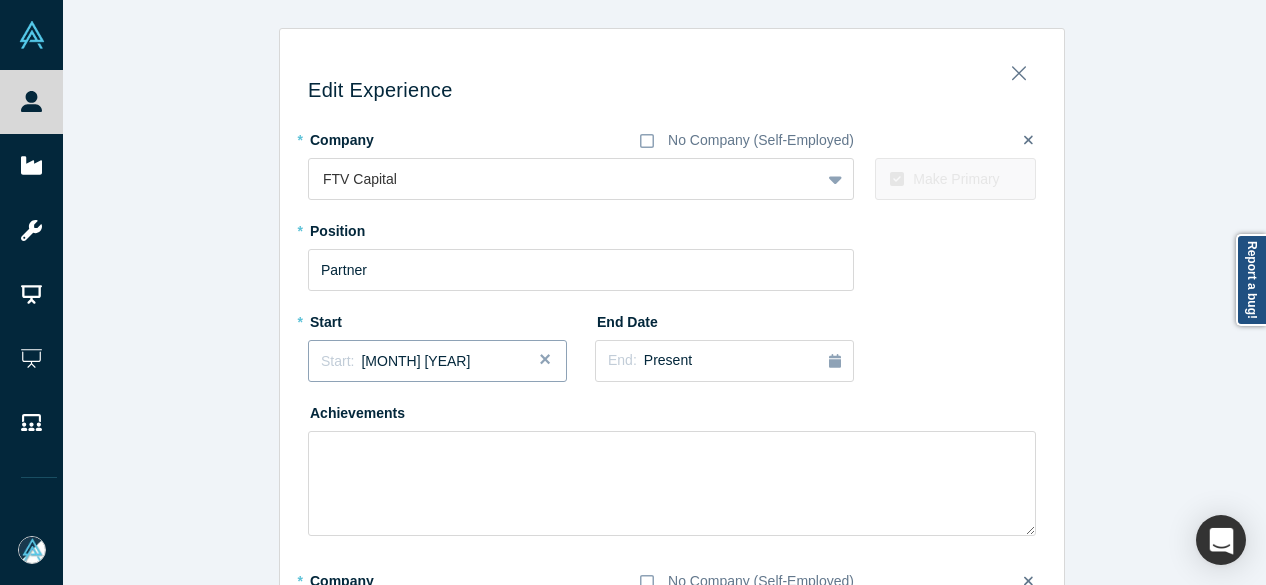 click on "Start: June 2022" at bounding box center [395, 361] 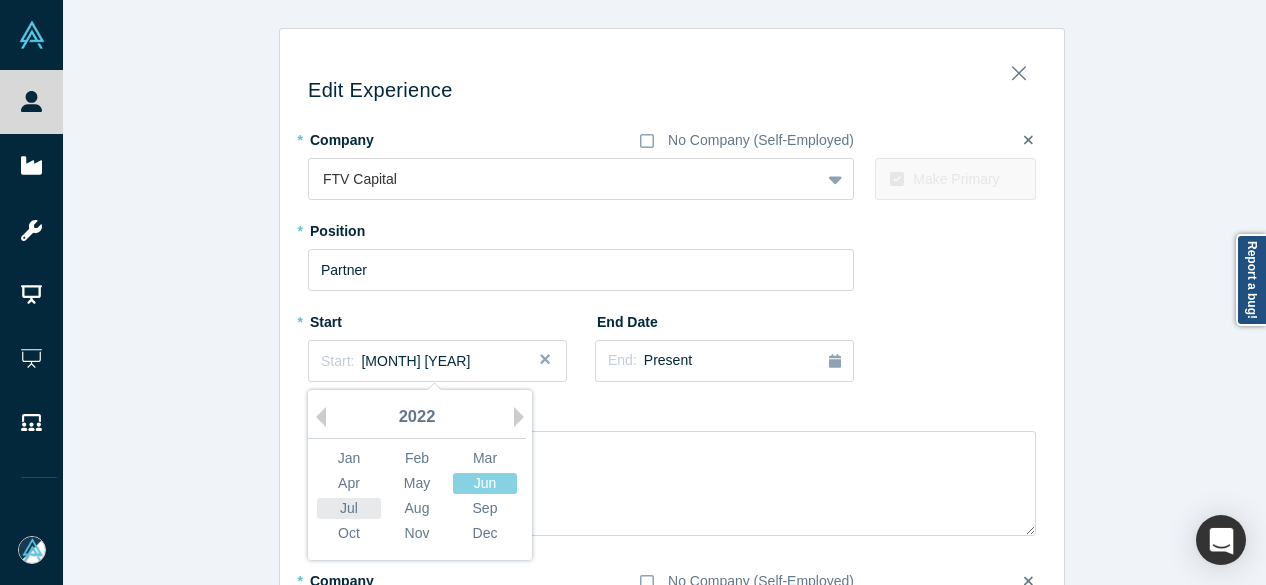 click on "Jul" at bounding box center (349, 508) 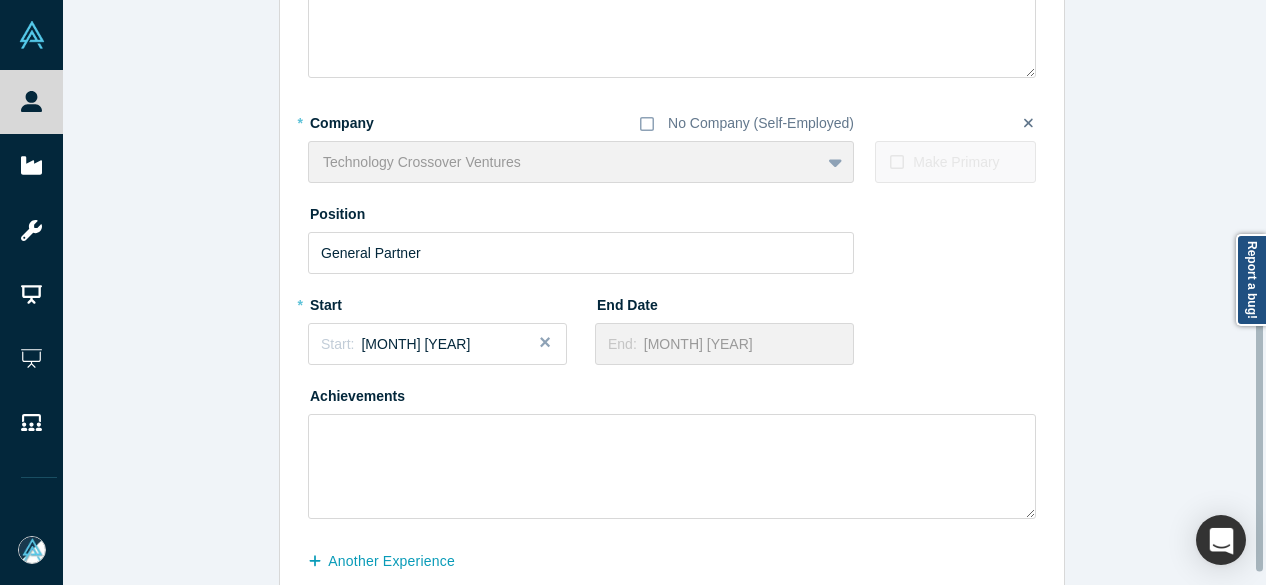 scroll, scrollTop: 556, scrollLeft: 0, axis: vertical 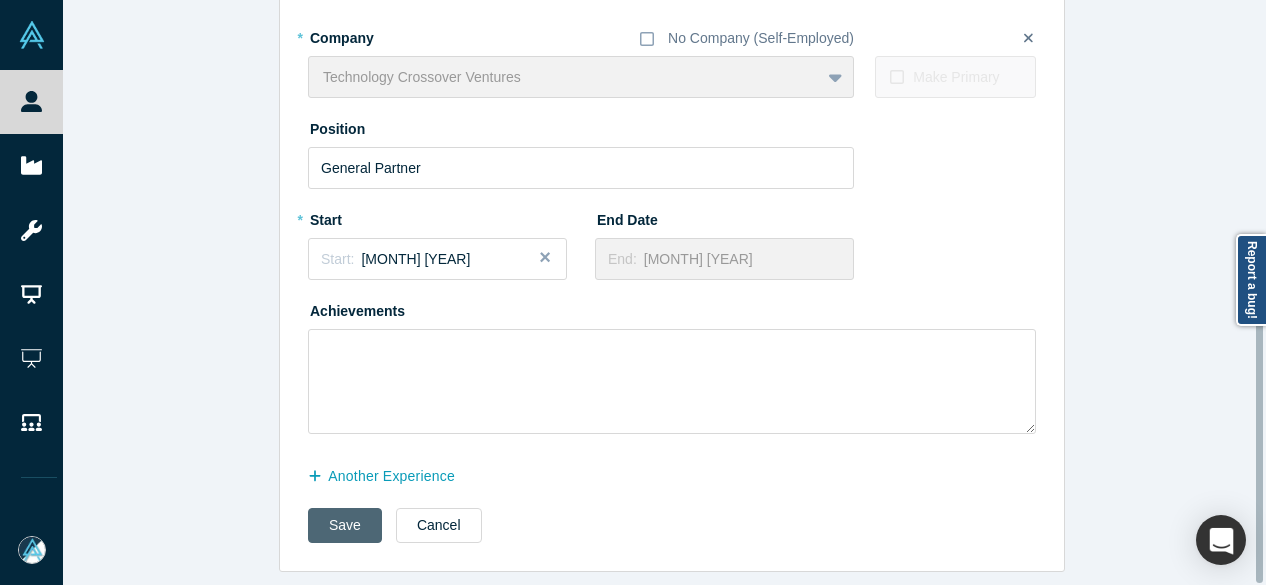 click on "Save" at bounding box center (345, 525) 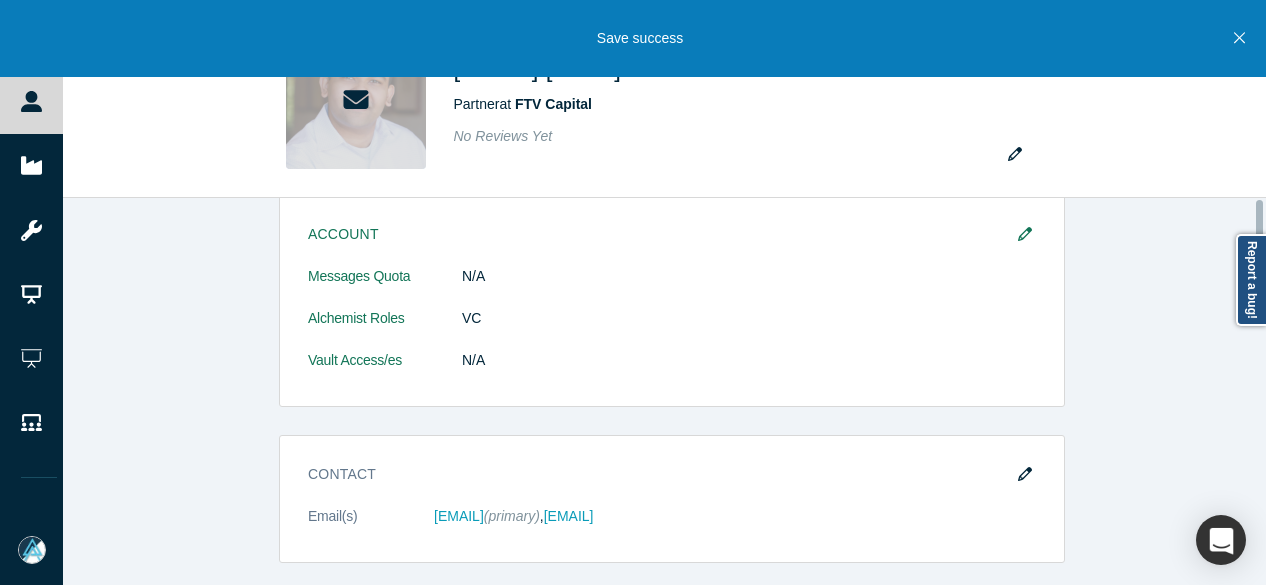 scroll, scrollTop: 0, scrollLeft: 0, axis: both 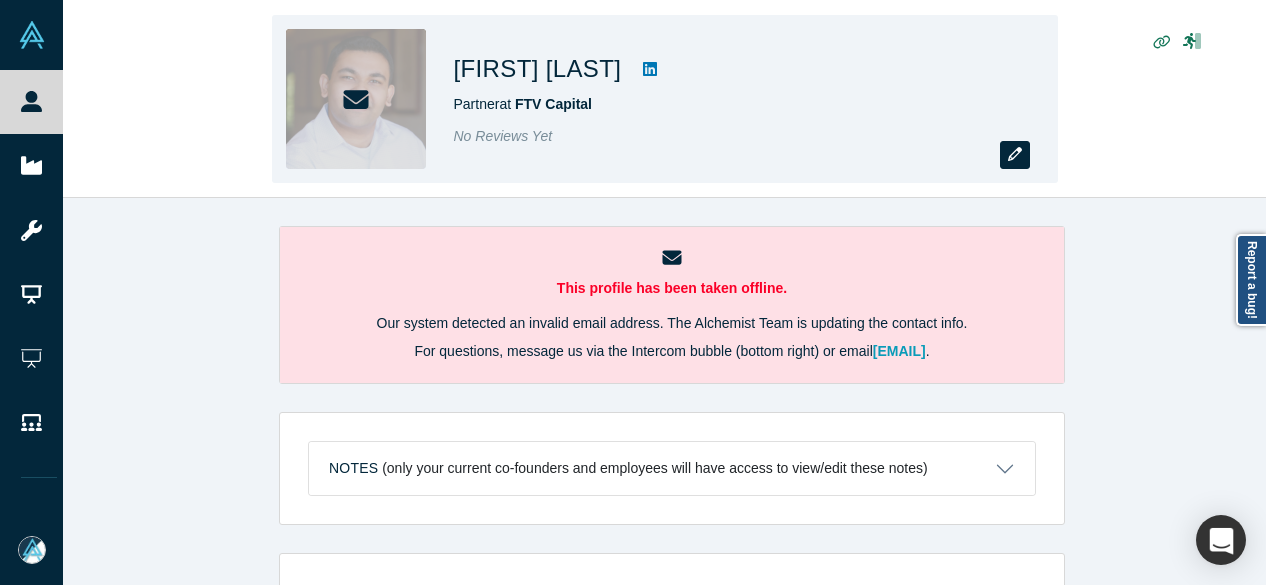 click 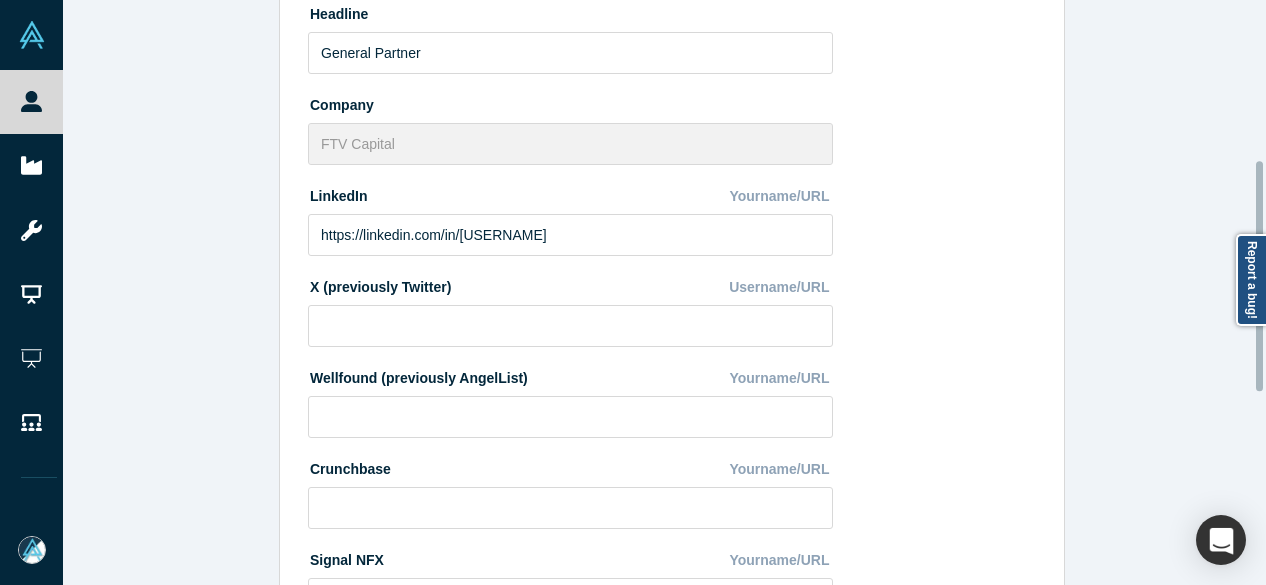 scroll, scrollTop: 800, scrollLeft: 0, axis: vertical 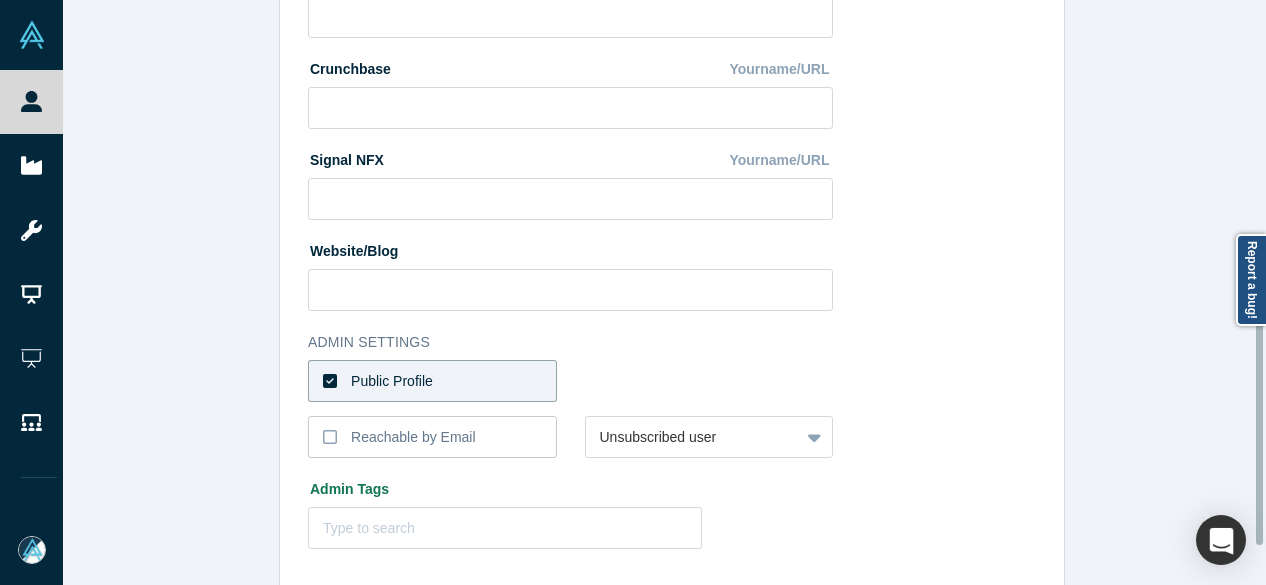 click on "Public Profile" at bounding box center [432, 381] 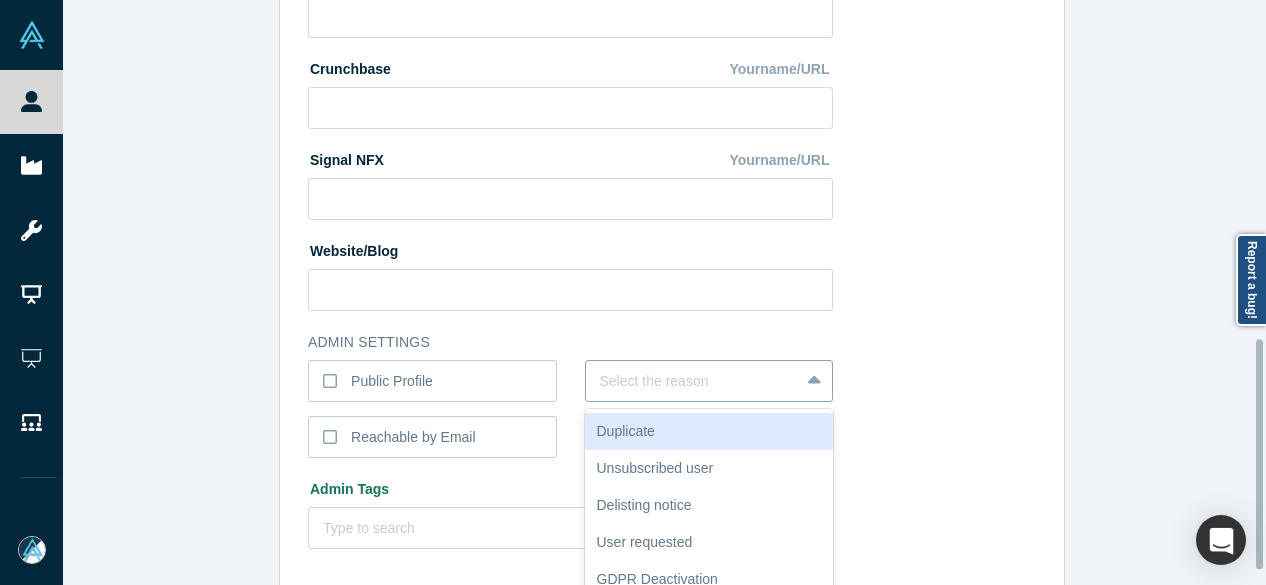 click on "6 results available. Use Up and Down to choose options, press Enter to select the currently focused option, press Escape to exit the menu, press Tab to select the option and exit the menu. Select the reason Duplicate Unsubscribed user Delisting notice User requested GDPR Deactivation Incomplete profile" at bounding box center (709, 381) 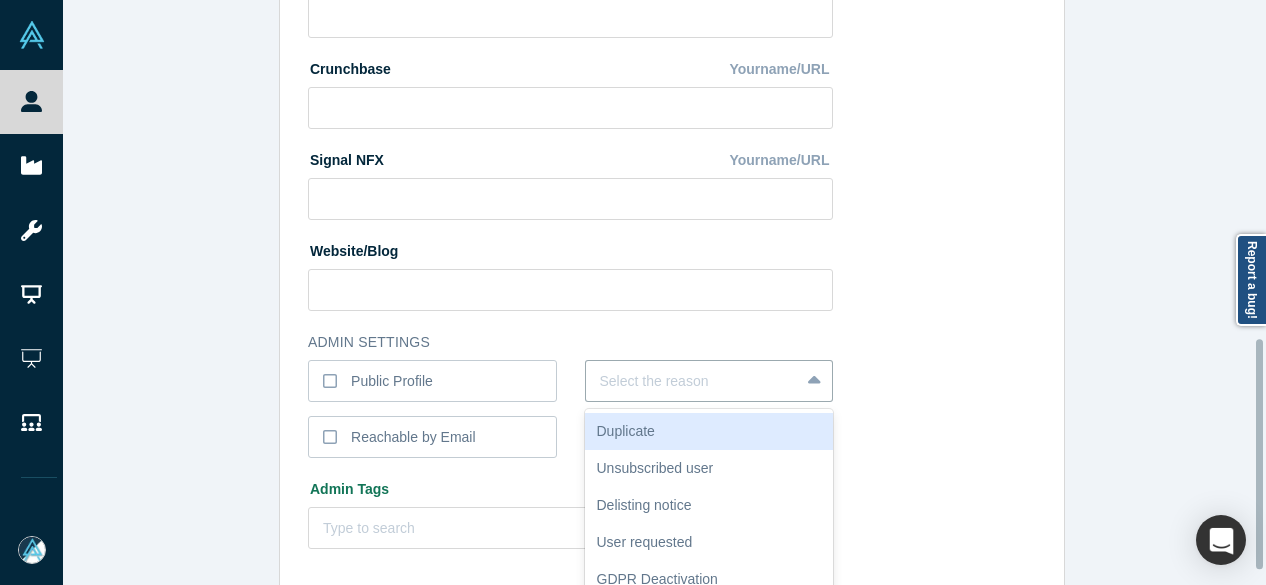 scroll, scrollTop: 862, scrollLeft: 0, axis: vertical 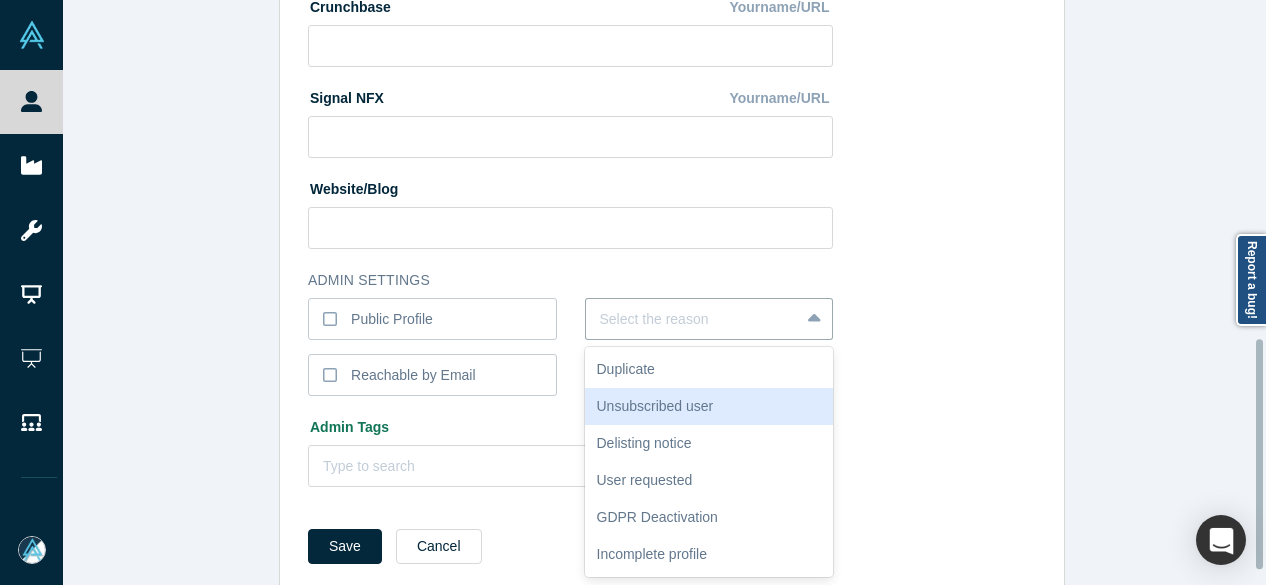 click on "Unsubscribed user" at bounding box center (709, 406) 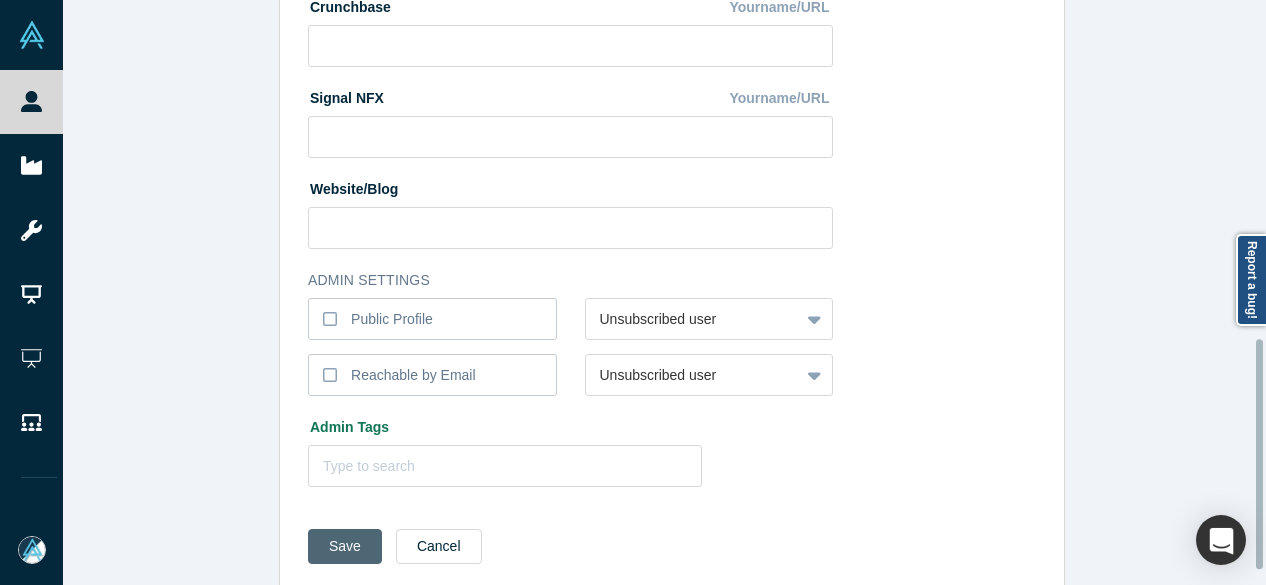 click on "Save" at bounding box center (345, 546) 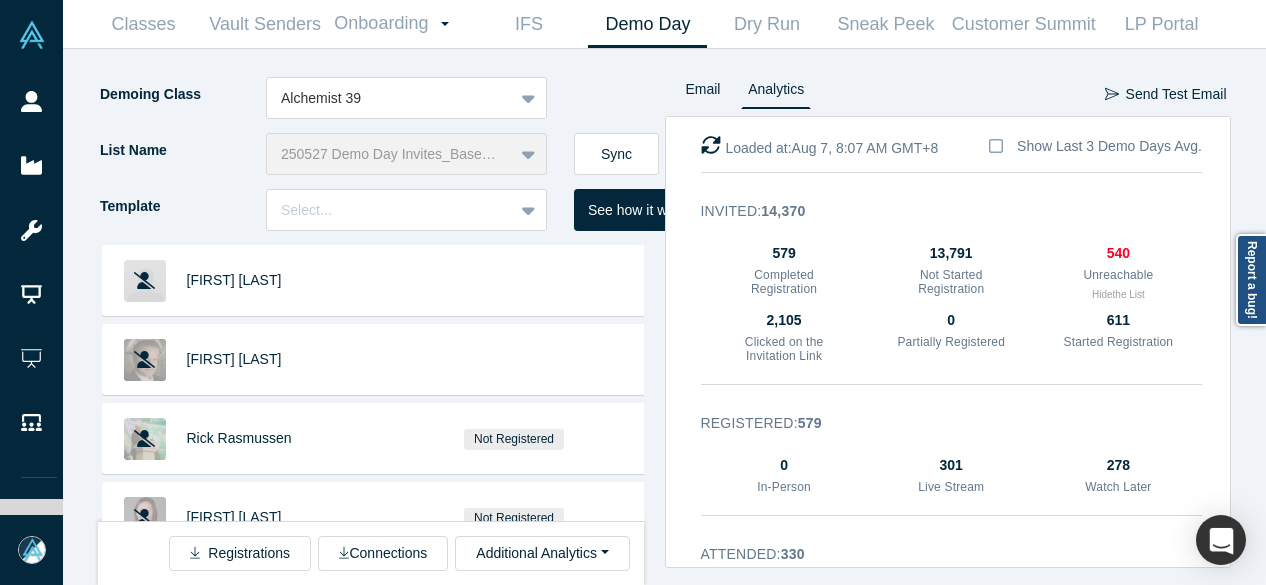 scroll, scrollTop: 0, scrollLeft: 0, axis: both 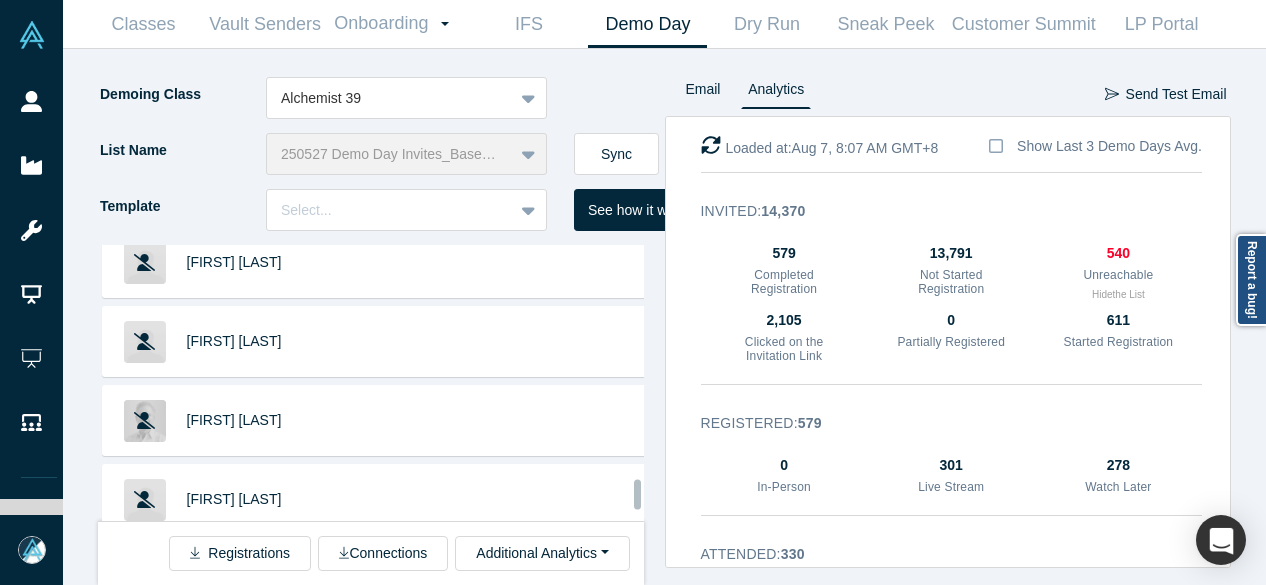 click on "Thomas Sperry" at bounding box center (234, 578) 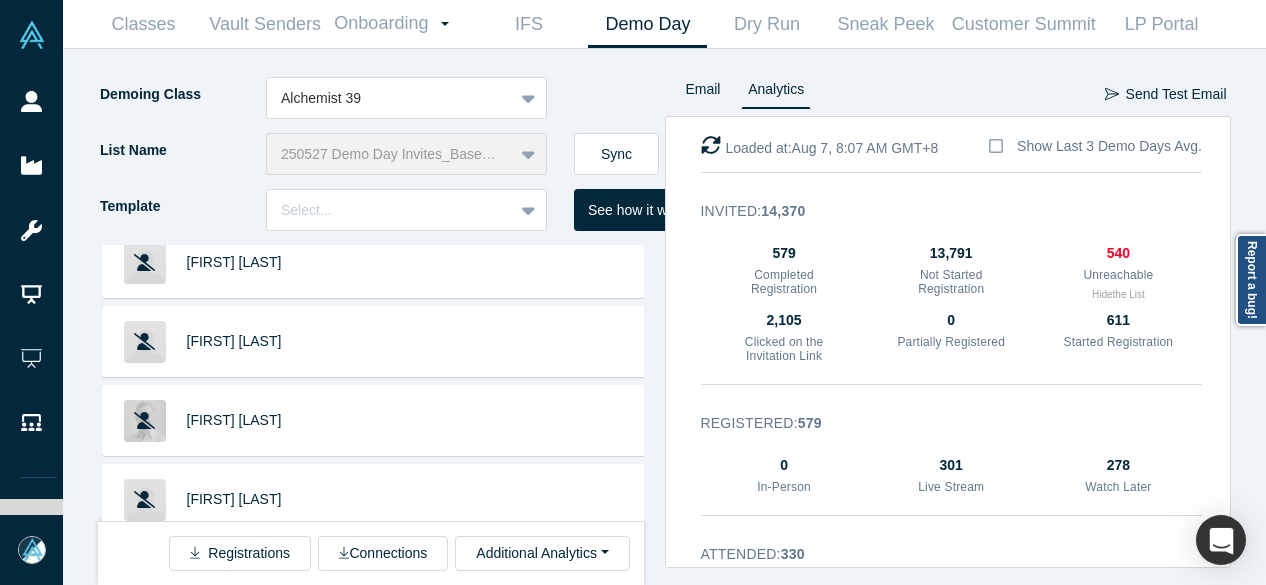 click on "Patrick Rea" at bounding box center (234, 657) 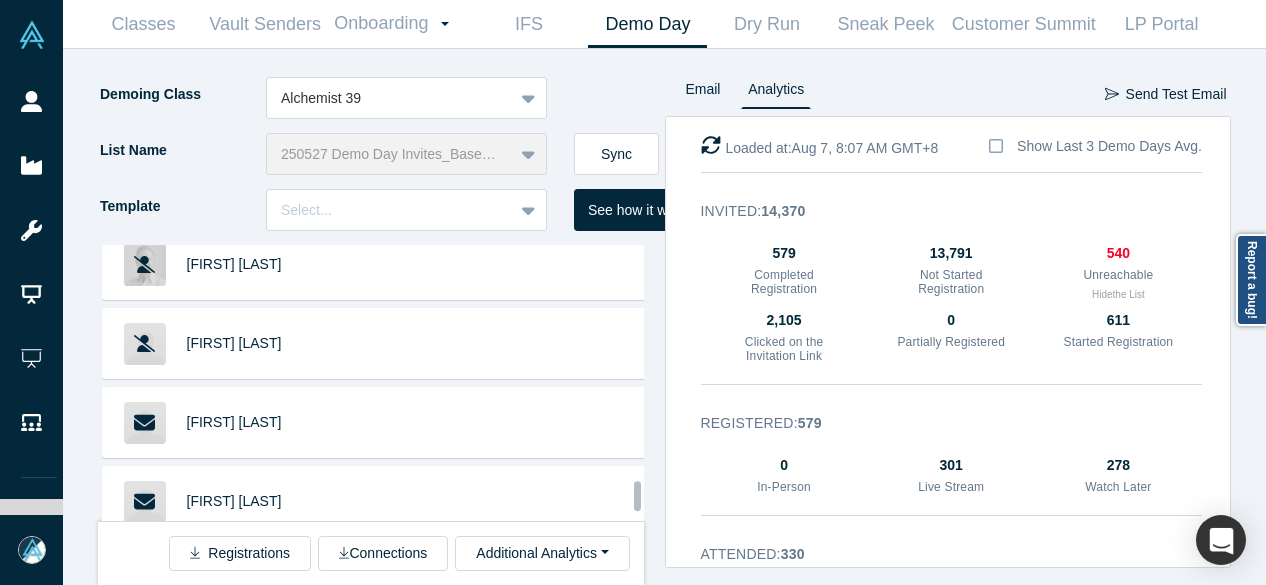 scroll, scrollTop: 29922, scrollLeft: 0, axis: vertical 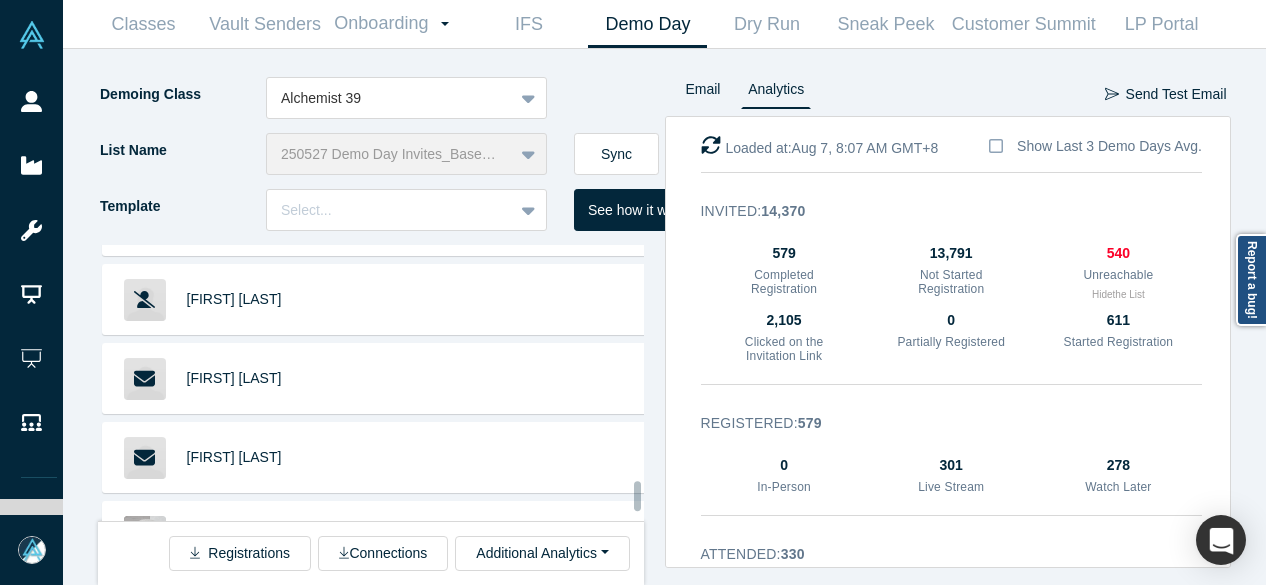 click on "Scott Bowman" at bounding box center (234, 694) 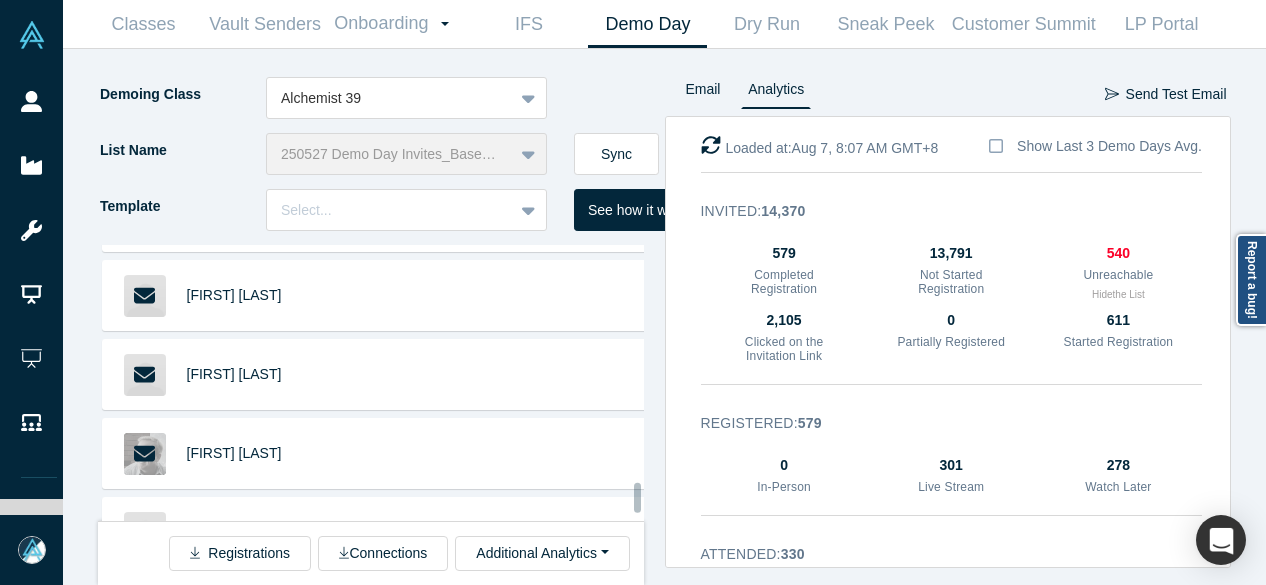 scroll, scrollTop: 30122, scrollLeft: 0, axis: vertical 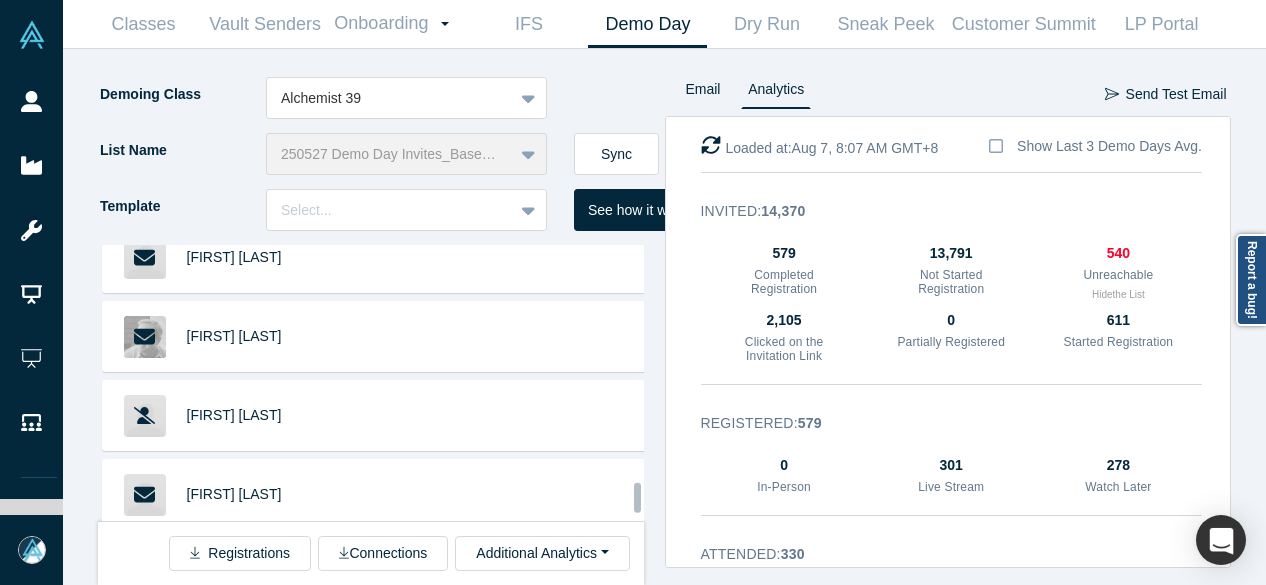 click on "Stefan Orzechowski" at bounding box center [275, 573] 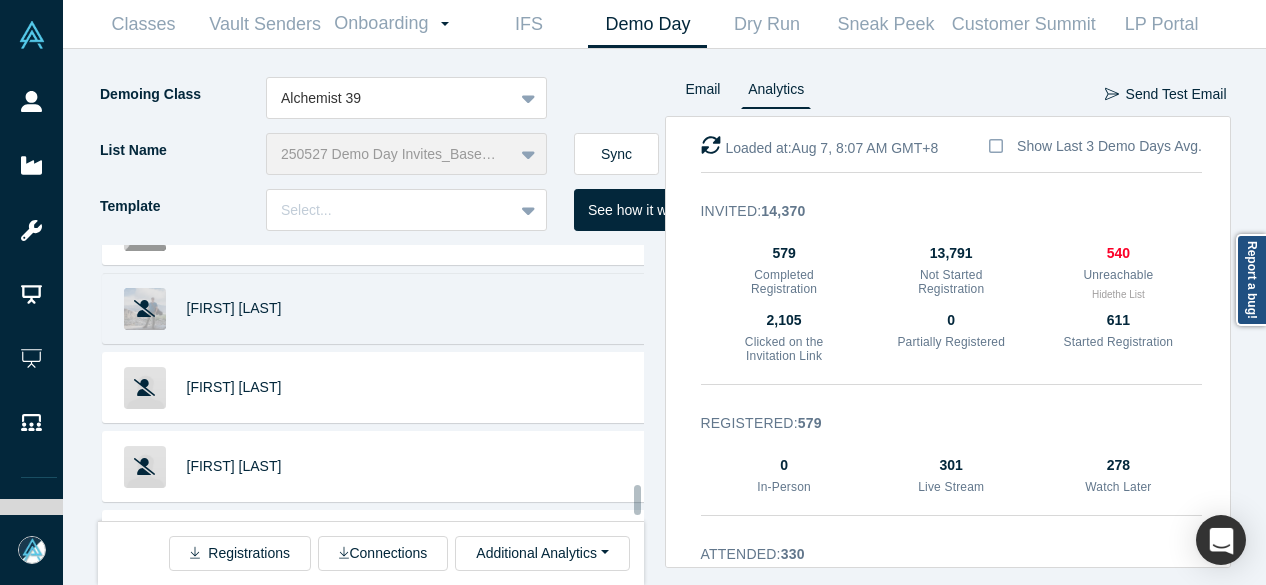 scroll, scrollTop: 30422, scrollLeft: 0, axis: vertical 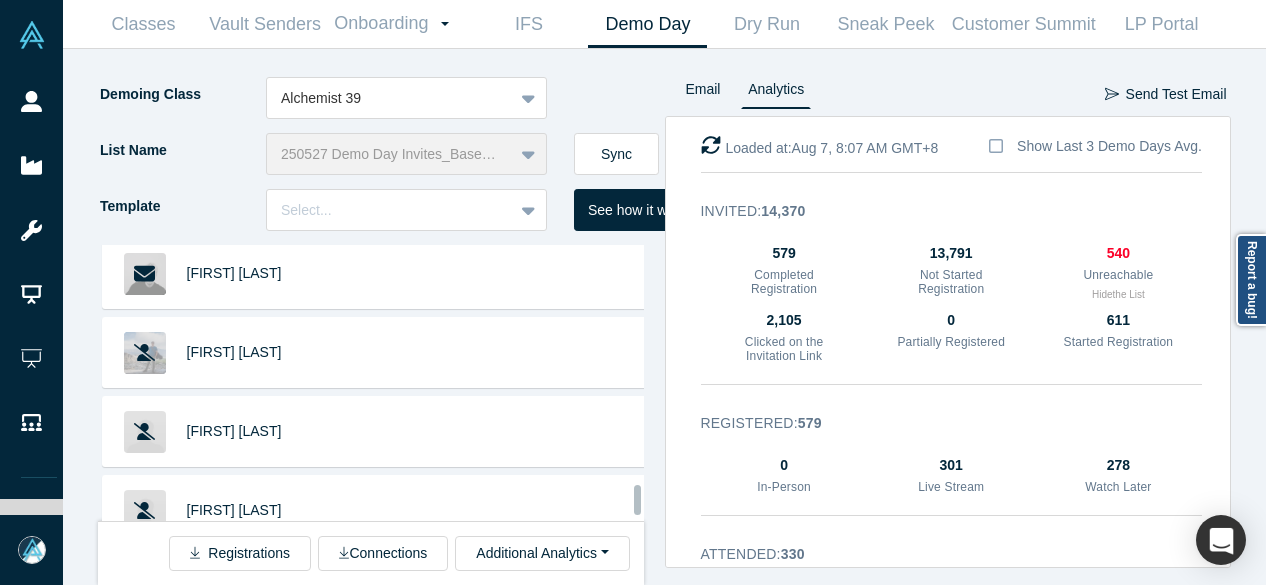 click on "Will Griffith" at bounding box center [234, 589] 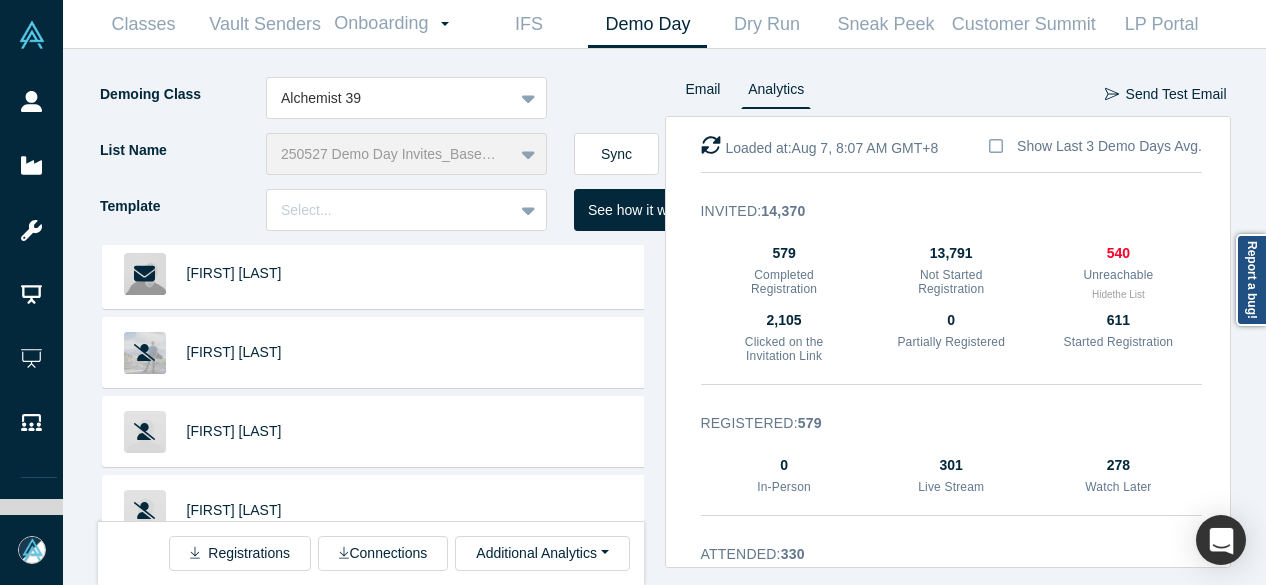 click on "Zachary Townsend" at bounding box center (234, 668) 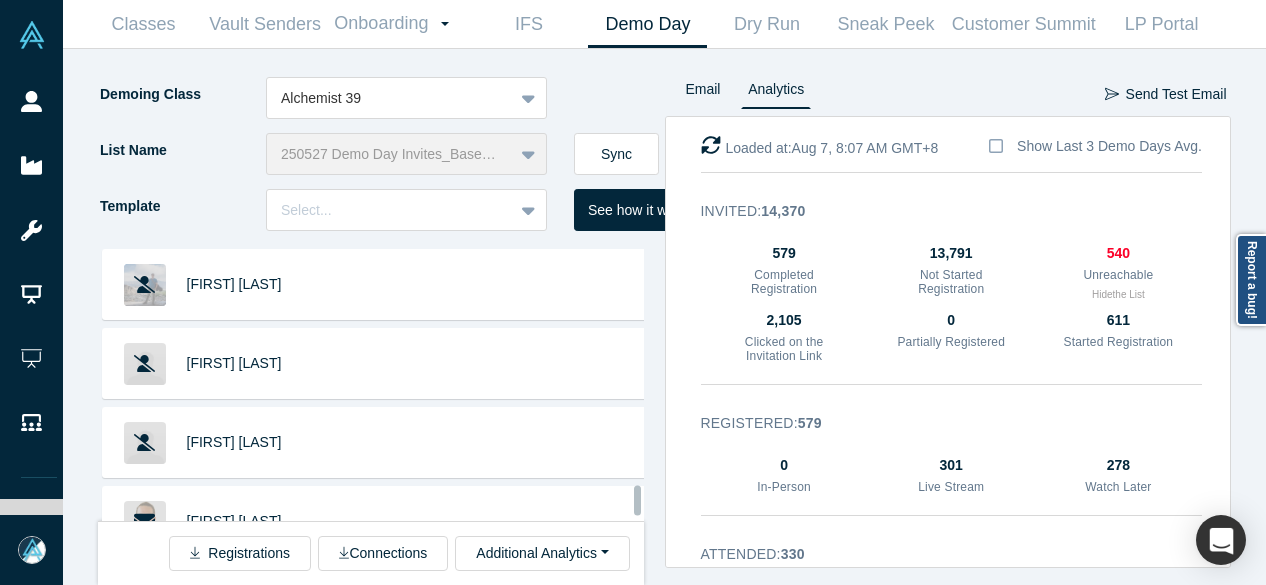 scroll, scrollTop: 30522, scrollLeft: 0, axis: vertical 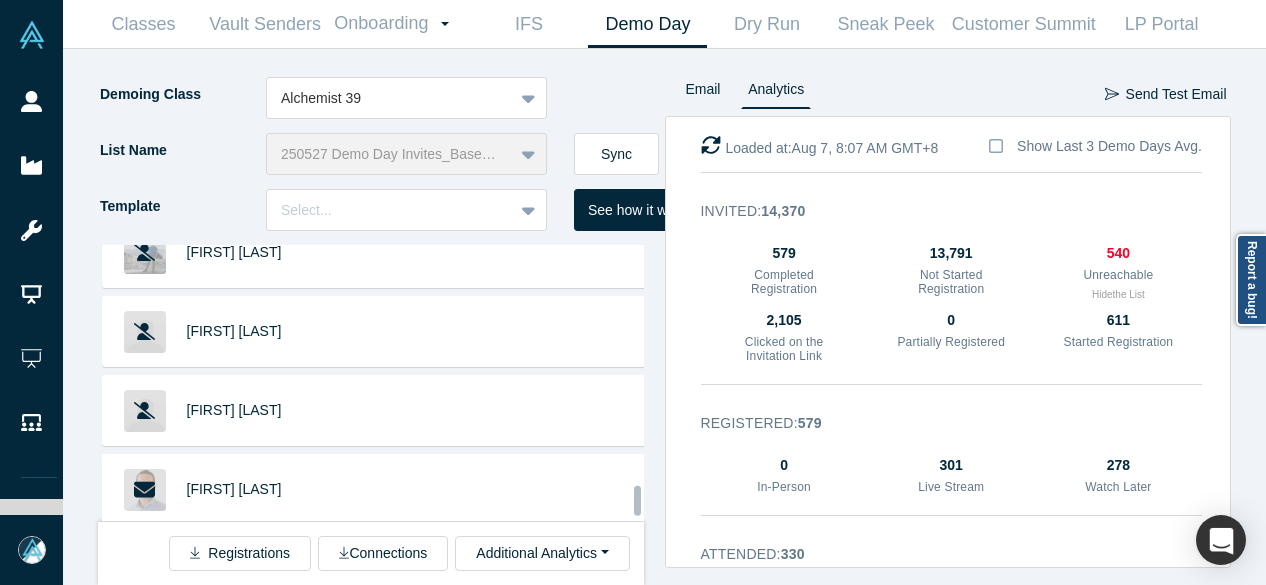 click on "[FIRST] [LAST]" at bounding box center (234, 726) 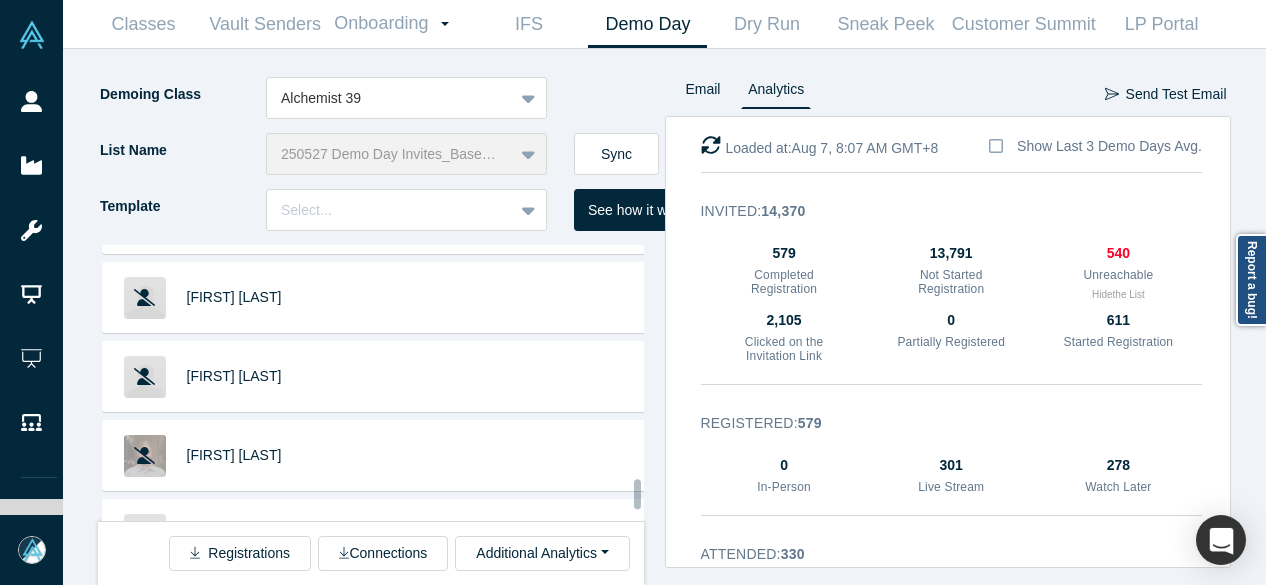 scroll, scrollTop: 31189, scrollLeft: 0, axis: vertical 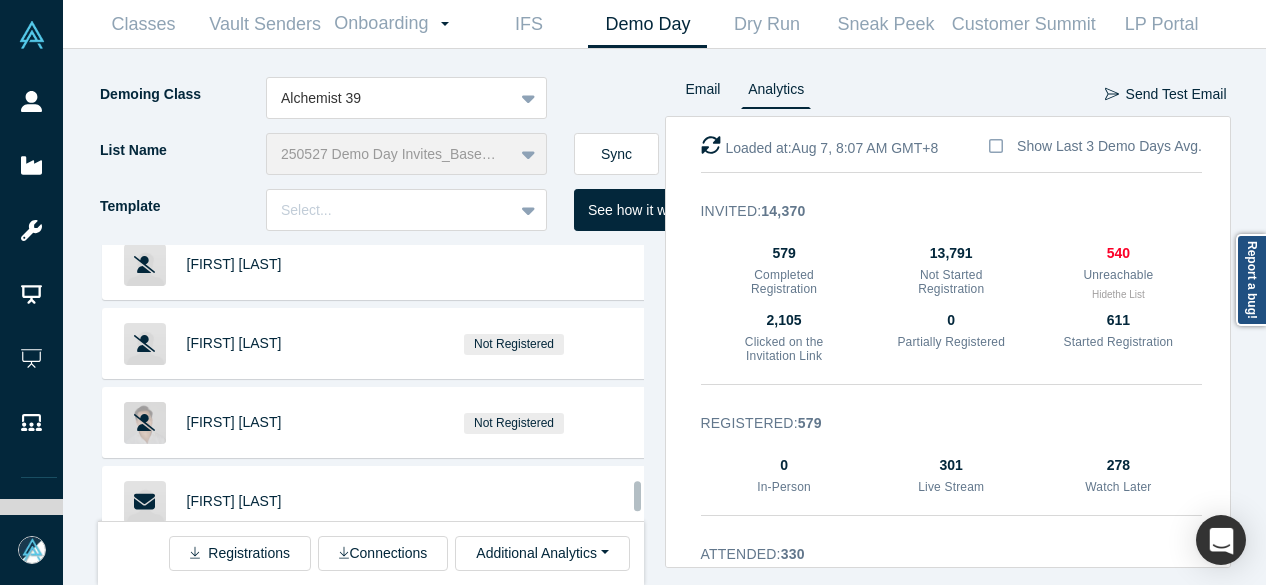 click at bounding box center (637, 496) 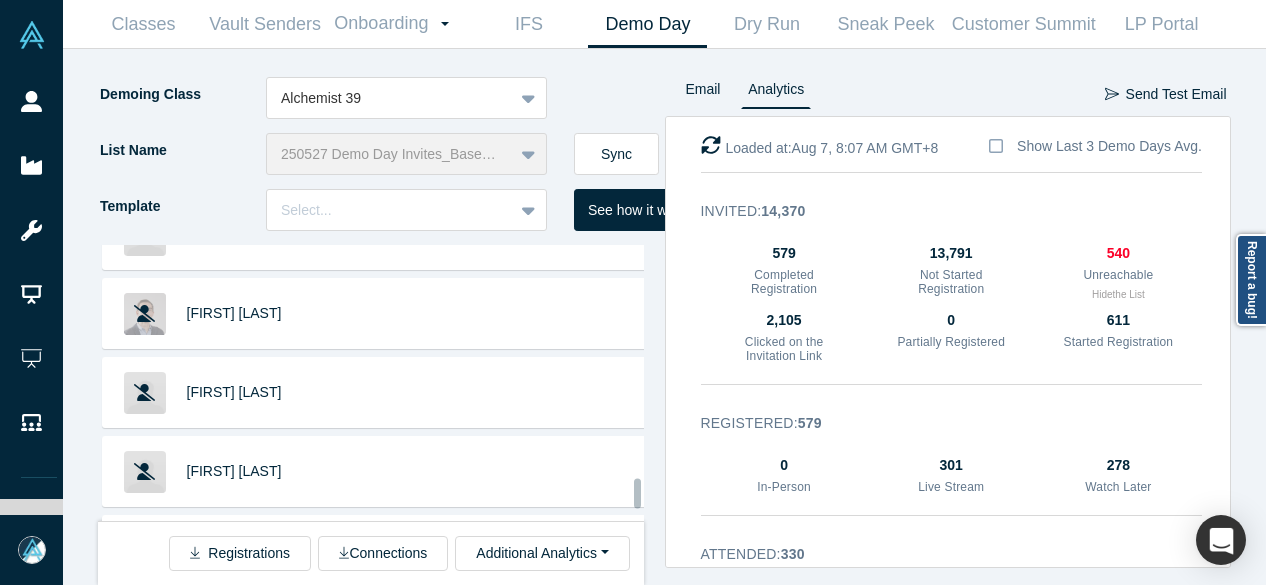 scroll, scrollTop: 31092, scrollLeft: 0, axis: vertical 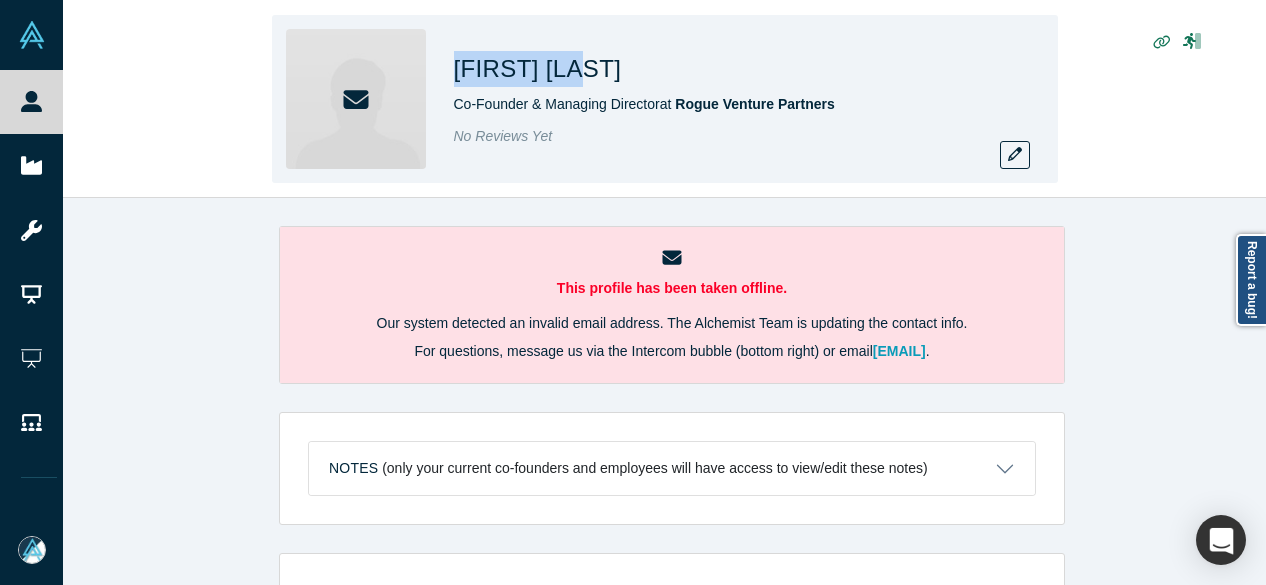 drag, startPoint x: 461, startPoint y: 67, endPoint x: 619, endPoint y: 65, distance: 158.01266 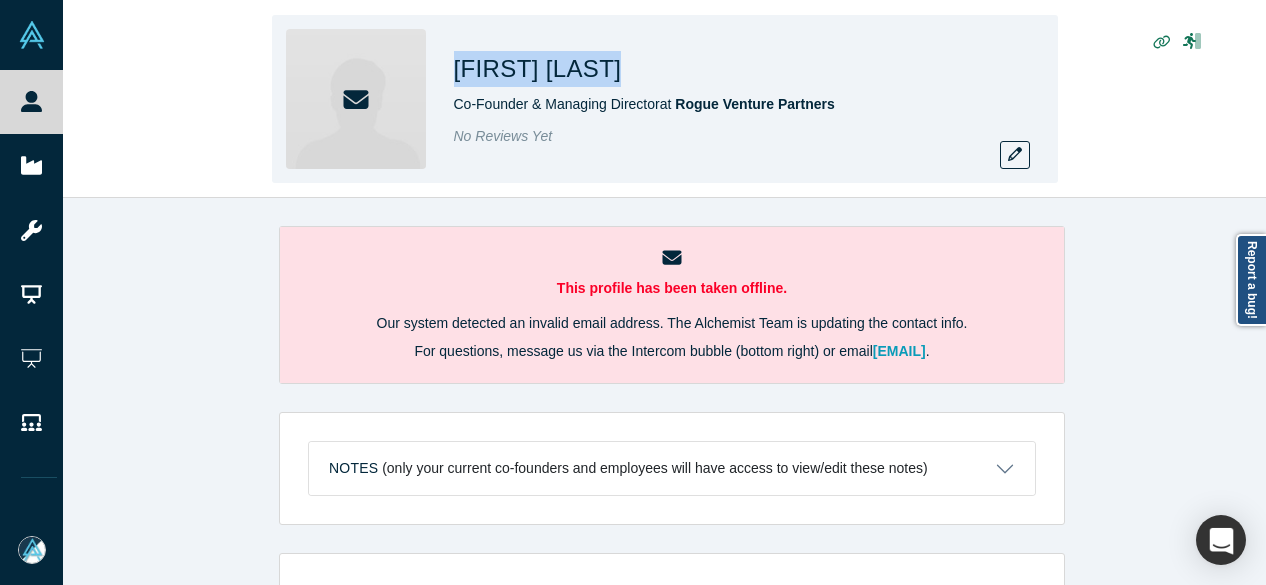 copy on "[FIRST] [LAST]" 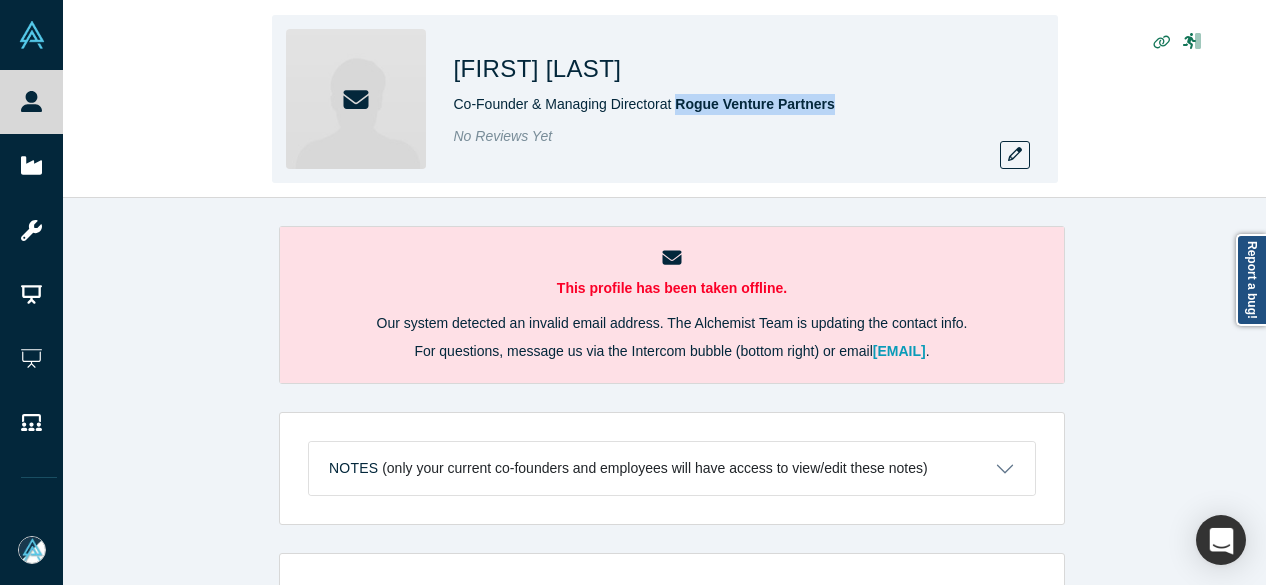 drag, startPoint x: 864, startPoint y: 109, endPoint x: 685, endPoint y: 114, distance: 179.06982 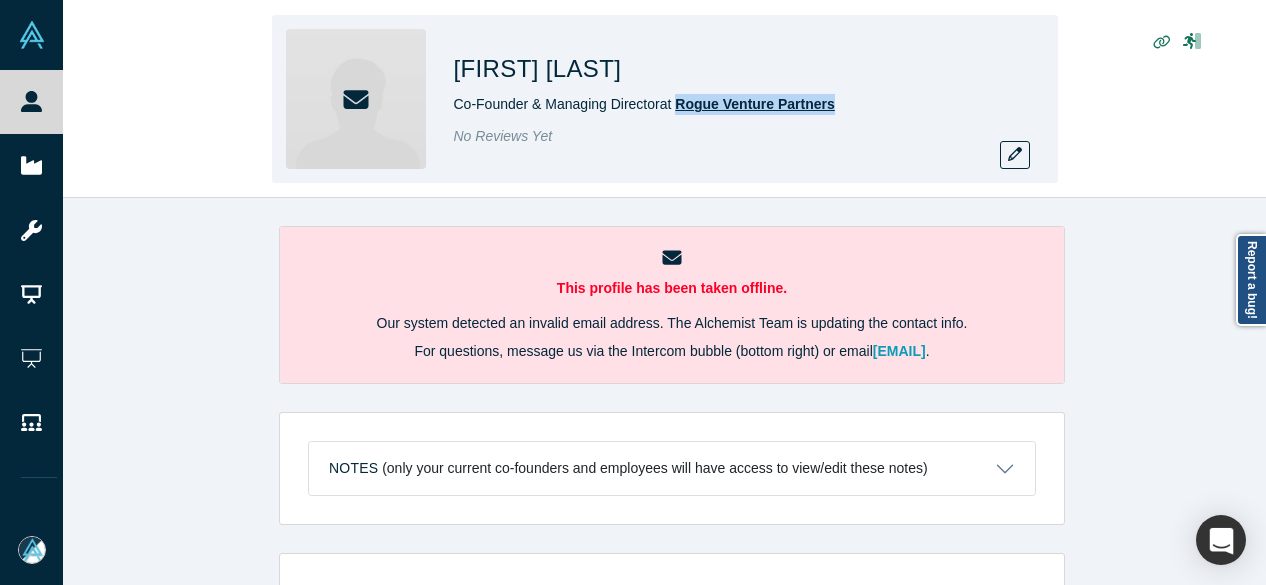 copy on "Rogue Venture Partners" 